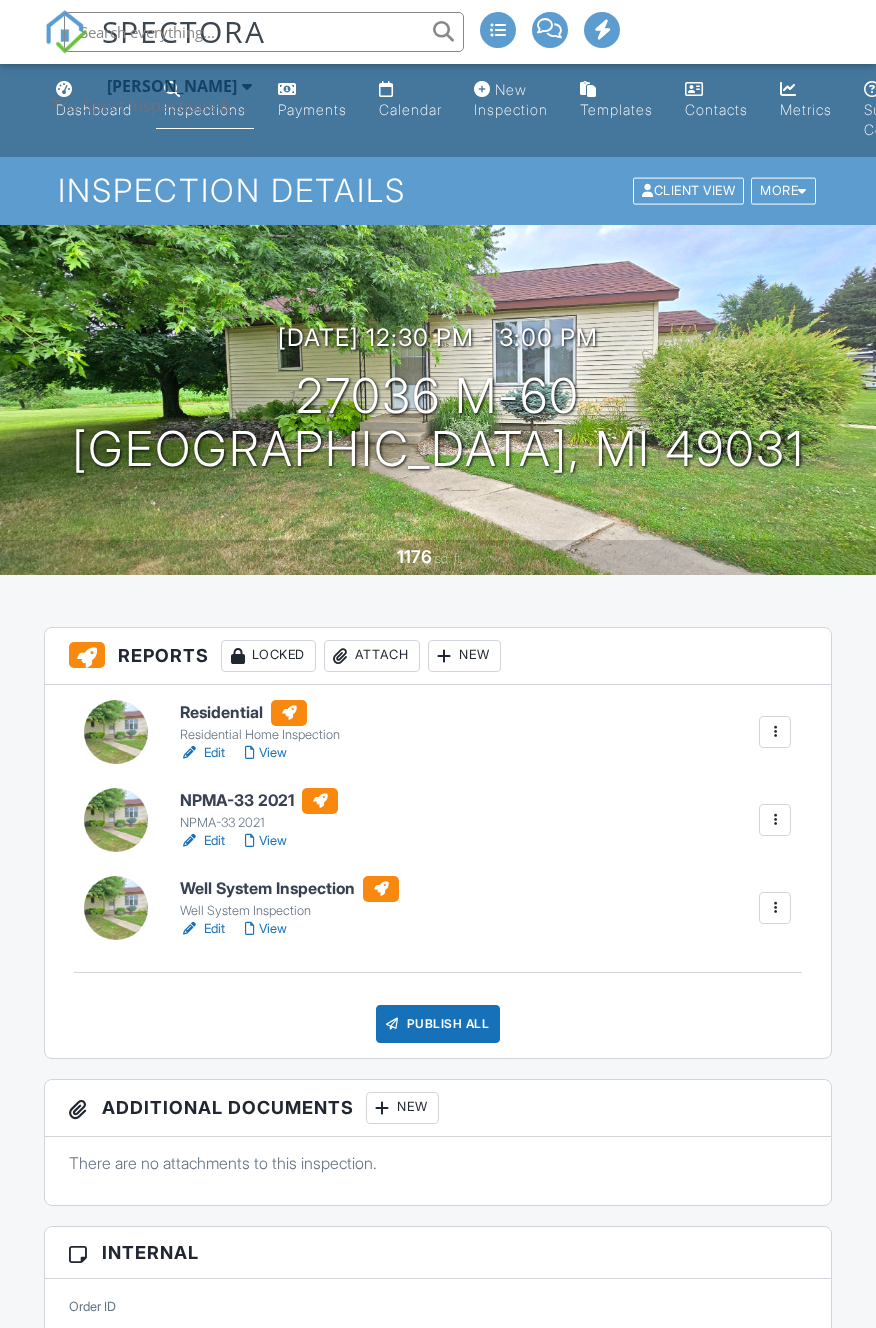 scroll, scrollTop: 0, scrollLeft: 0, axis: both 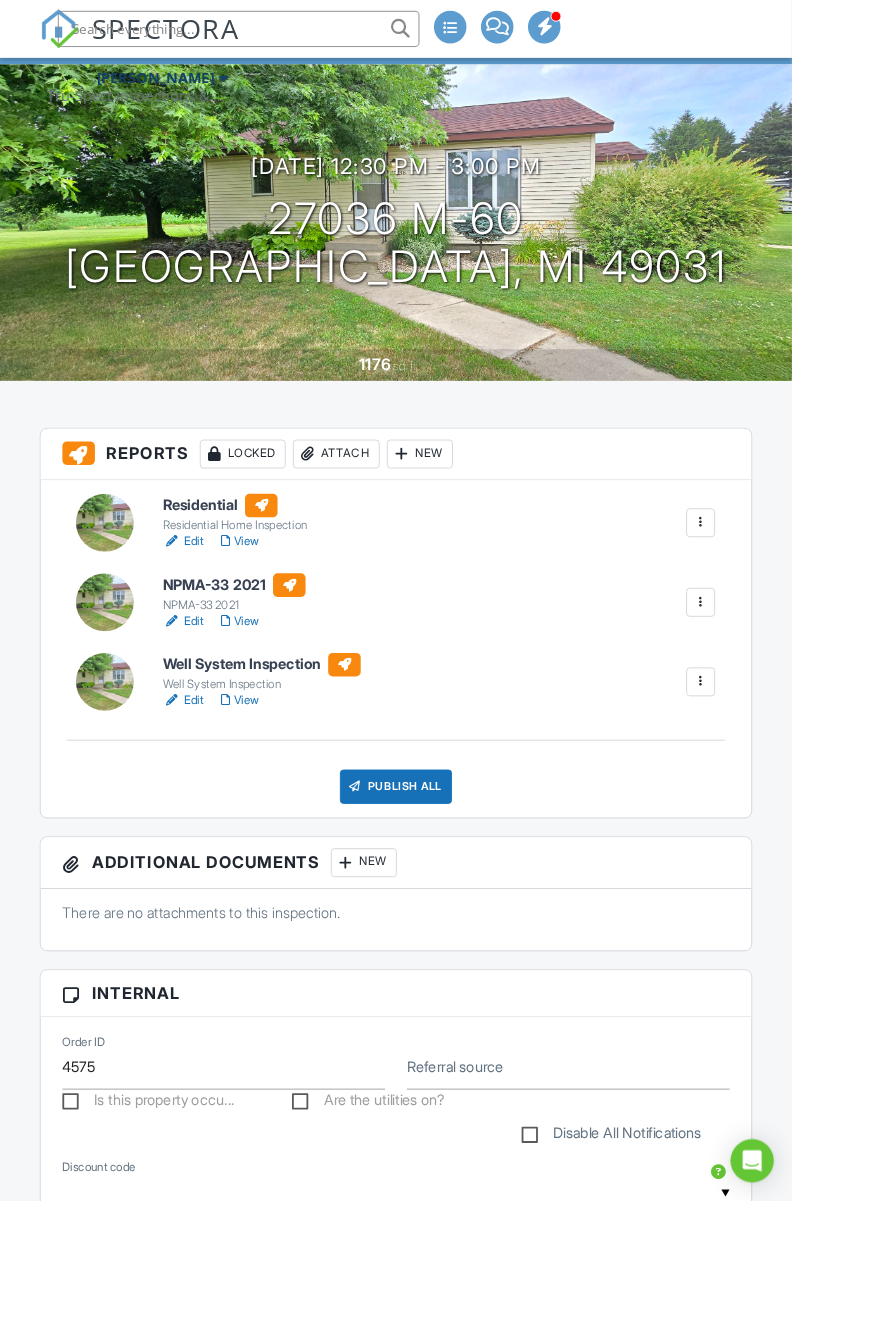 click on "Attach" at bounding box center [372, 502] 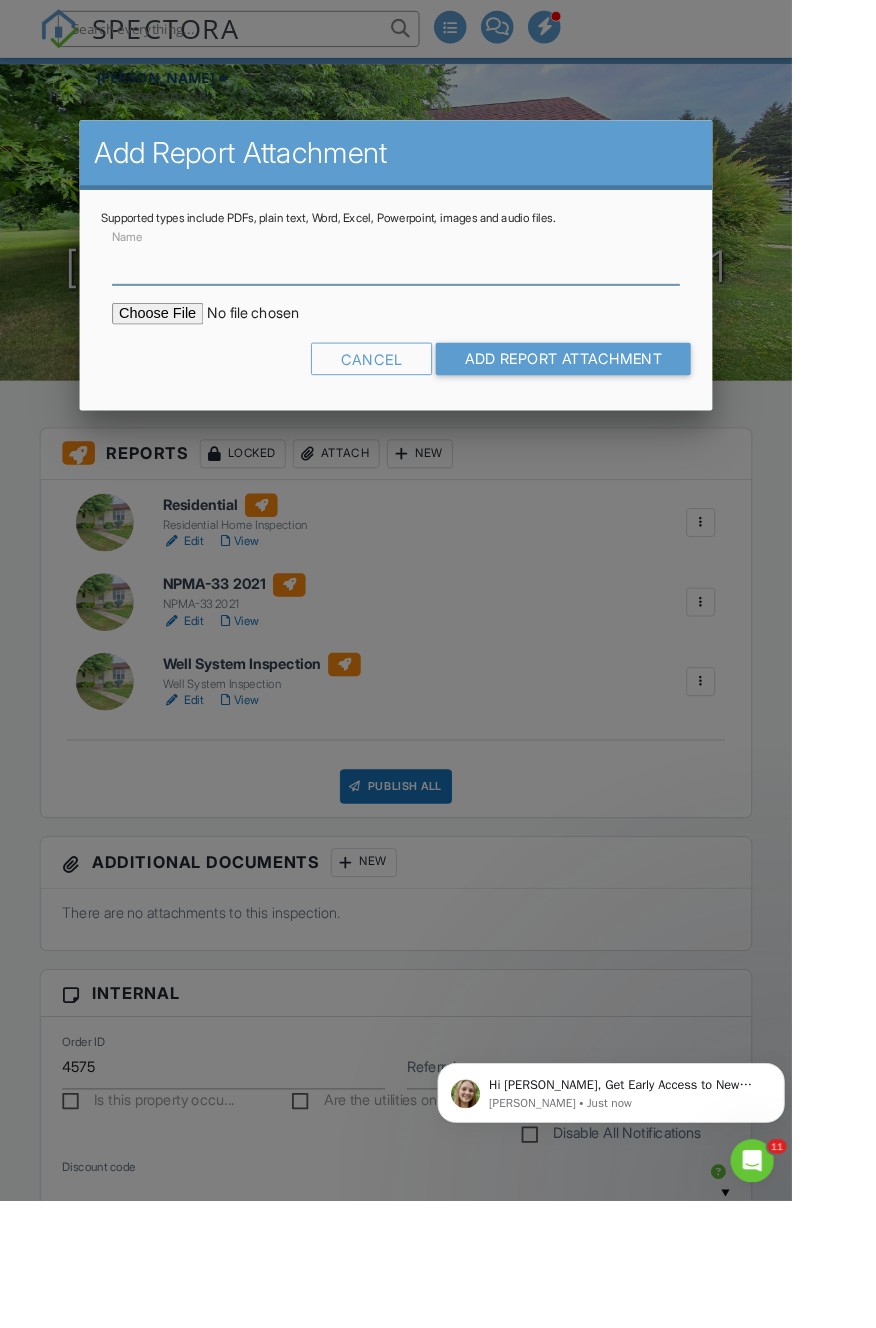 scroll, scrollTop: 0, scrollLeft: 0, axis: both 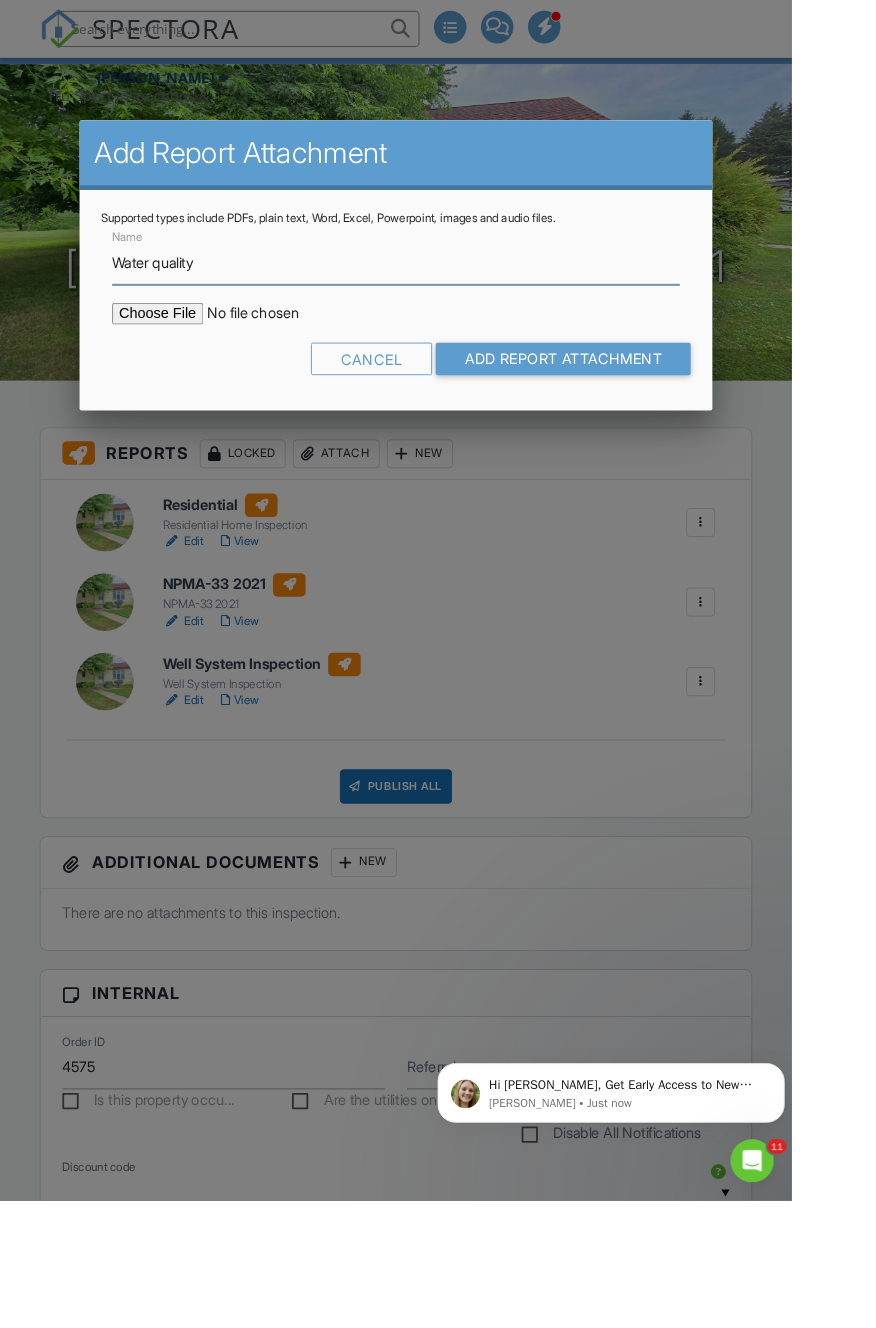 type on "Water quality" 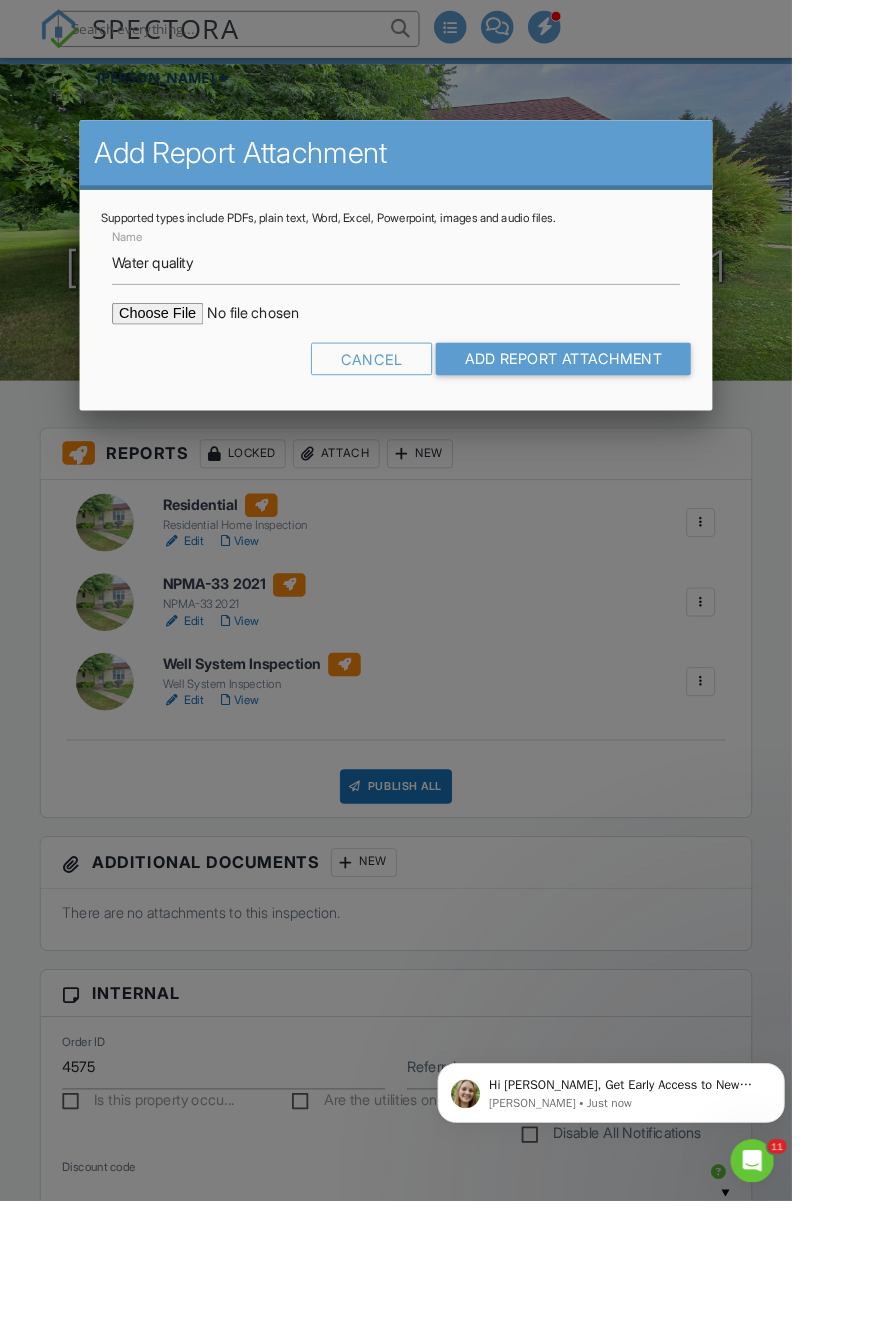 click at bounding box center (294, 347) 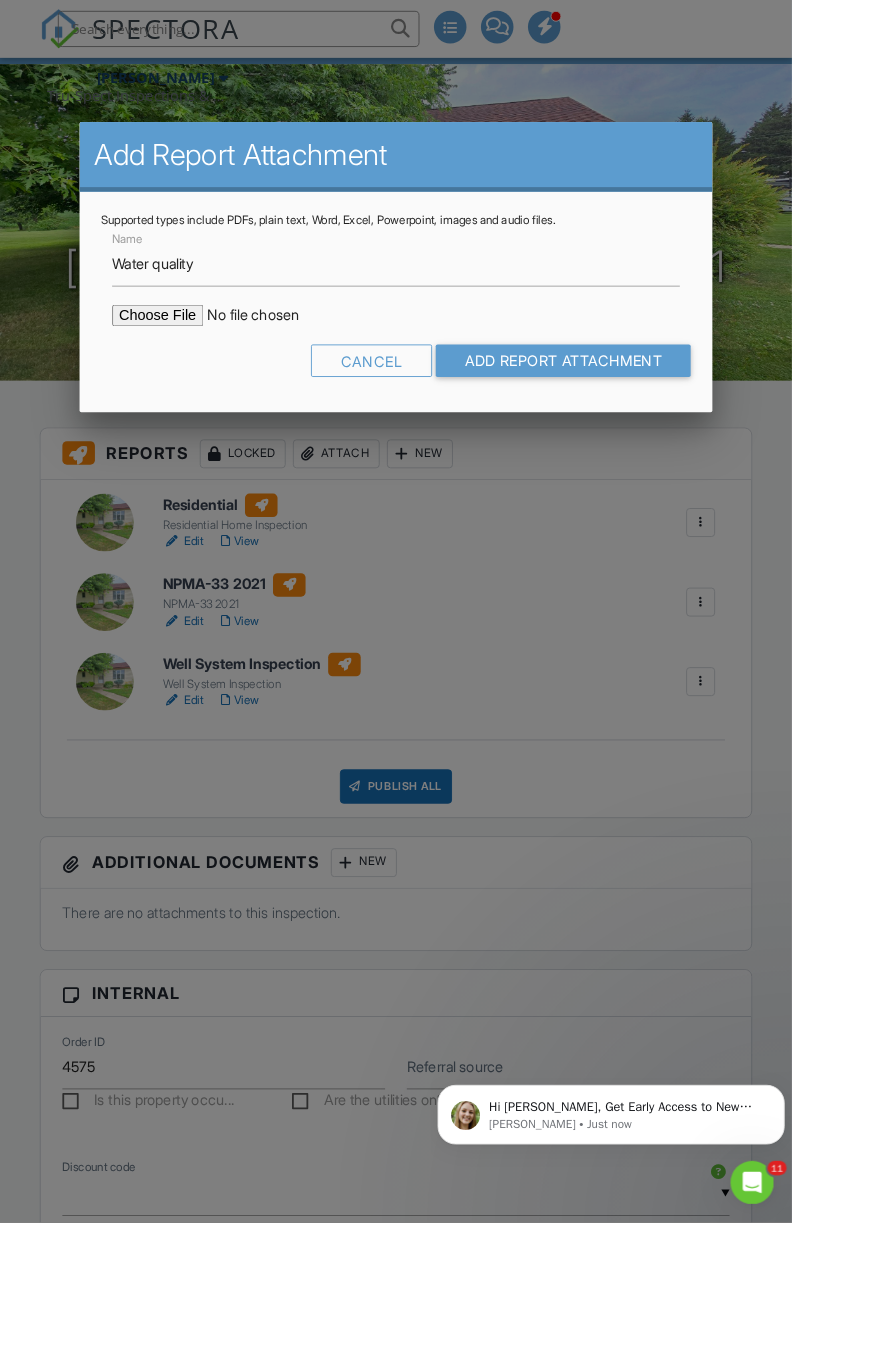 type on "C:\fakepath\W7144REPORT.PDF" 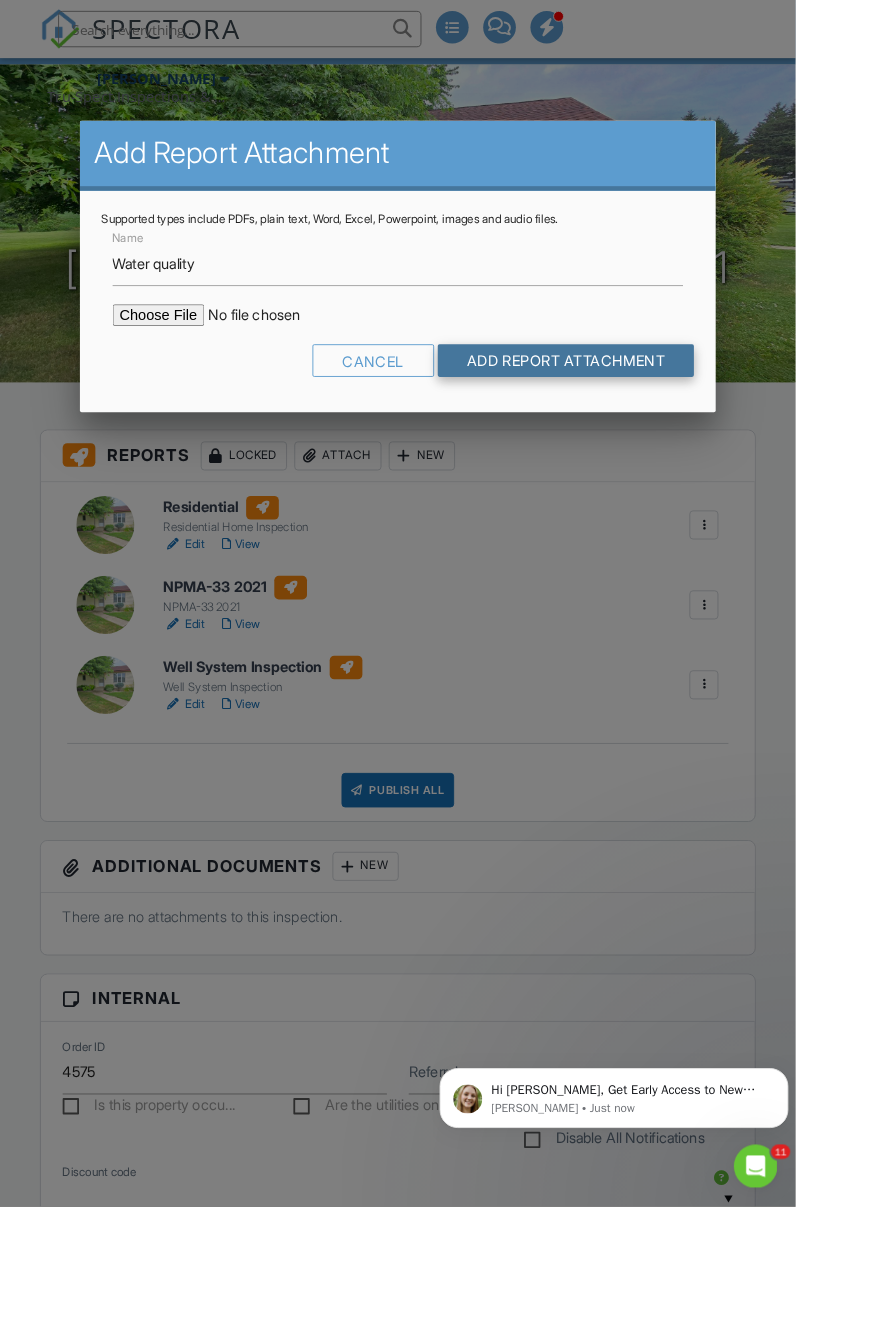 click on "Add Report Attachment" at bounding box center [623, 397] 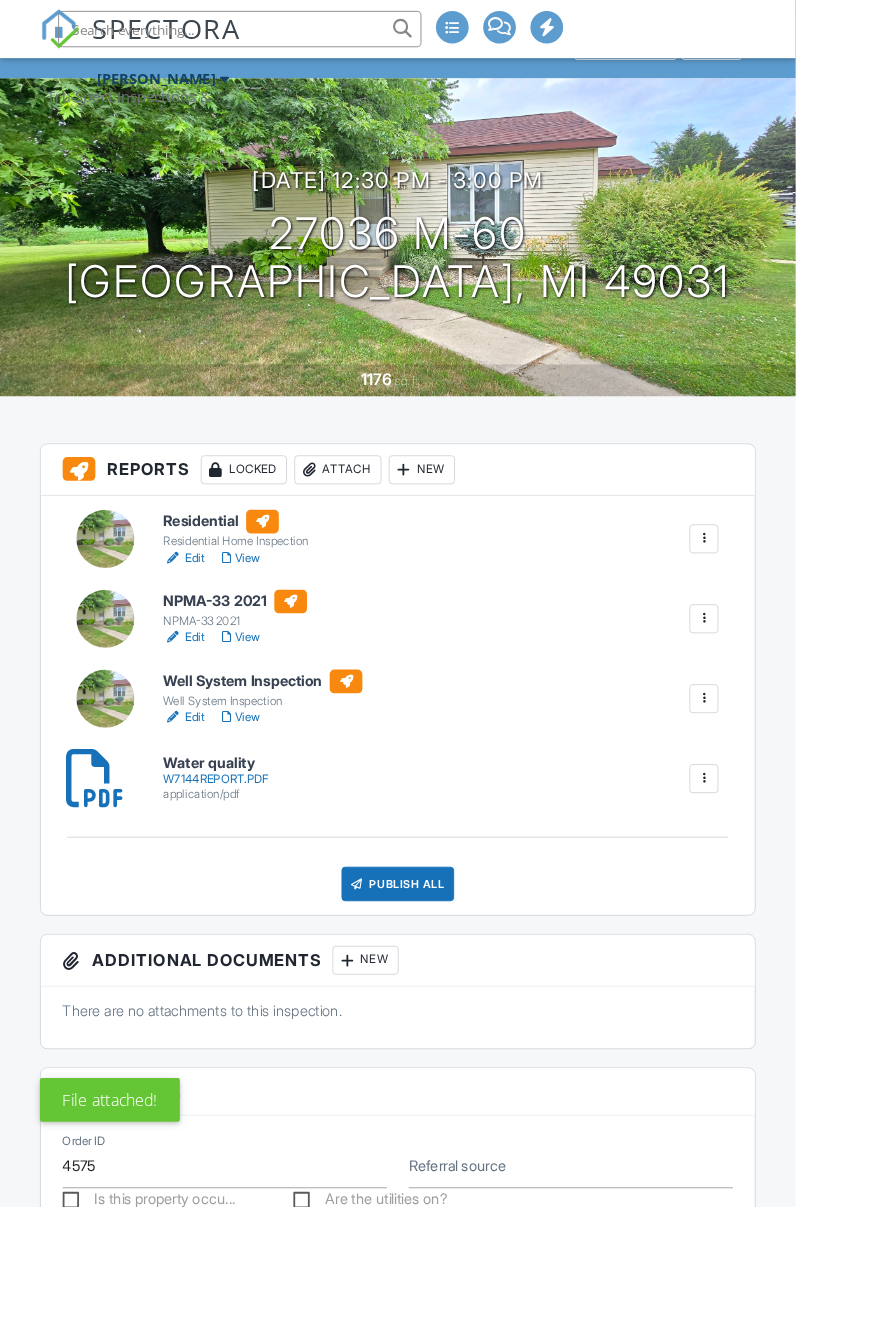 scroll, scrollTop: 0, scrollLeft: 0, axis: both 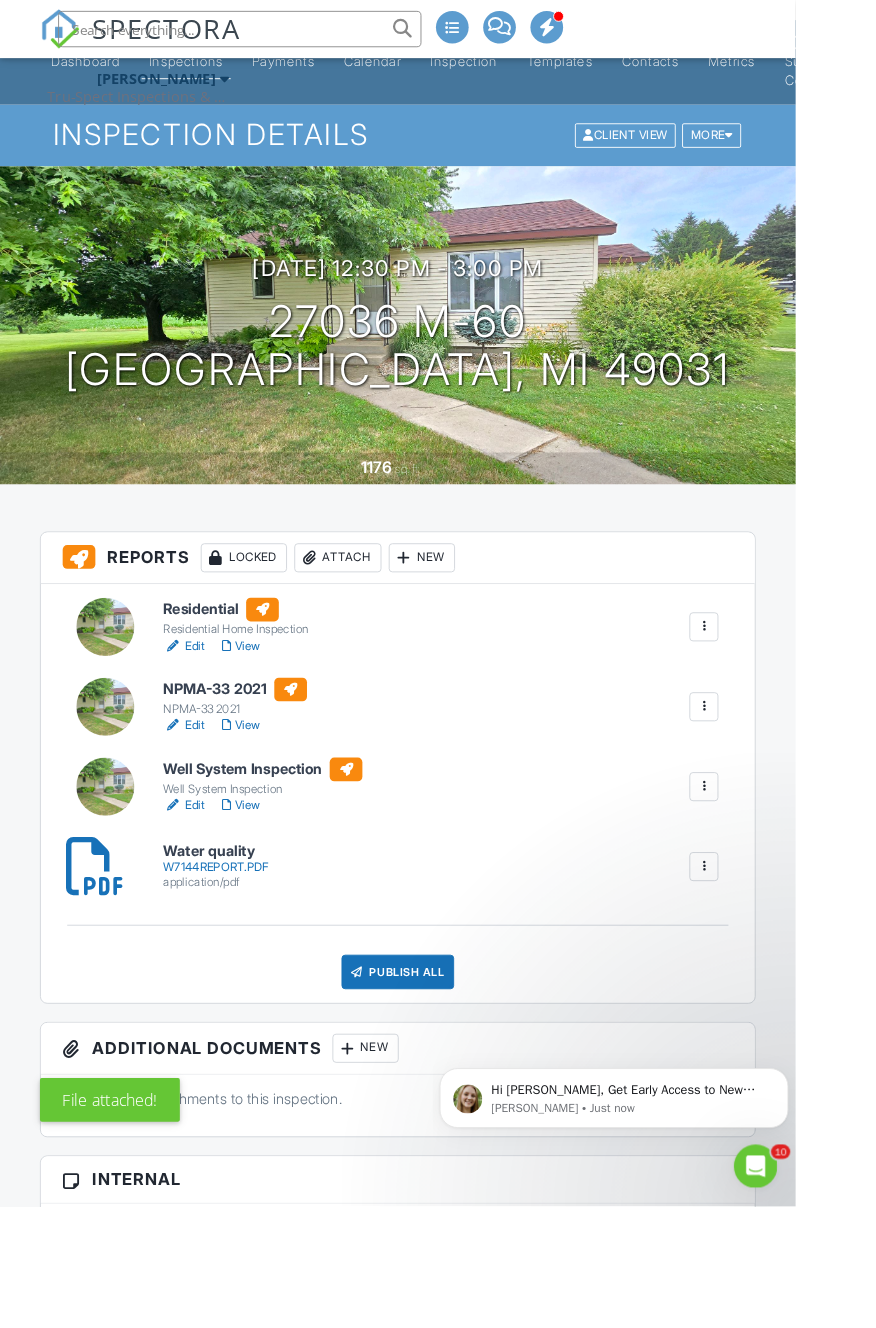 click on "View" at bounding box center [266, 711] 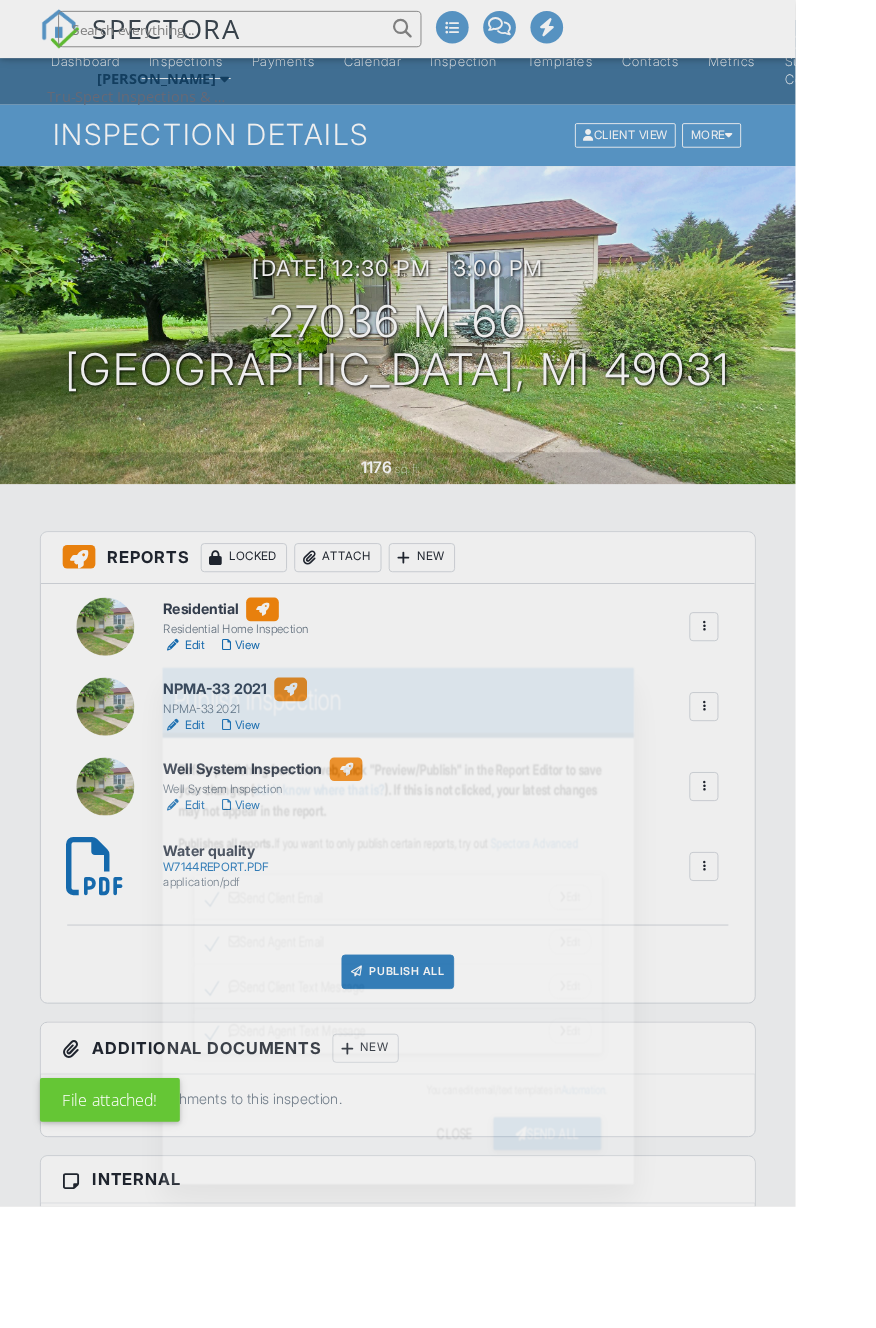 scroll, scrollTop: 42, scrollLeft: 0, axis: vertical 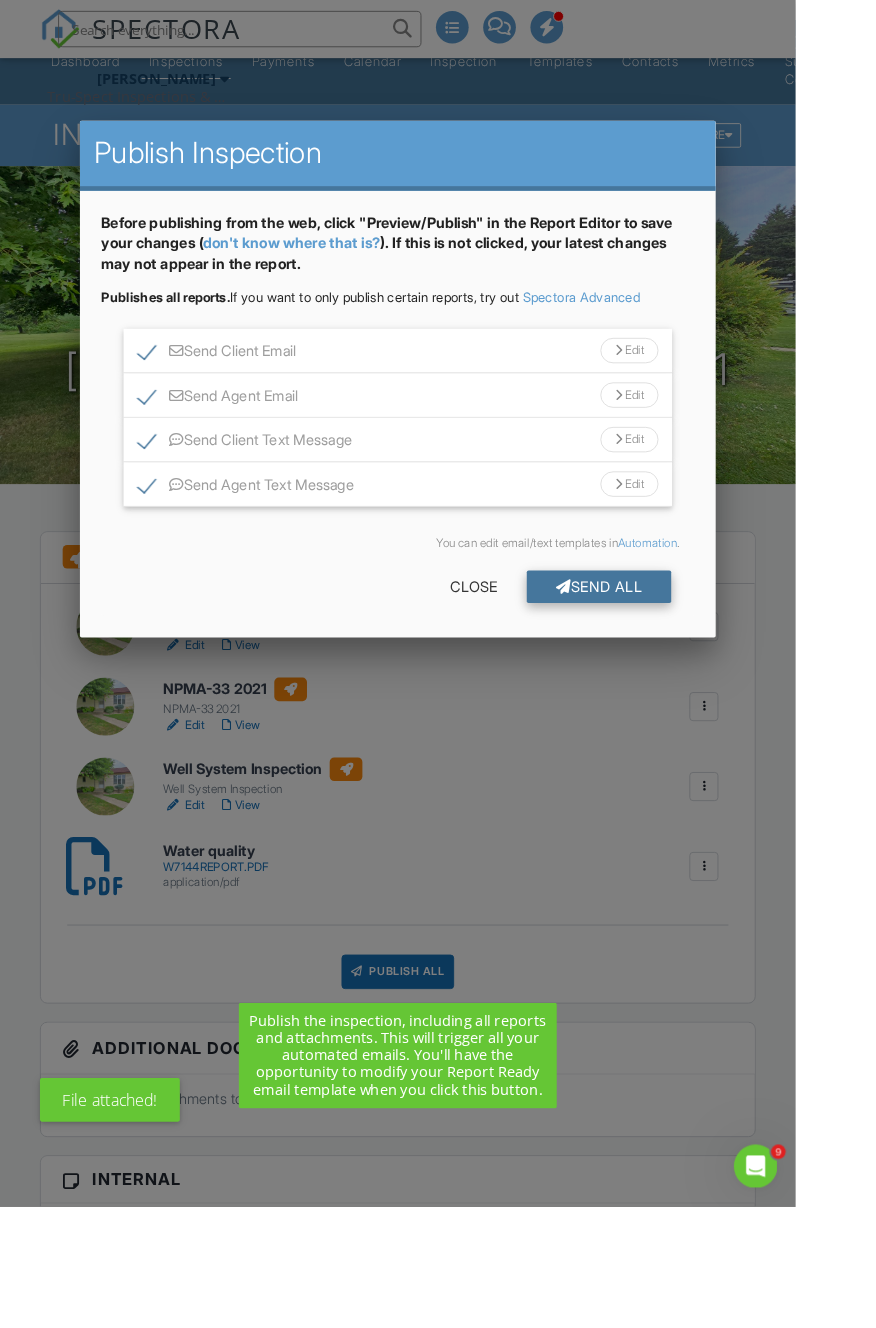 click on "Send All" at bounding box center (660, 646) 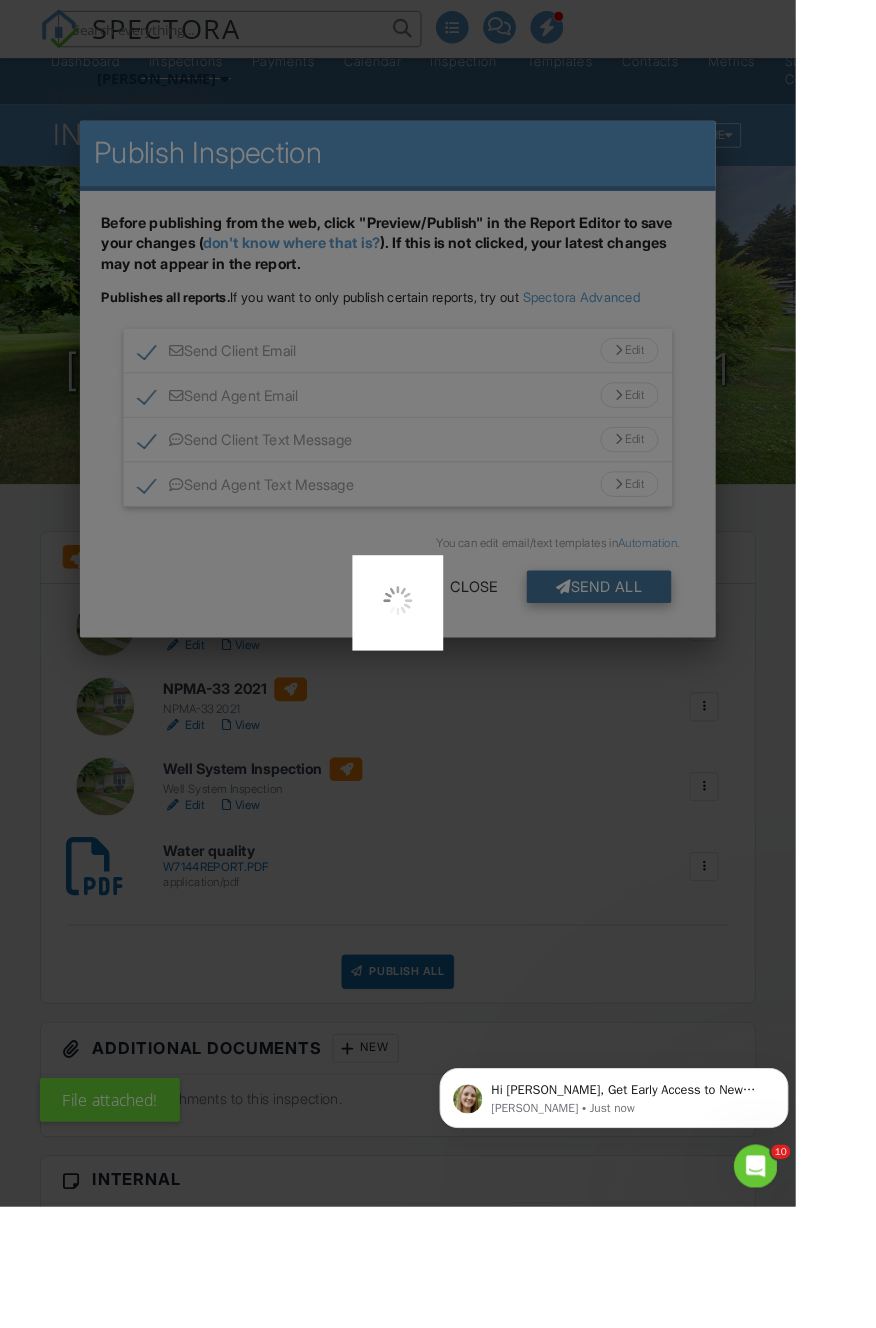 scroll, scrollTop: 0, scrollLeft: 0, axis: both 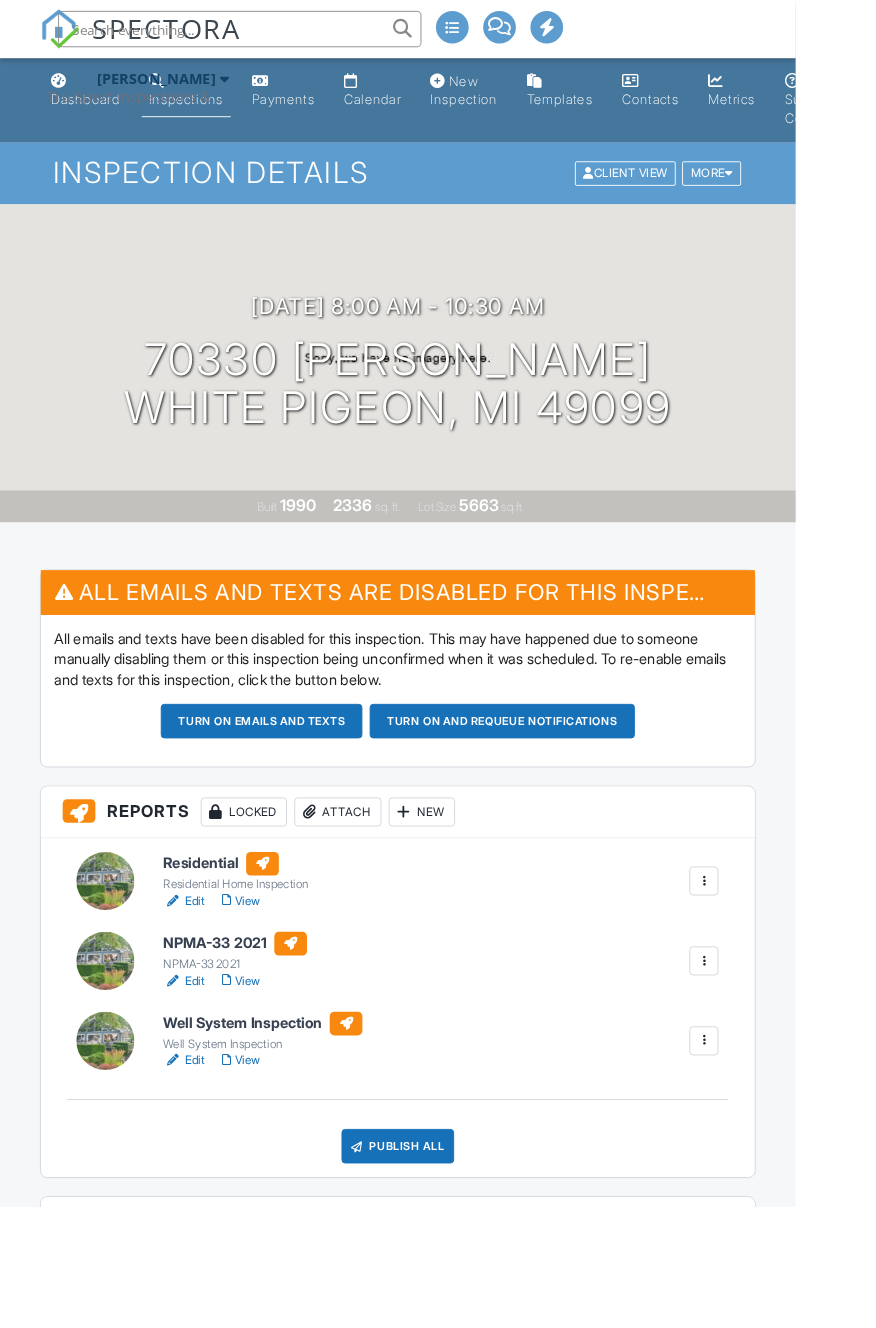 click on "Attach" at bounding box center [372, 894] 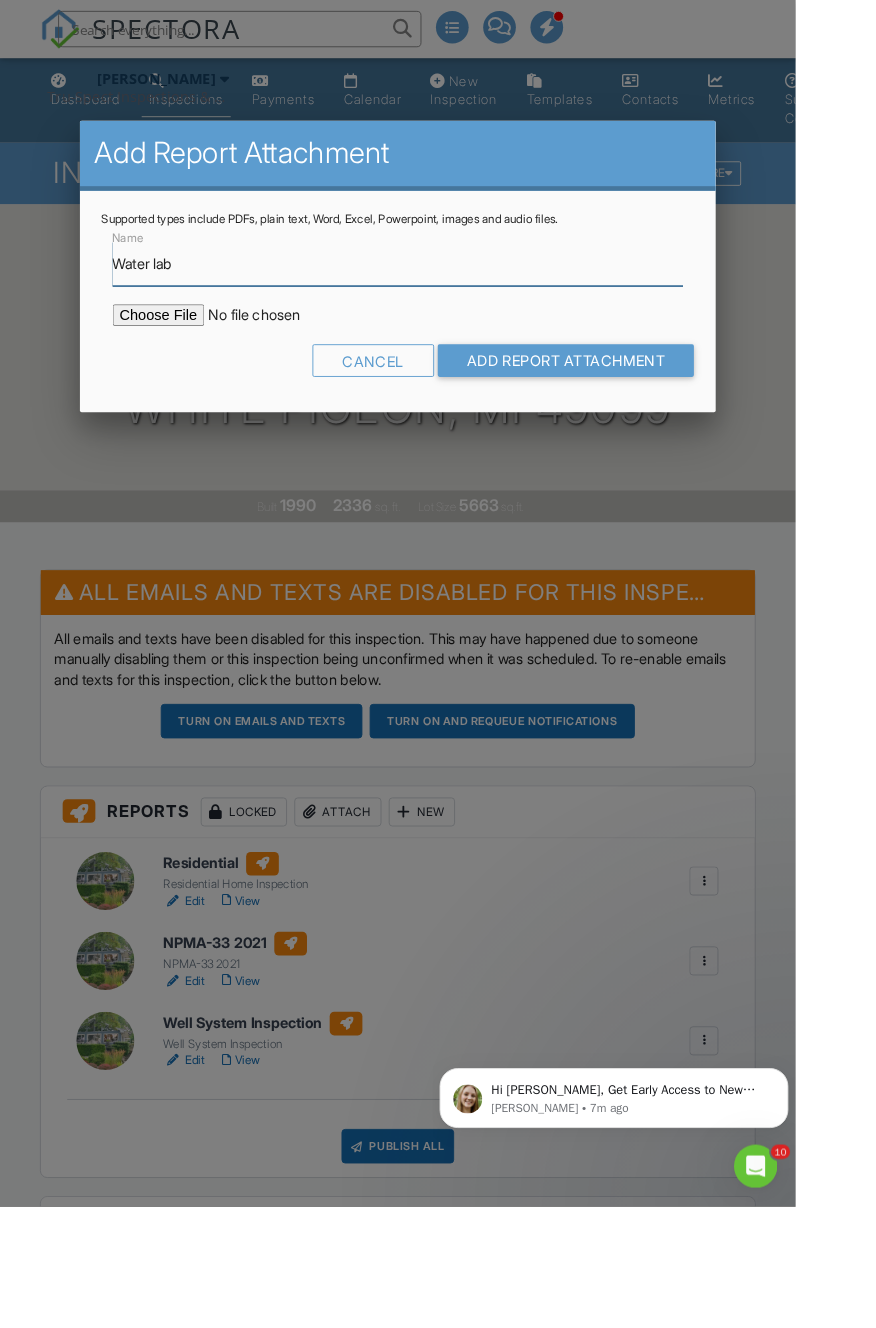 scroll, scrollTop: 0, scrollLeft: 0, axis: both 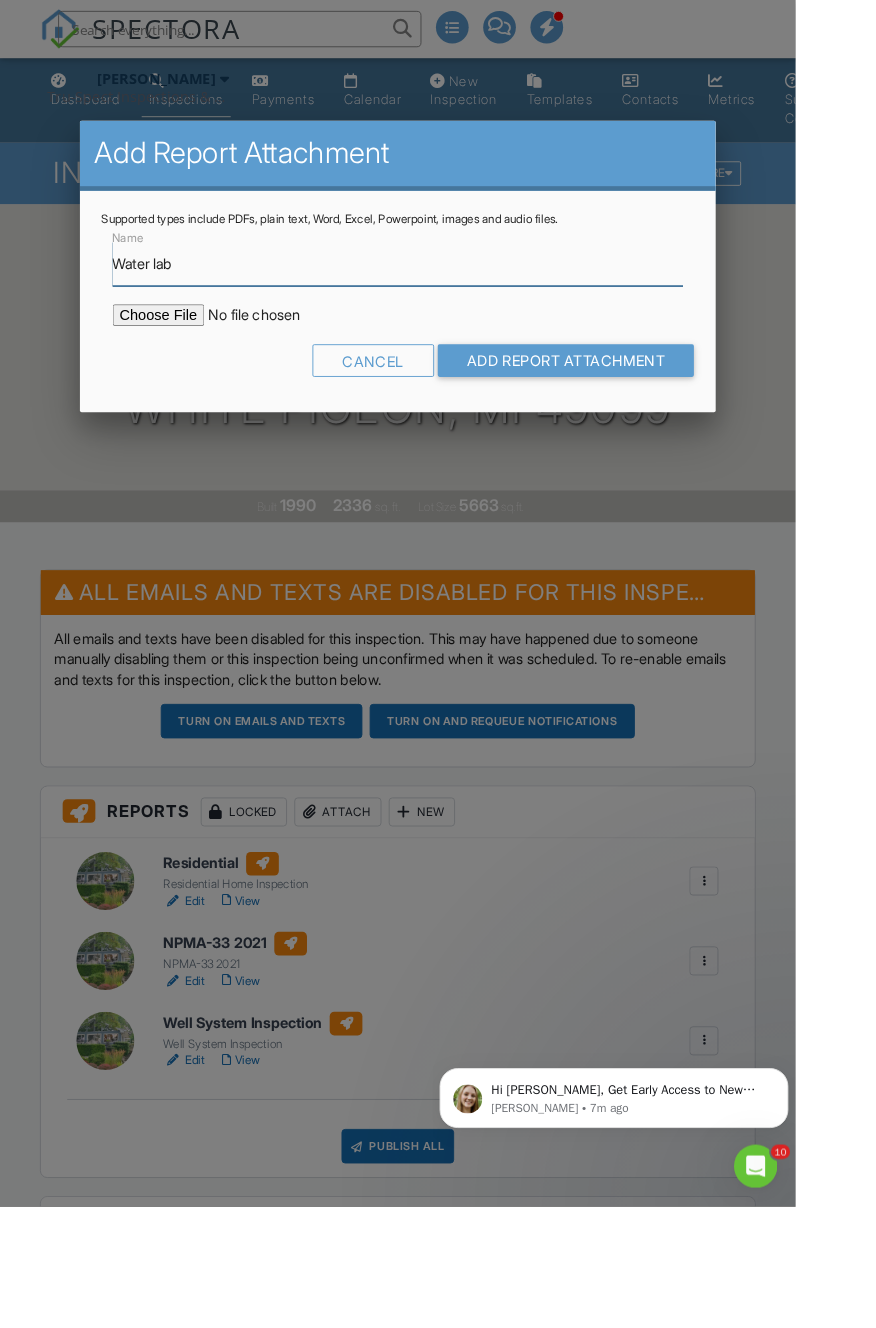type on "Water lab" 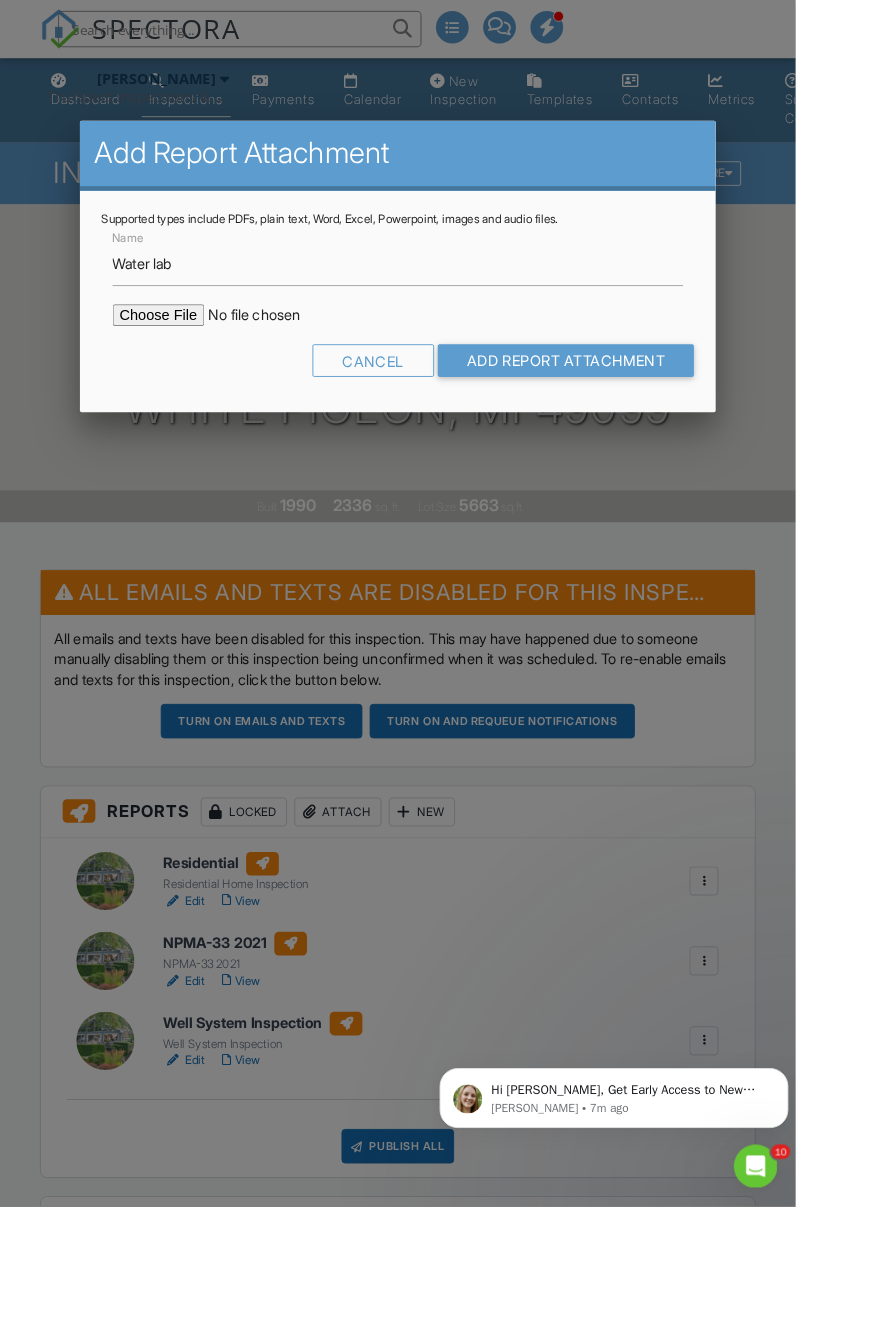 click at bounding box center [294, 347] 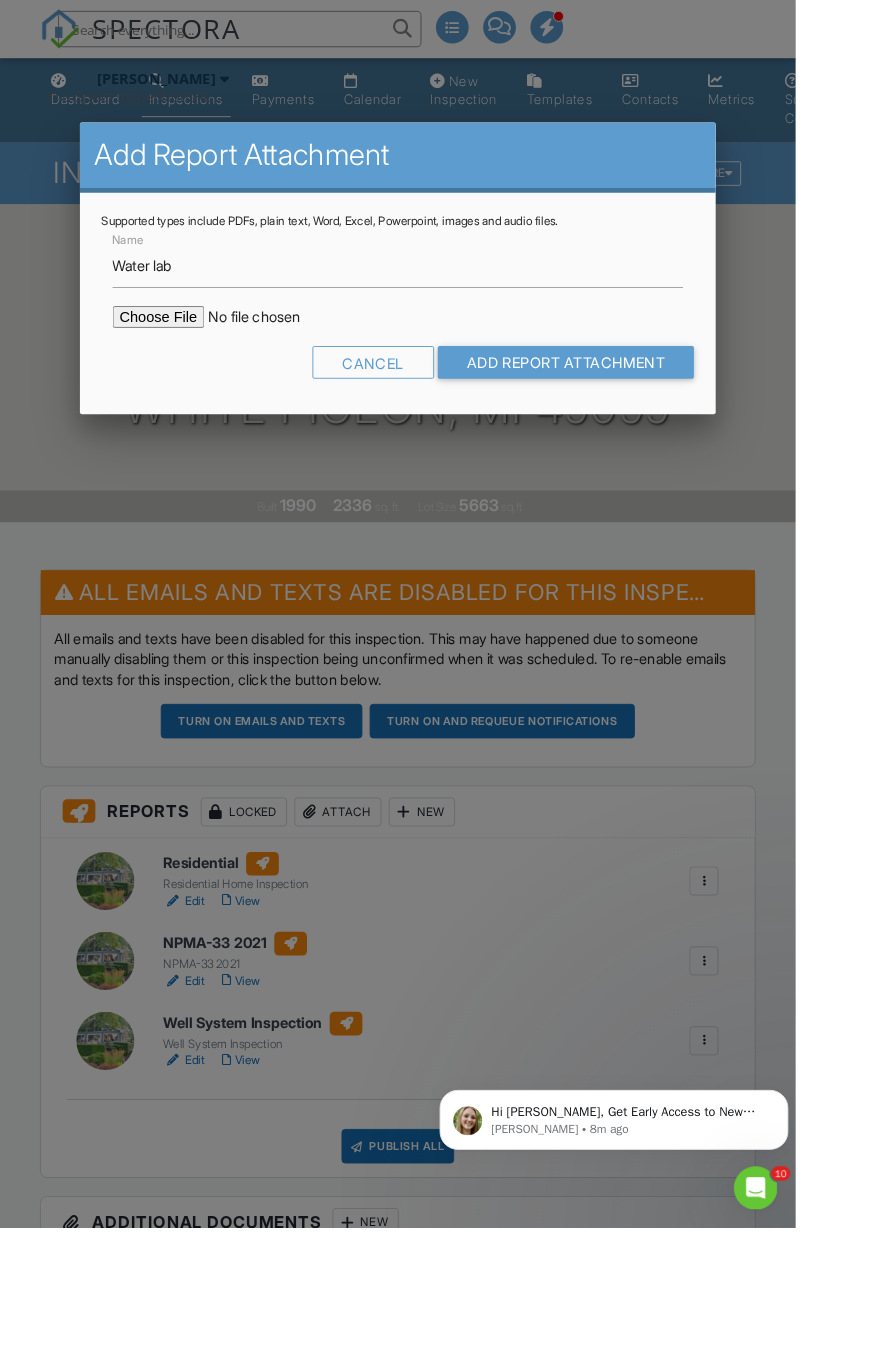 type on "C:\fakepath\W7145REPORT.PDF" 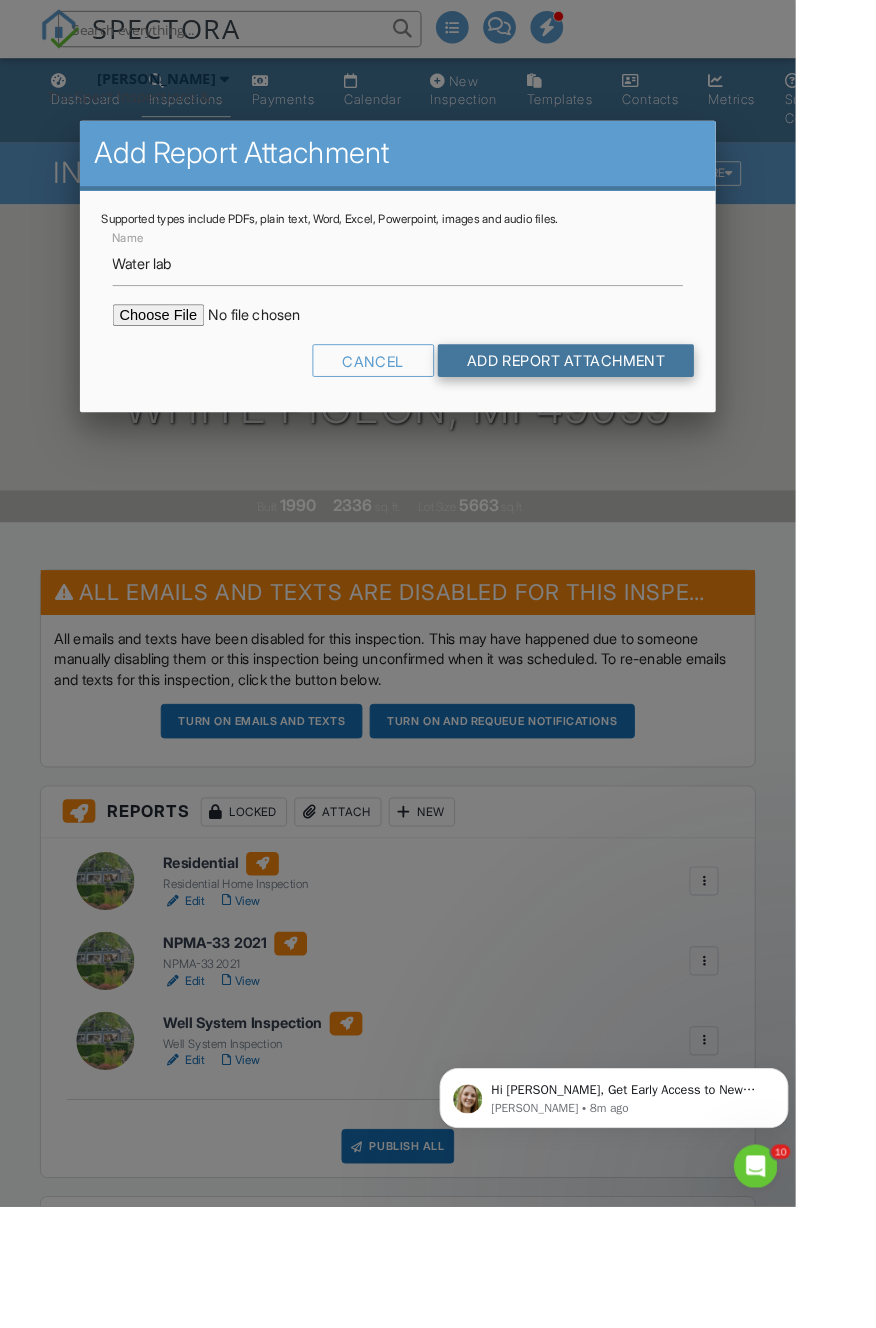 click on "Add Report Attachment" at bounding box center [623, 397] 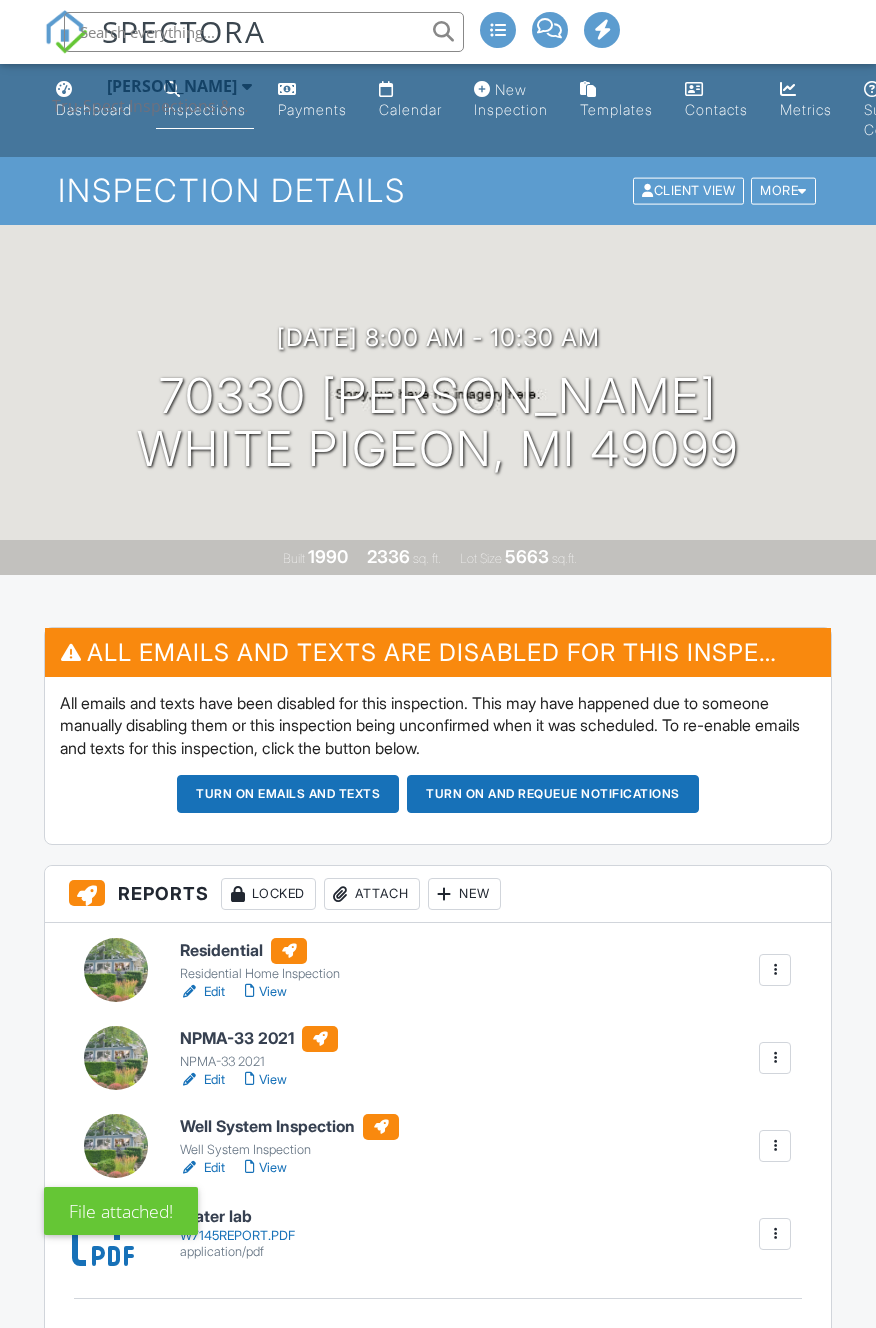 scroll, scrollTop: 0, scrollLeft: 0, axis: both 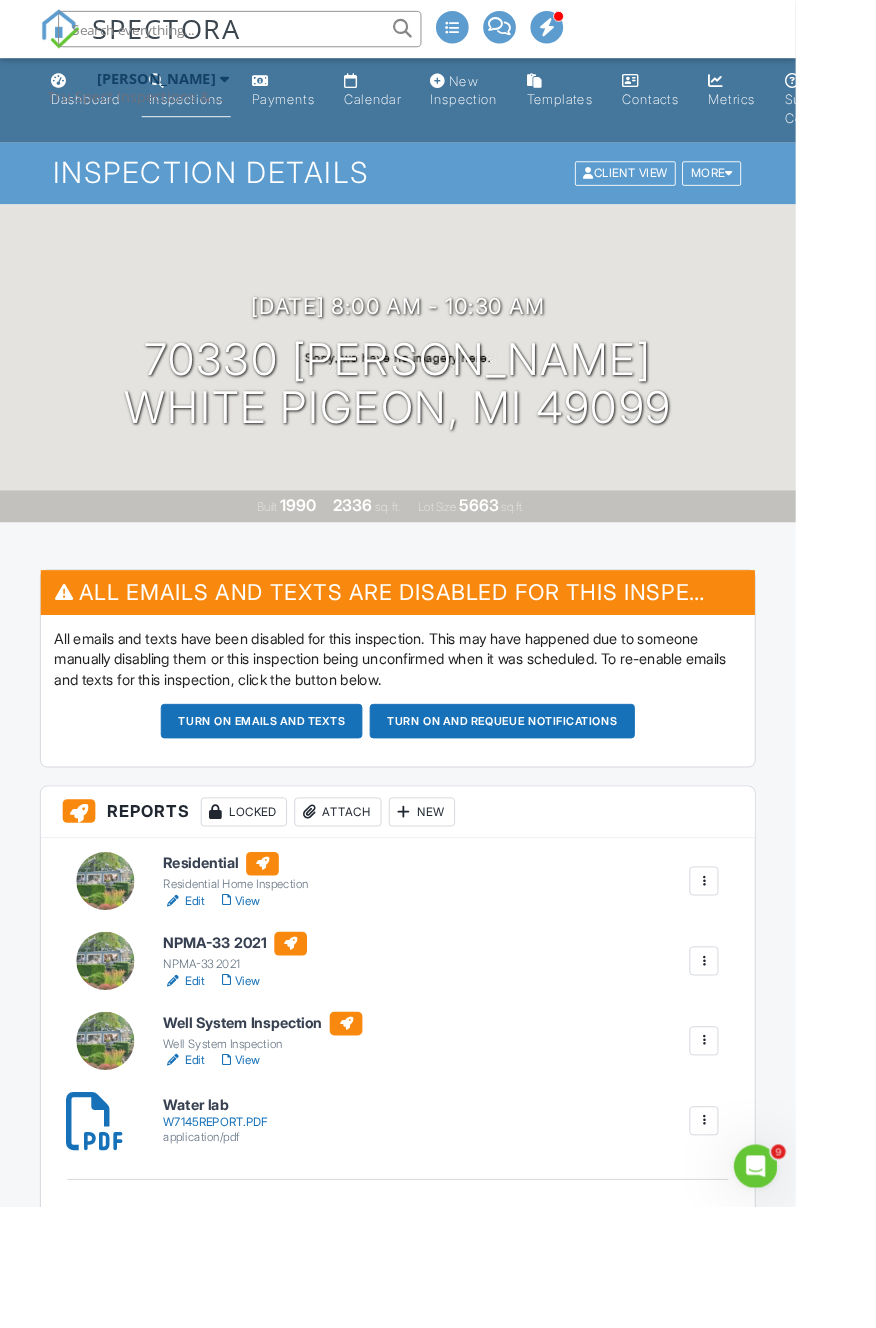 click on "Publish All" at bounding box center (438, 1350) 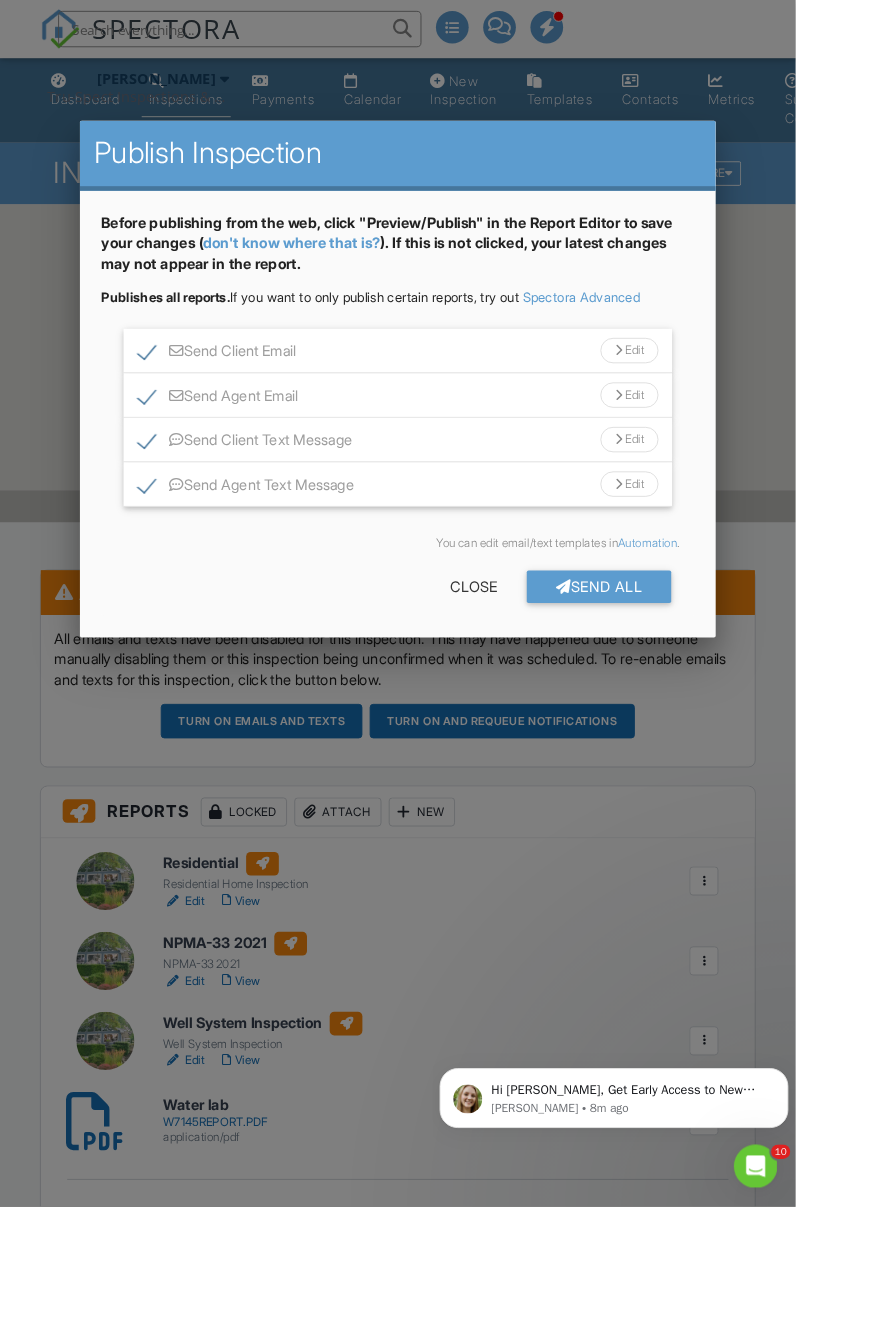 scroll, scrollTop: 0, scrollLeft: 0, axis: both 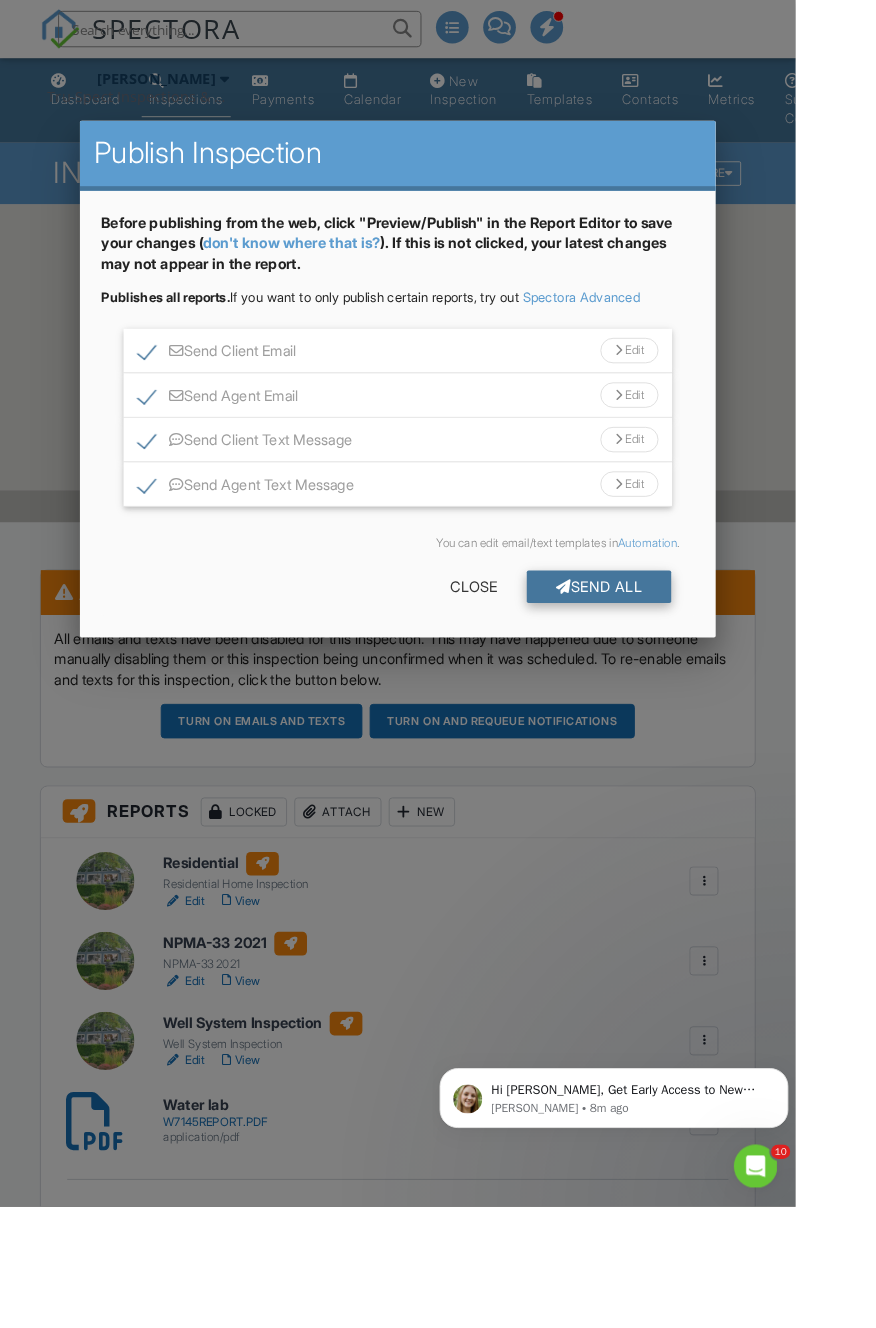 click on "Send All" at bounding box center (660, 646) 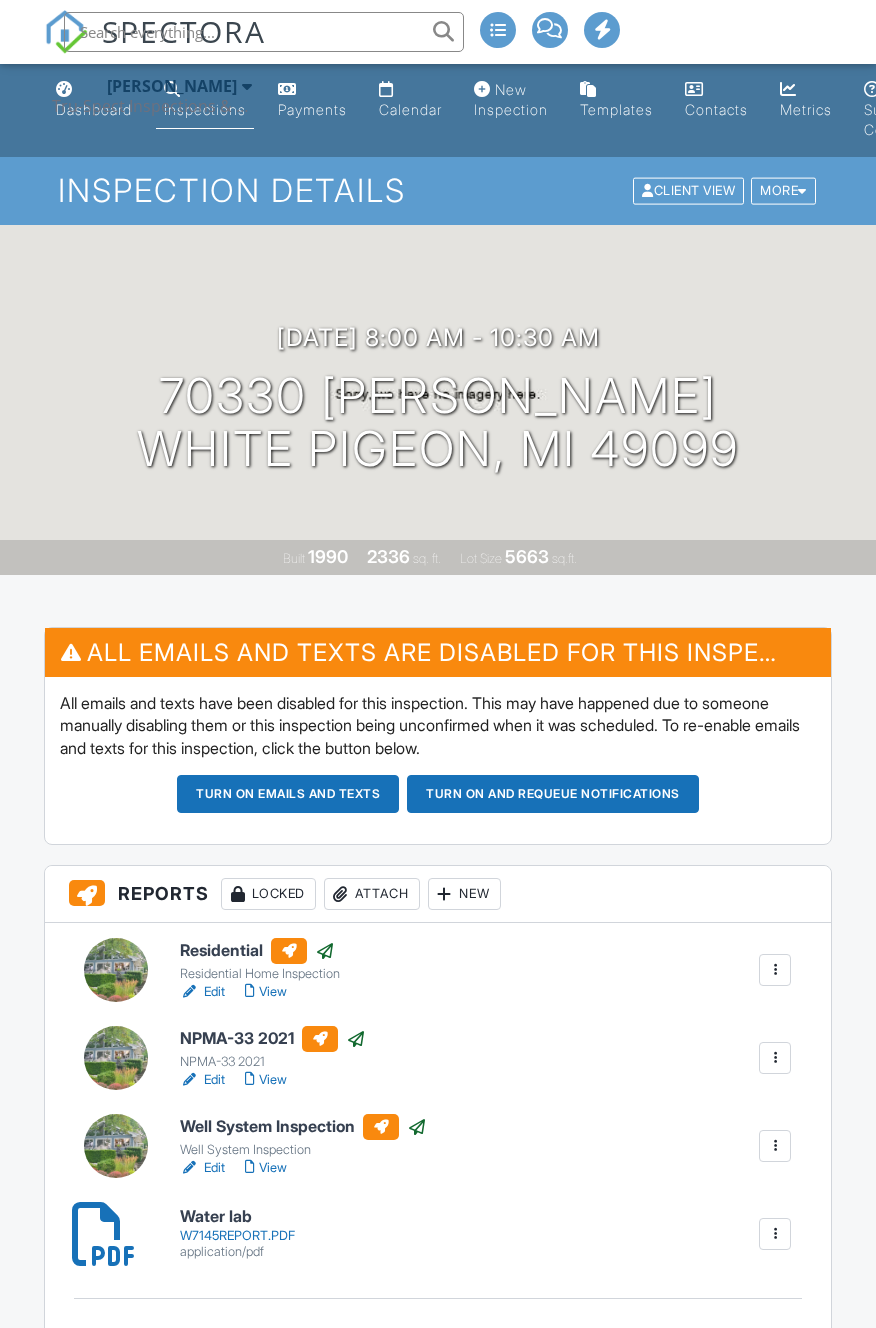 scroll, scrollTop: 27, scrollLeft: 0, axis: vertical 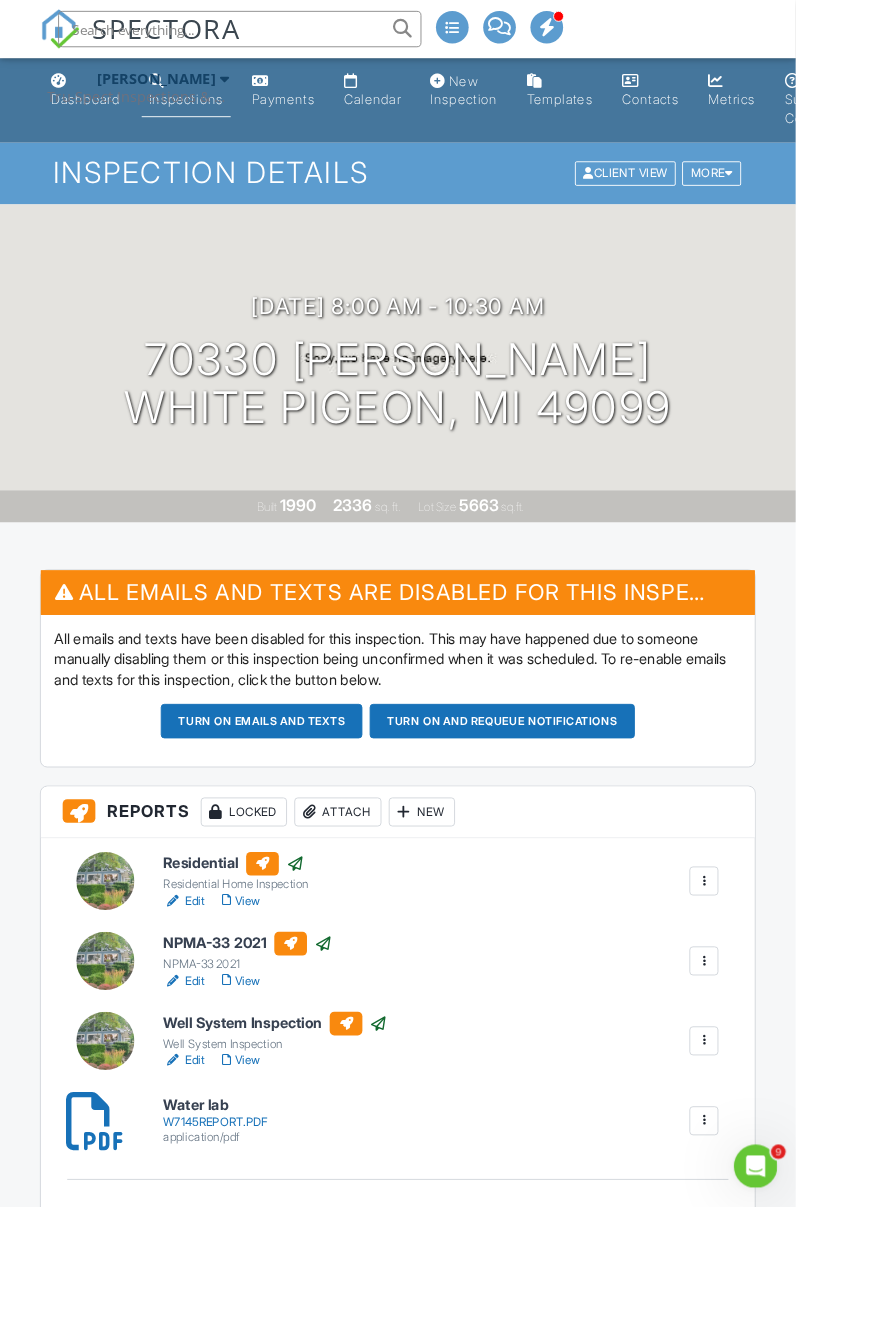 click at bounding box center [66, 32] 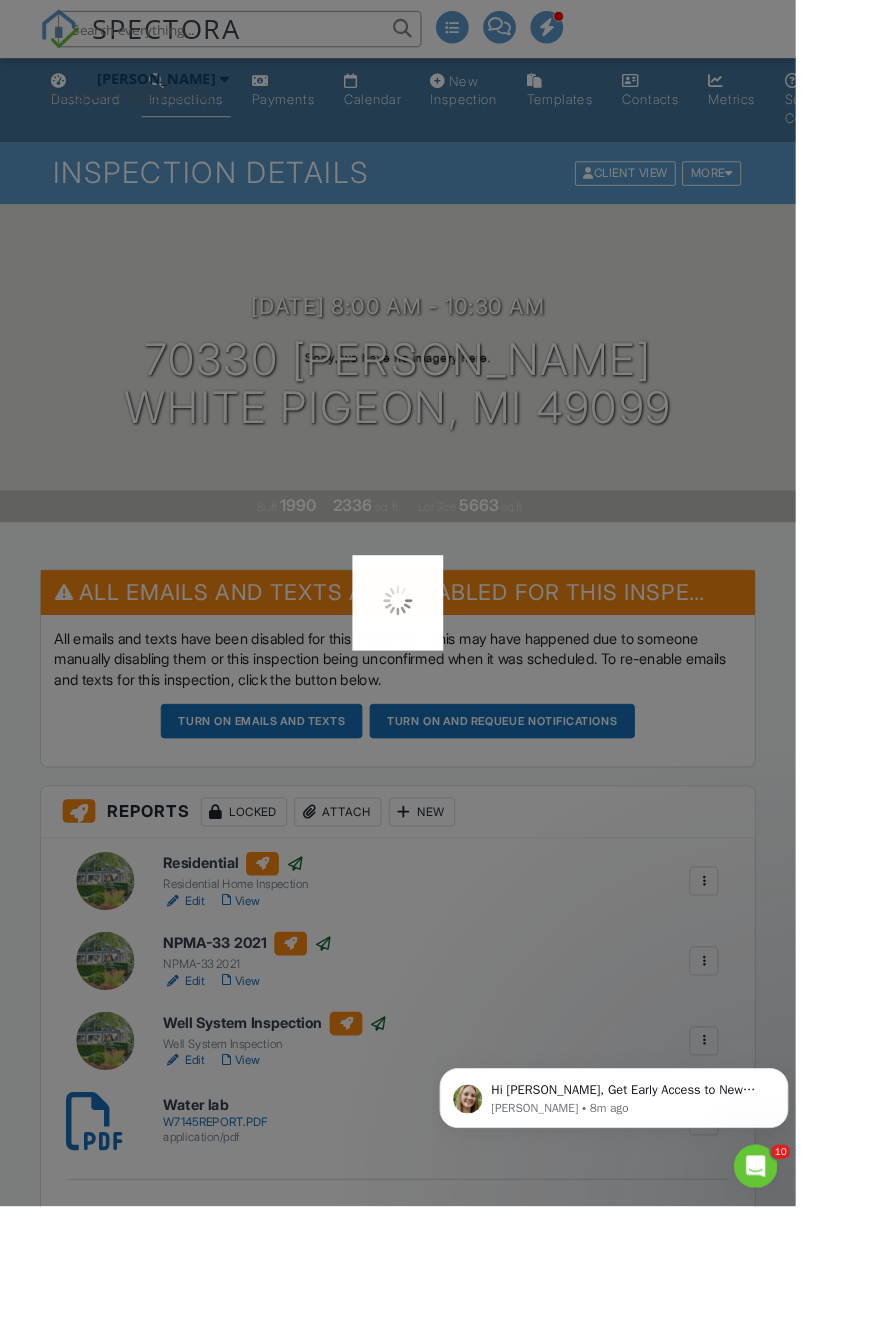 scroll, scrollTop: 0, scrollLeft: 0, axis: both 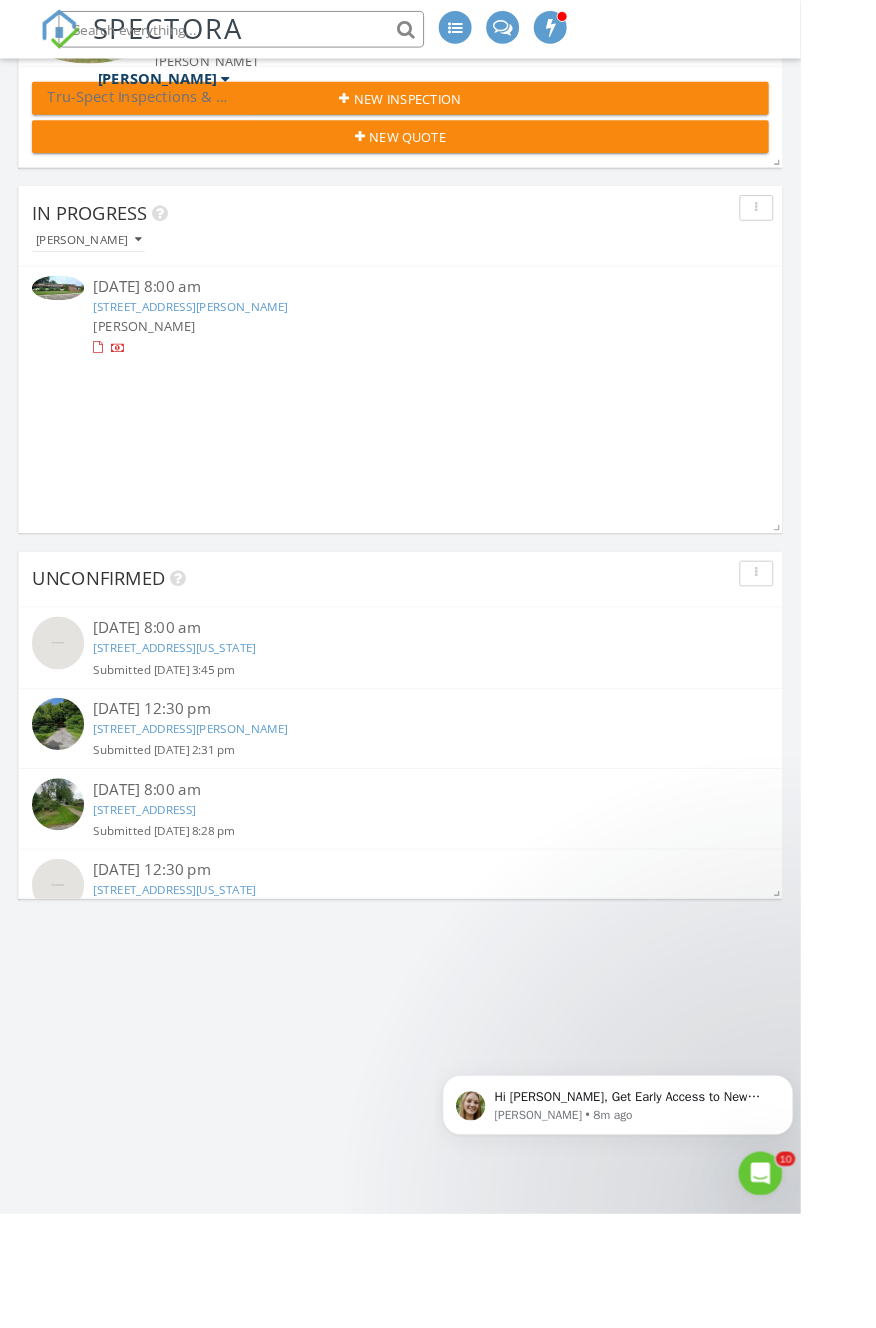 click on "71039 Michigan Blvd, White Pigeon, MI 49099" at bounding box center (191, 709) 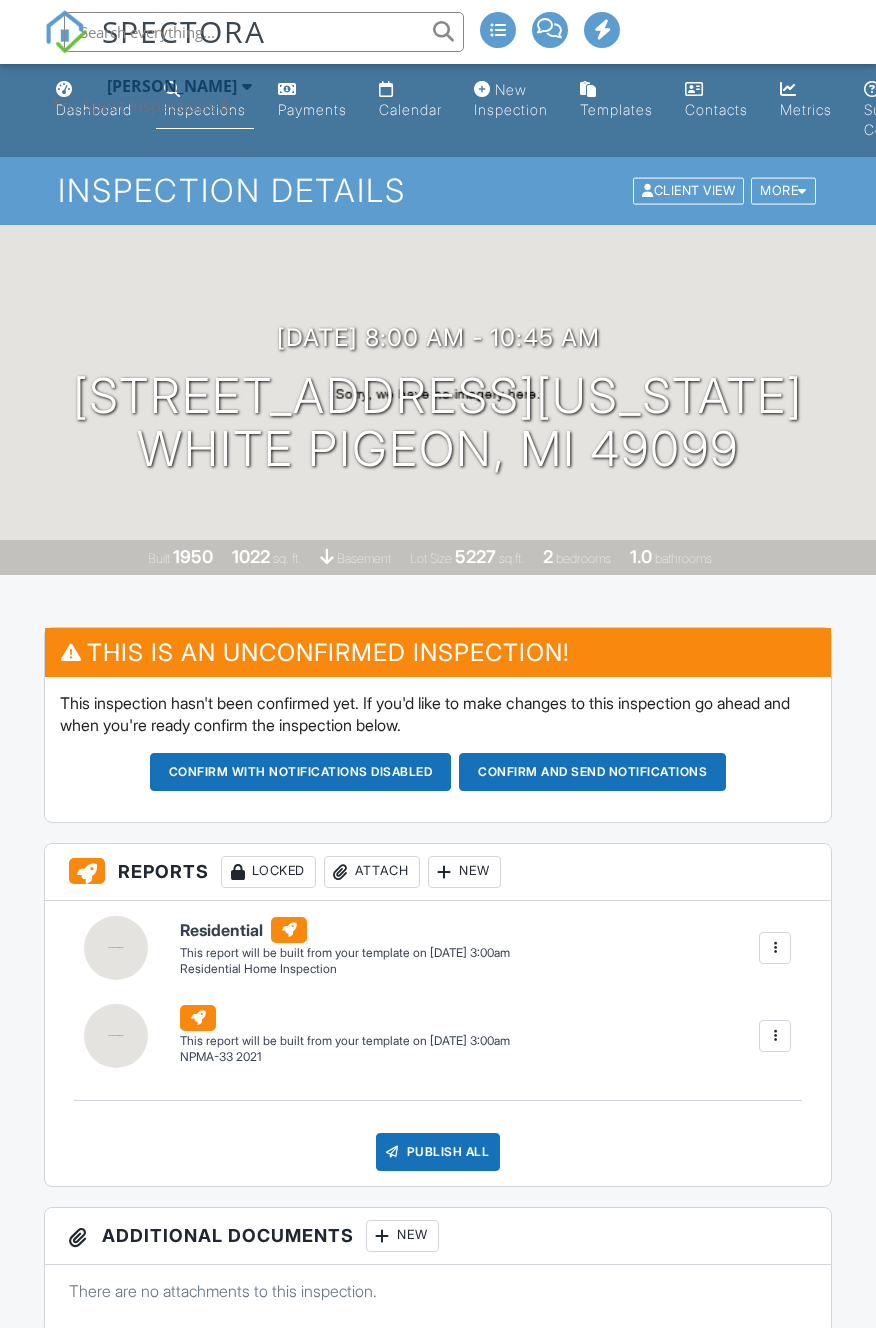scroll, scrollTop: 0, scrollLeft: 0, axis: both 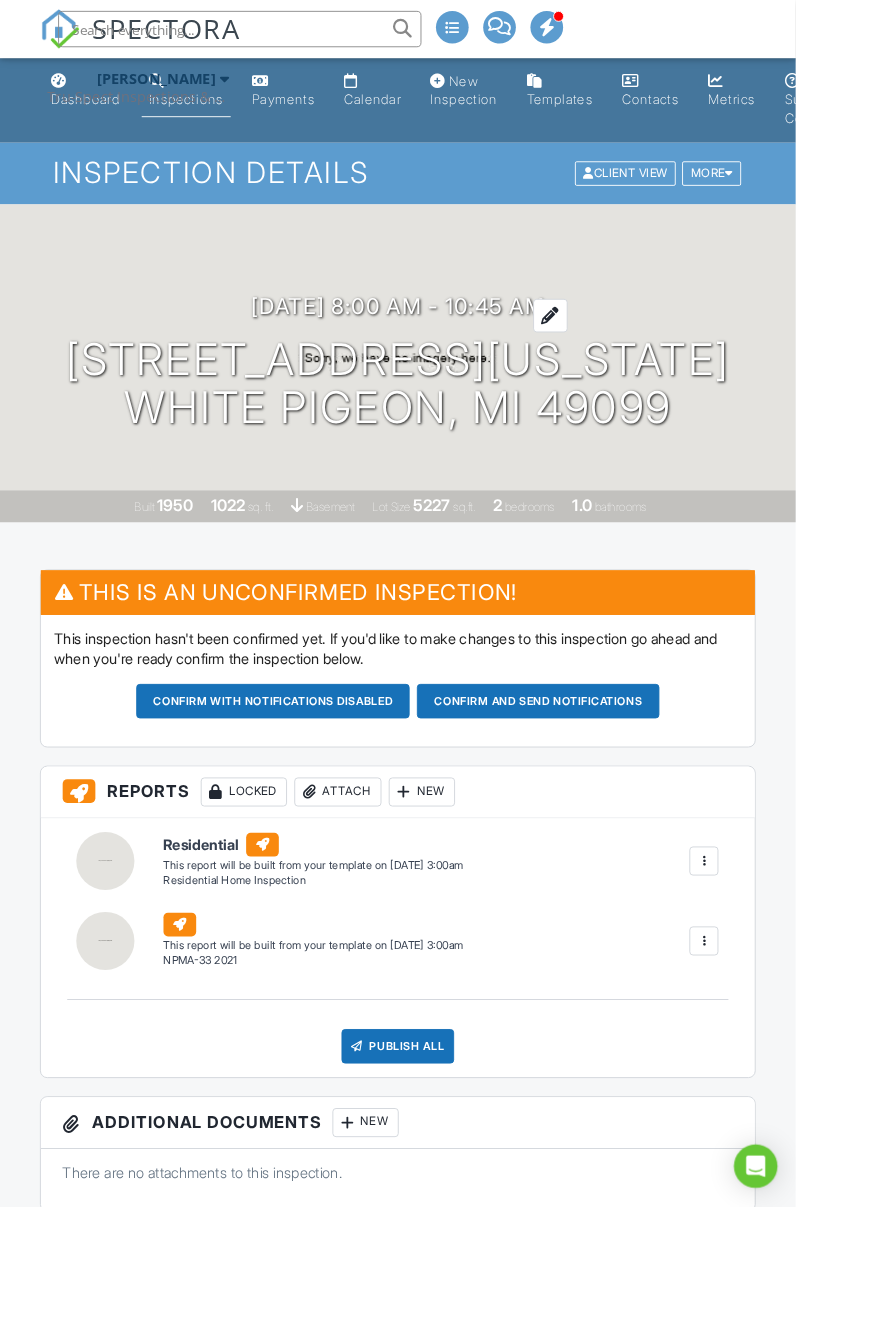 click on "07/14/2025  8:00 am
- 10:45 am" at bounding box center (438, 337) 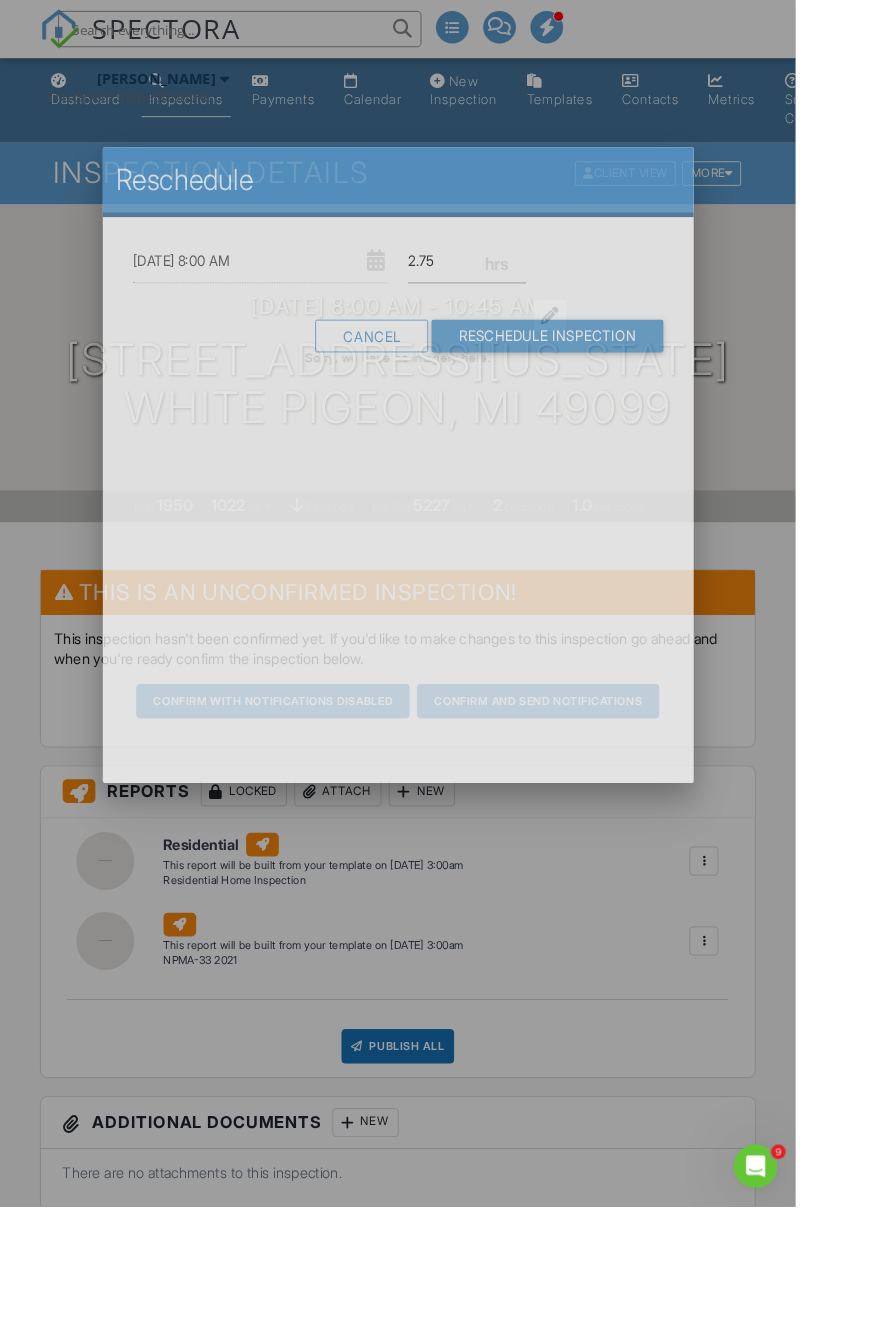 scroll, scrollTop: 0, scrollLeft: 0, axis: both 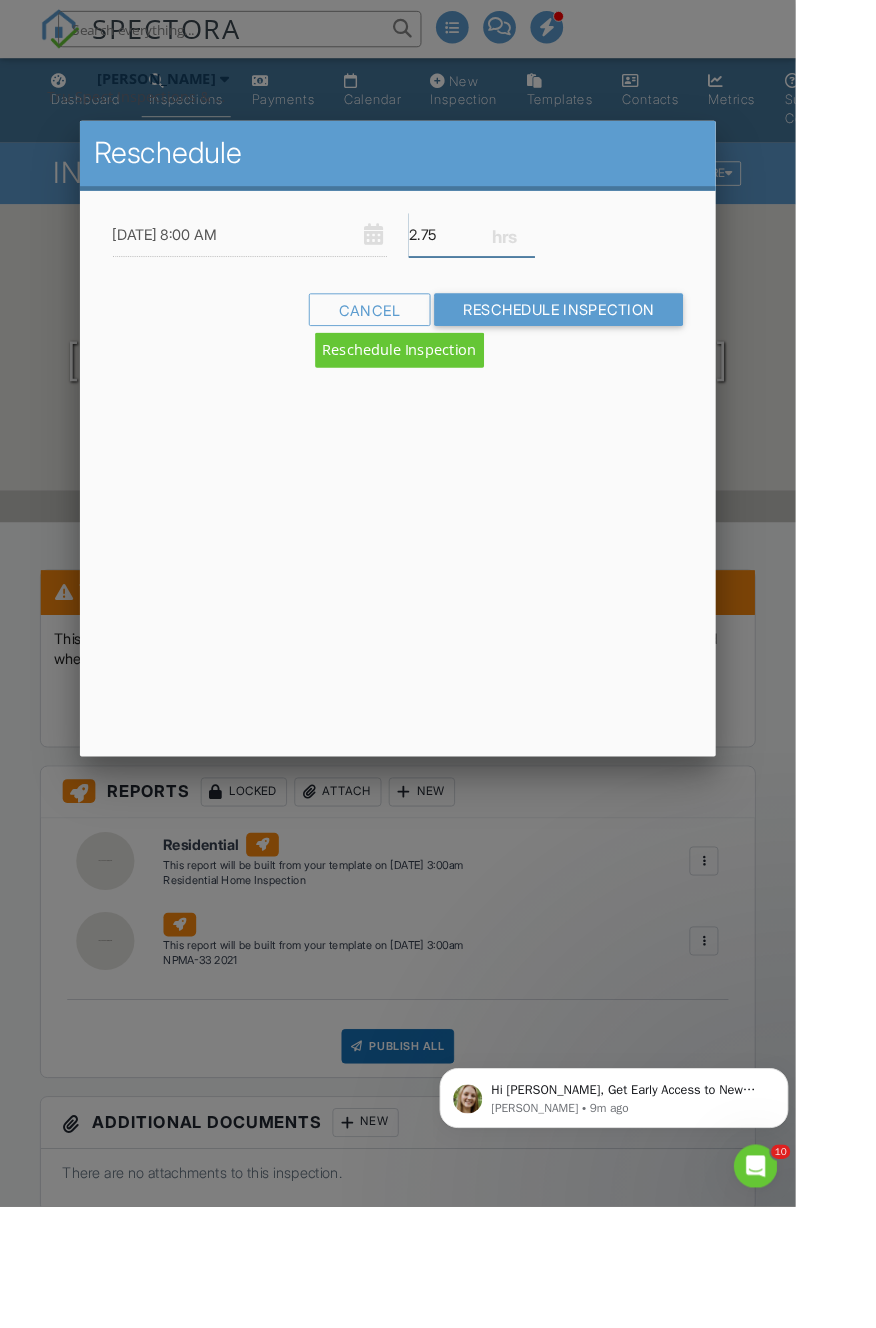 click on "2.75" at bounding box center (519, 258) 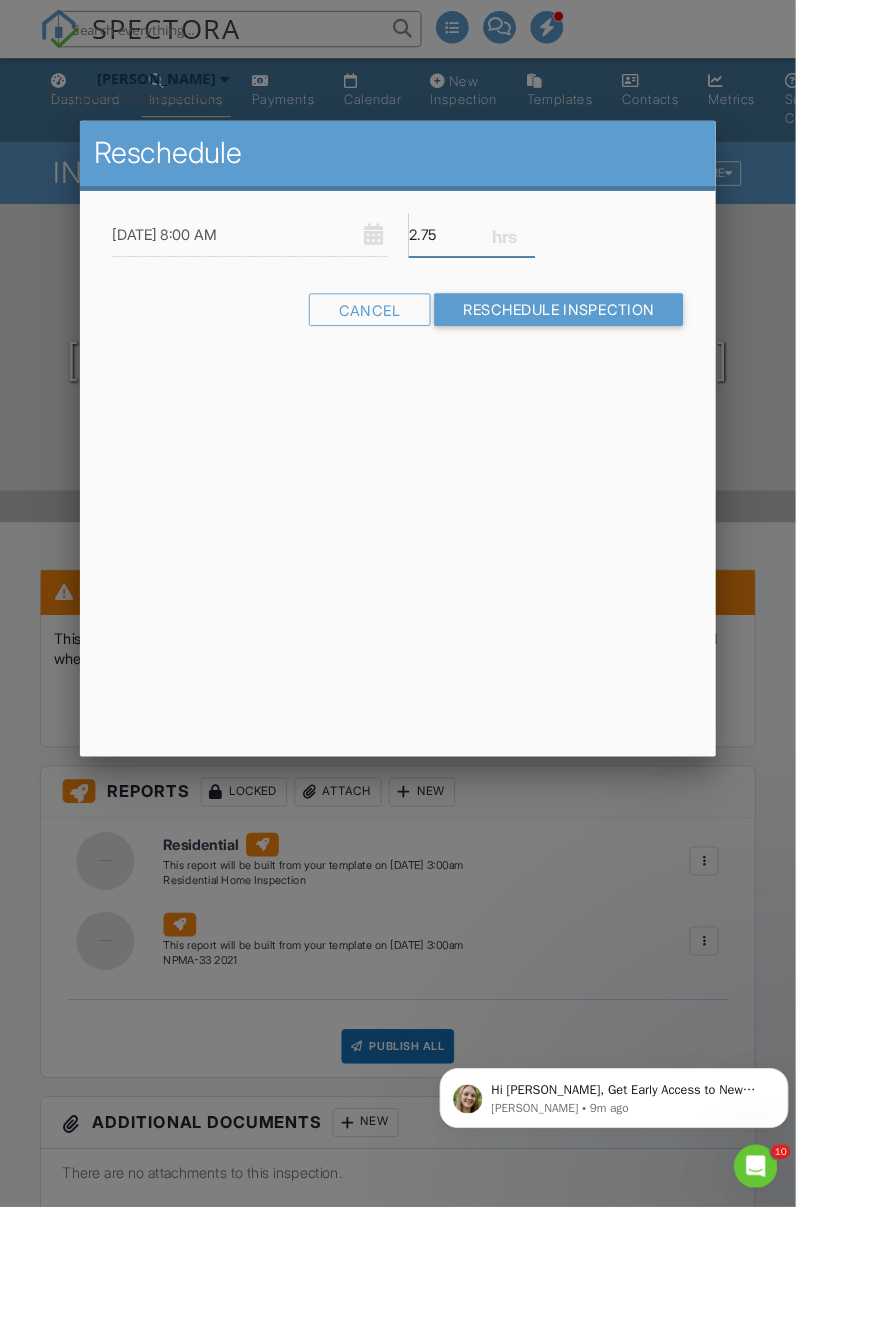 click on "2.75" at bounding box center (519, 258) 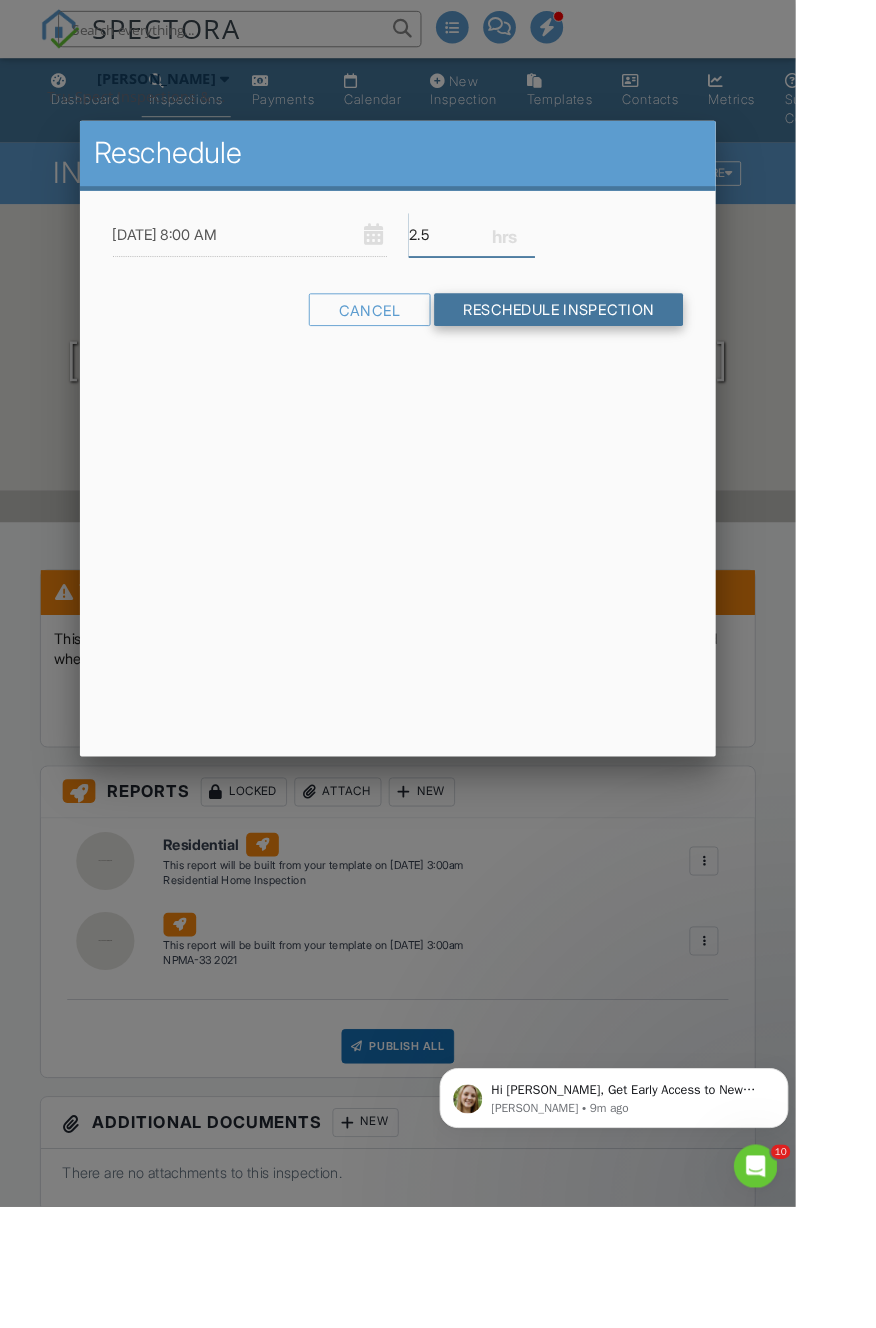 type on "2.5" 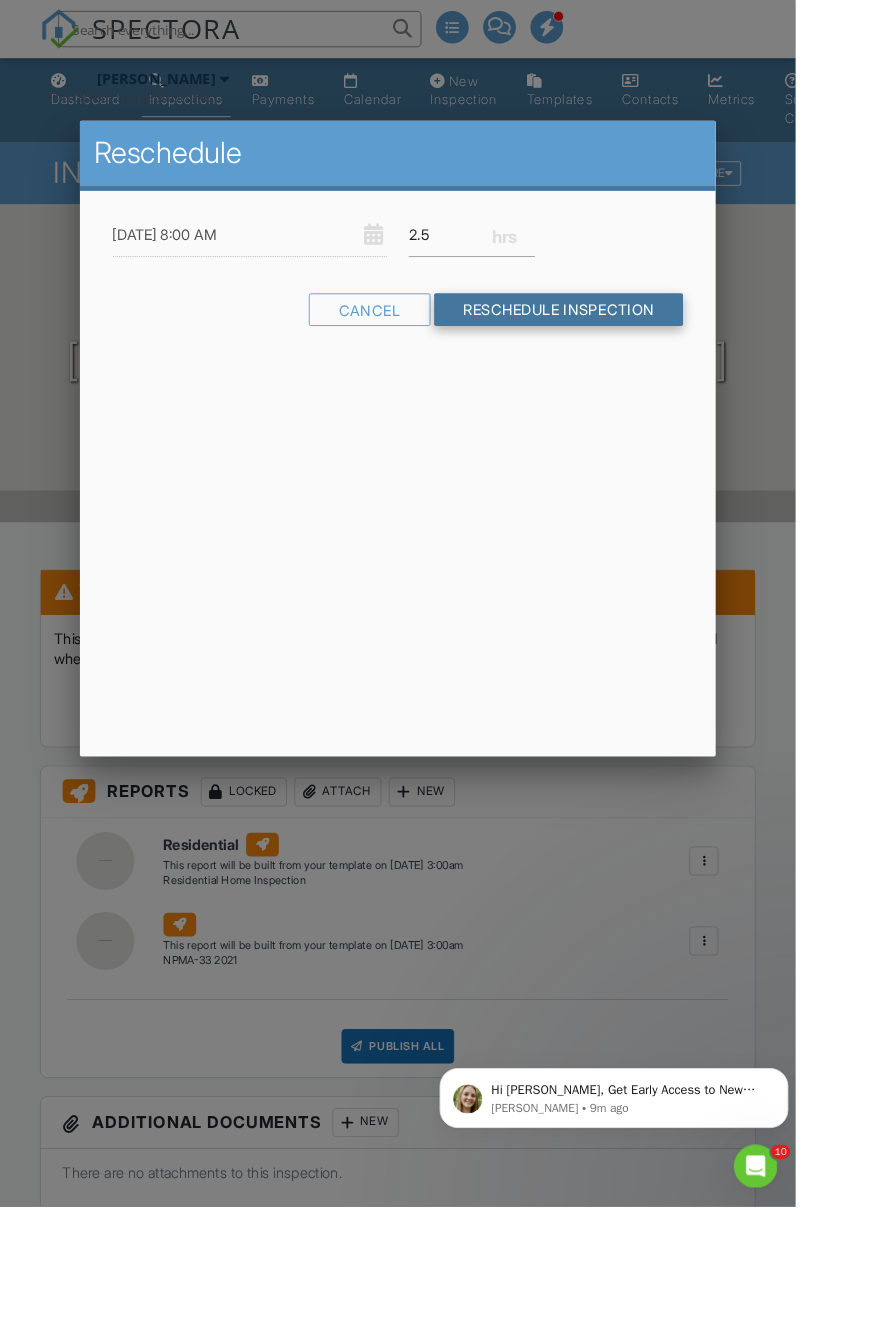 click on "Reschedule Inspection" at bounding box center (615, 341) 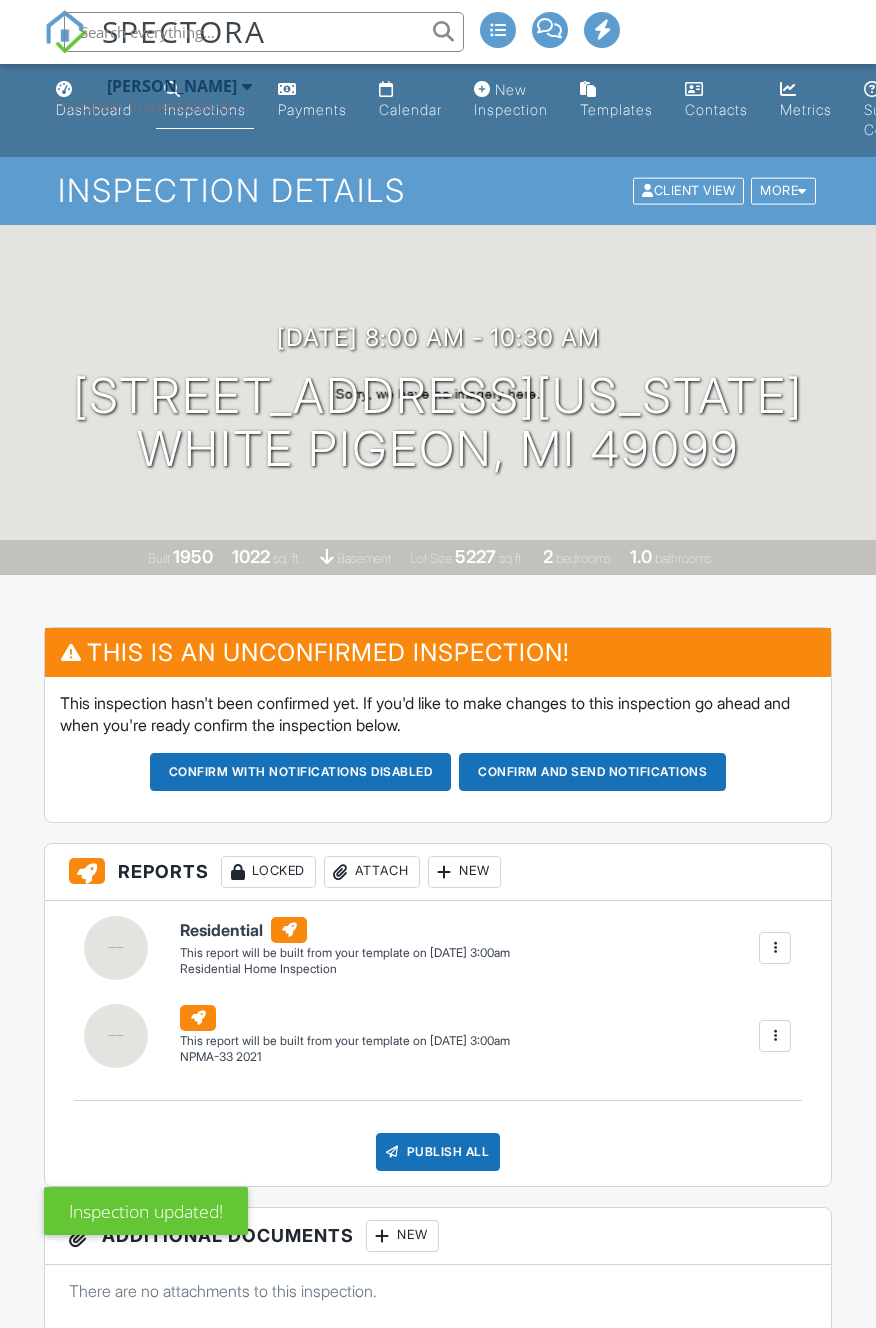 scroll, scrollTop: 0, scrollLeft: 0, axis: both 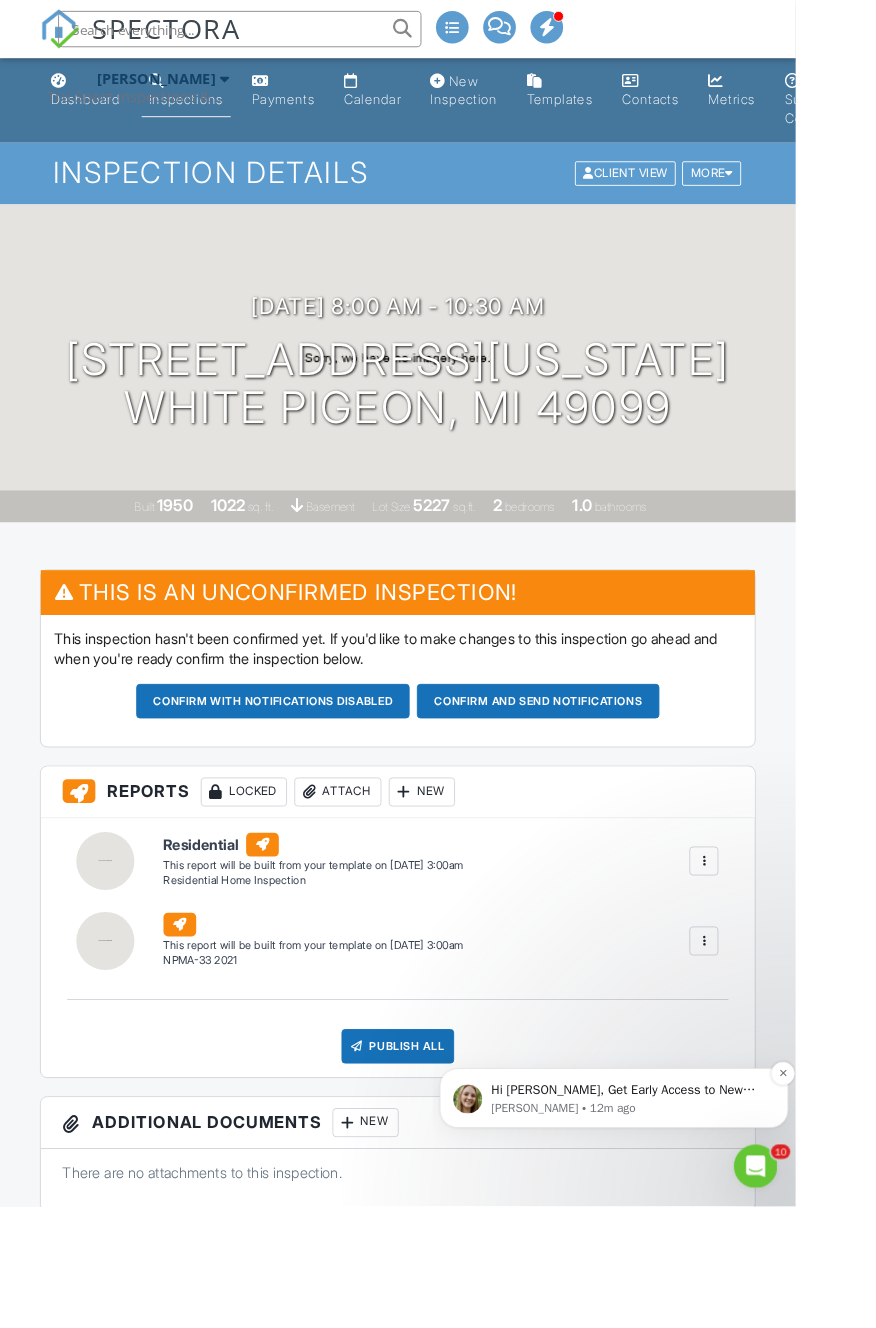 click on "Megan • 12m ago" at bounding box center [648, 1115] 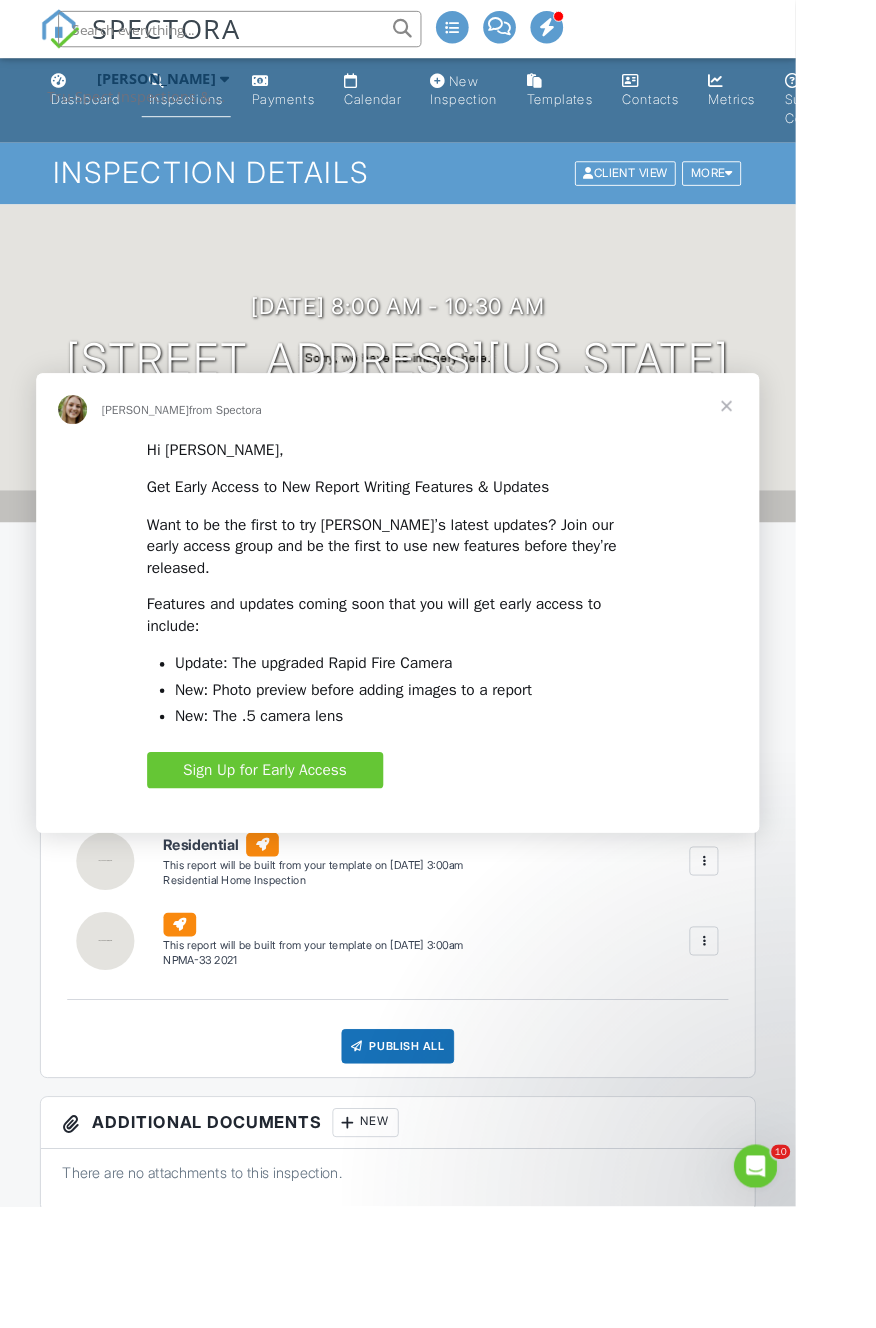 scroll, scrollTop: 0, scrollLeft: 0, axis: both 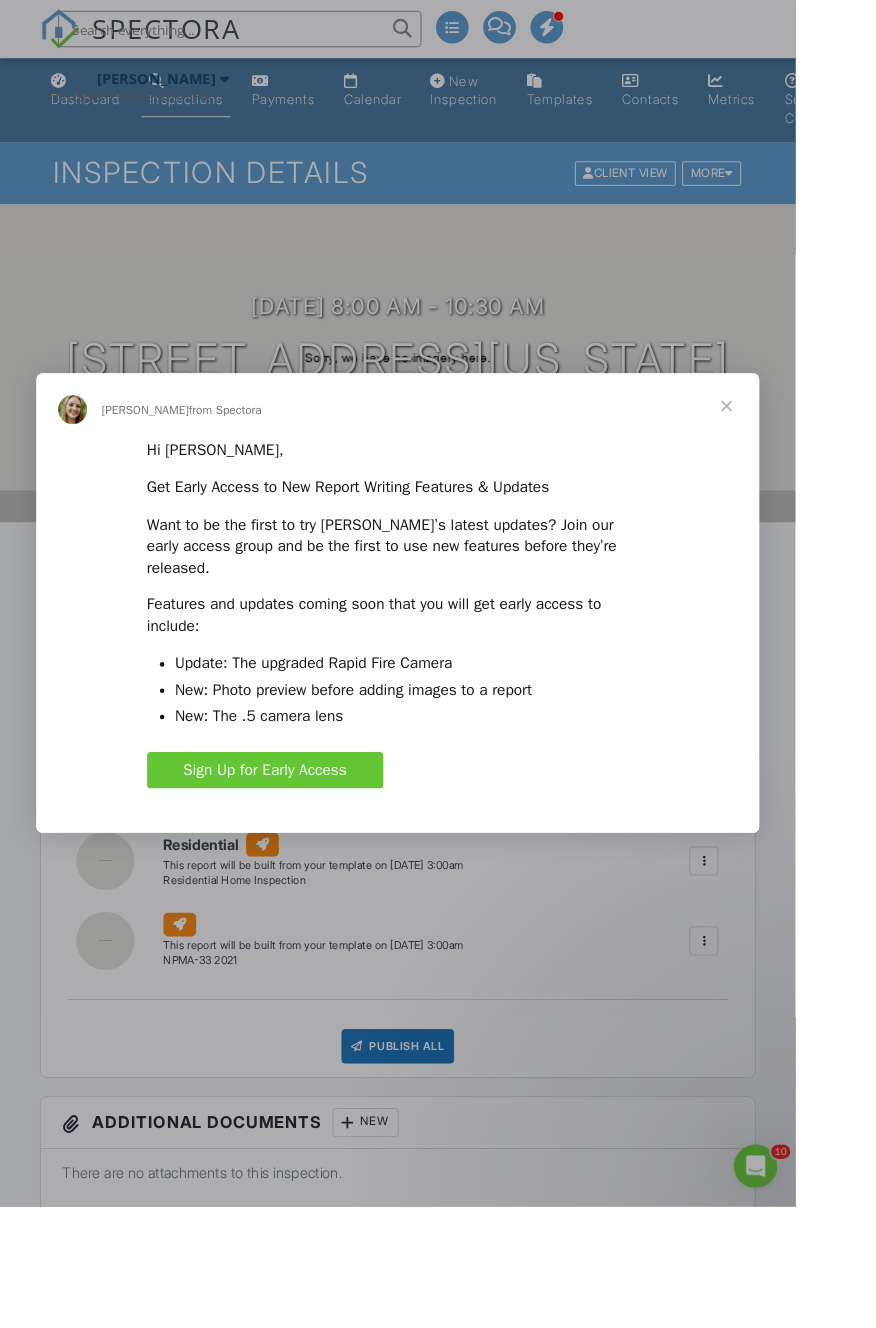 click on "Update: The upgraded Rapid Fire Camera" at bounding box center [454, 731] 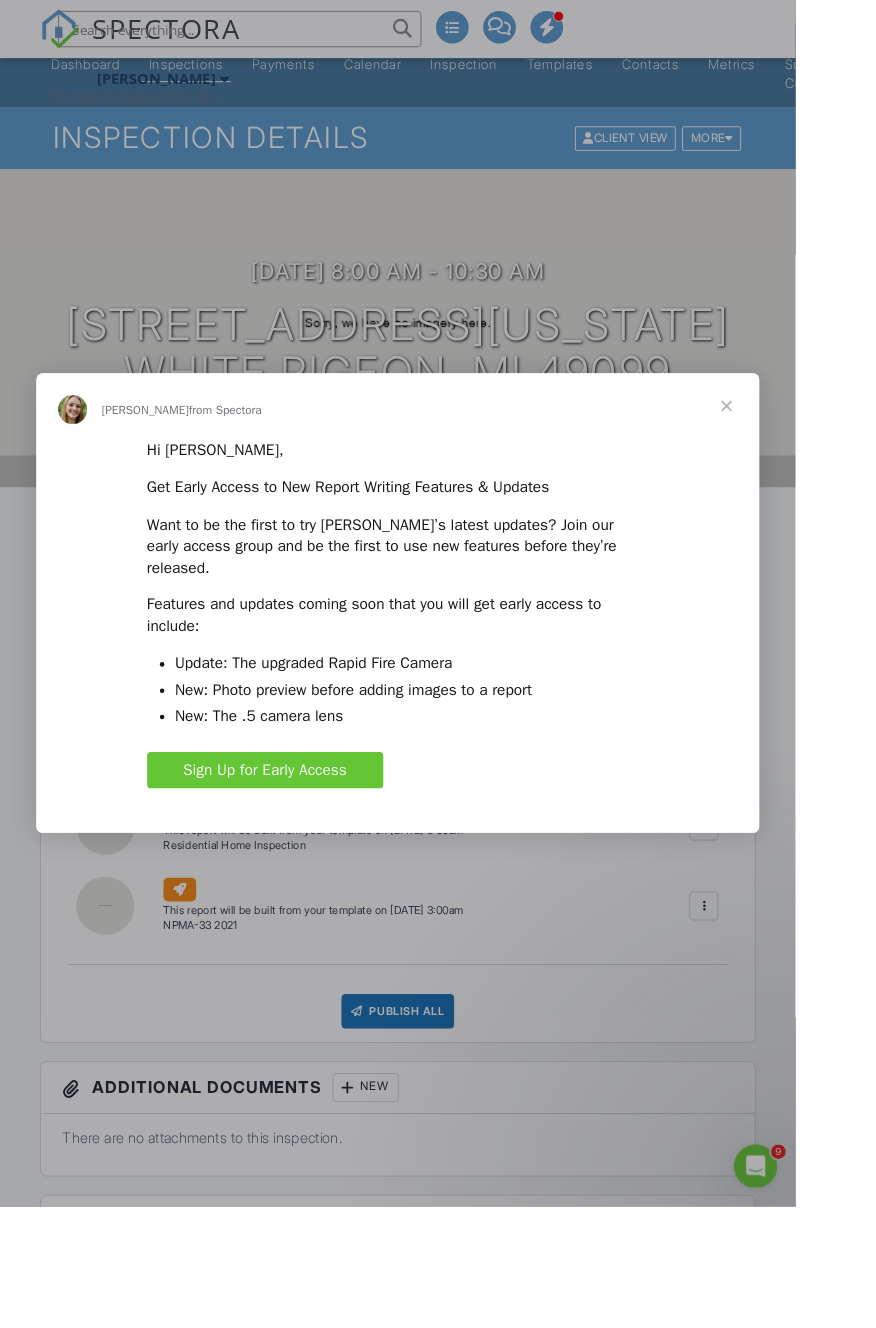 scroll, scrollTop: 0, scrollLeft: 0, axis: both 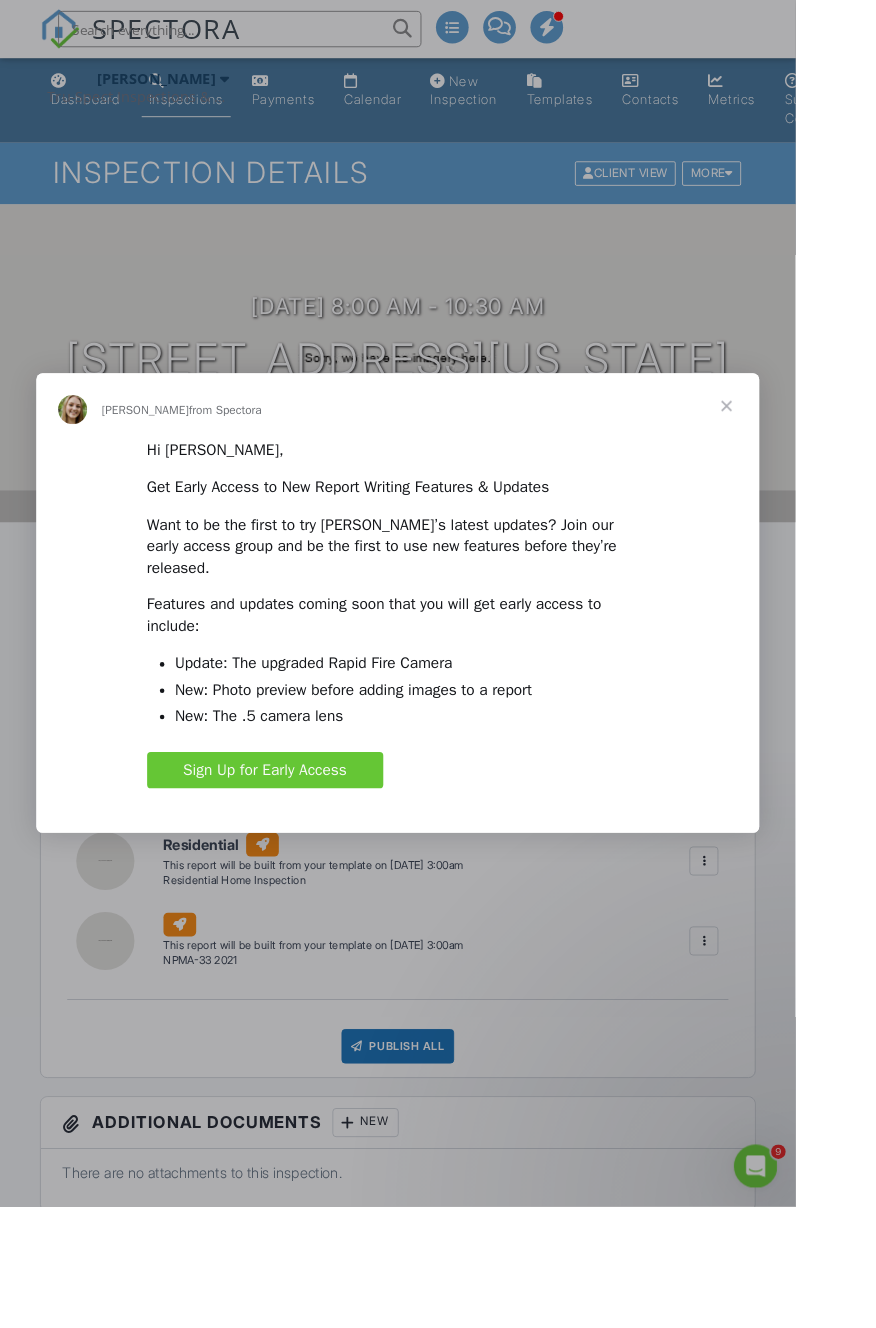 click at bounding box center [800, 447] 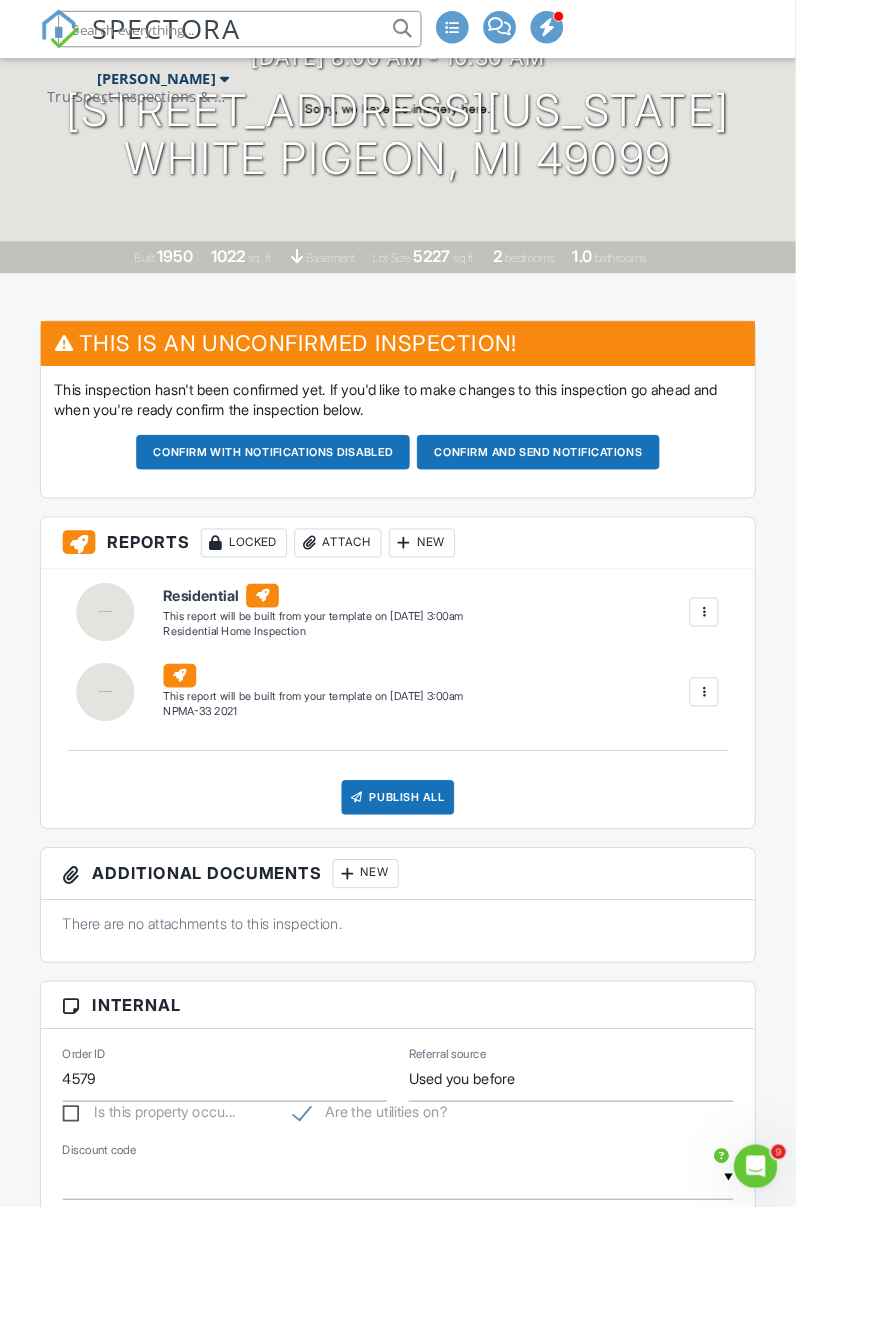scroll, scrollTop: 0, scrollLeft: 0, axis: both 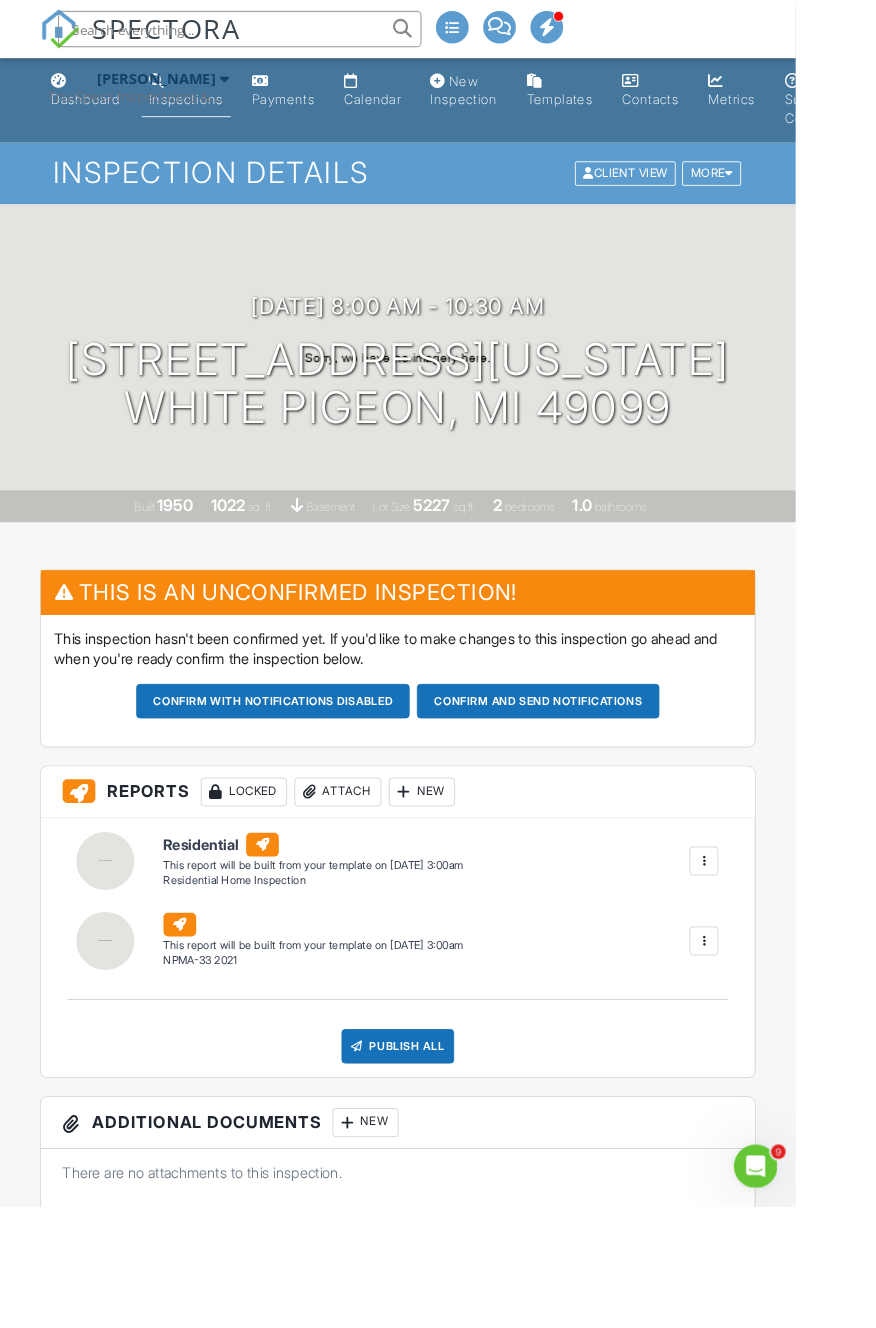 click on "Confirm and send notifications" at bounding box center [301, 772] 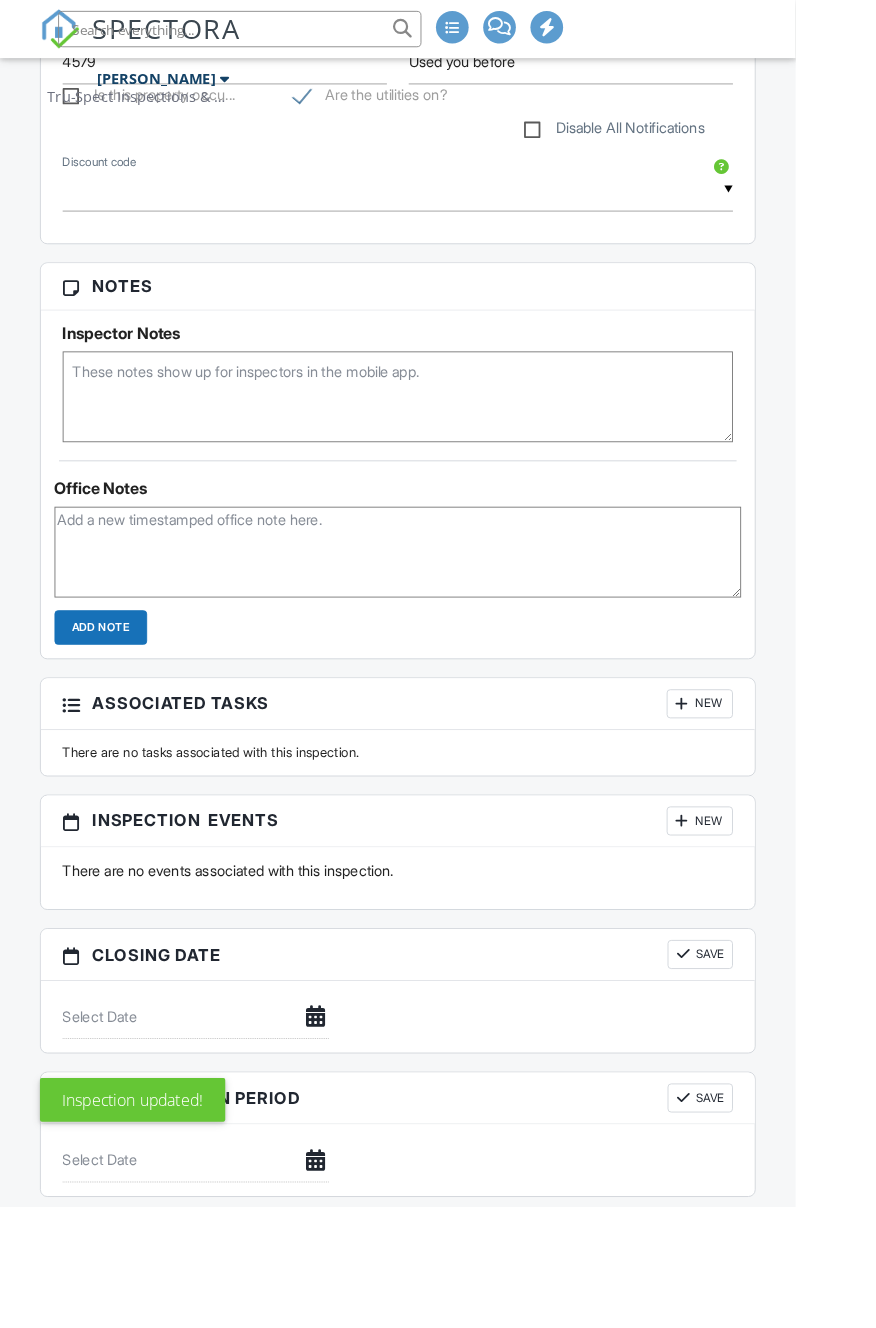 scroll, scrollTop: 0, scrollLeft: 0, axis: both 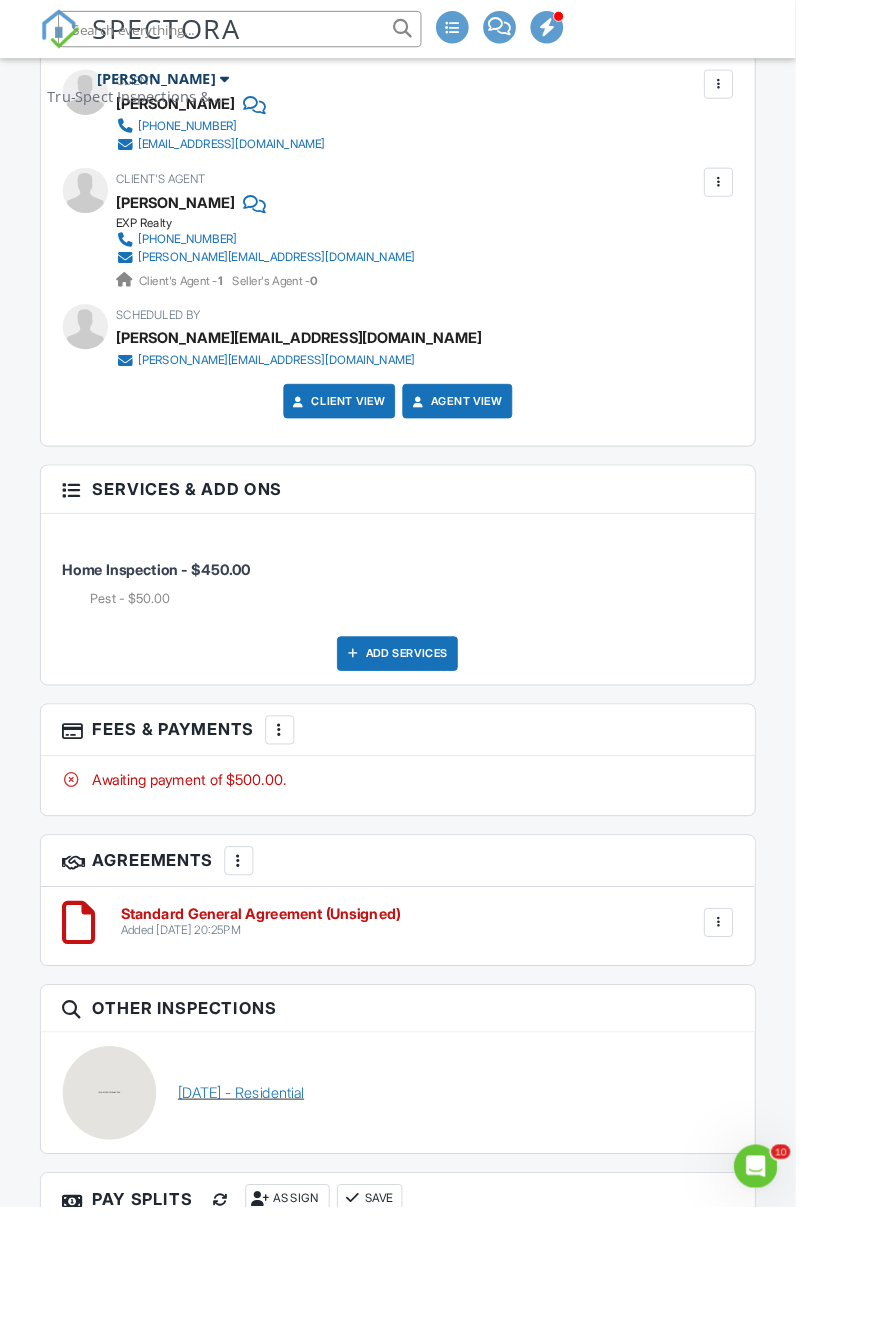 click on "07/21/2025 - Residential" at bounding box center (265, 1203) 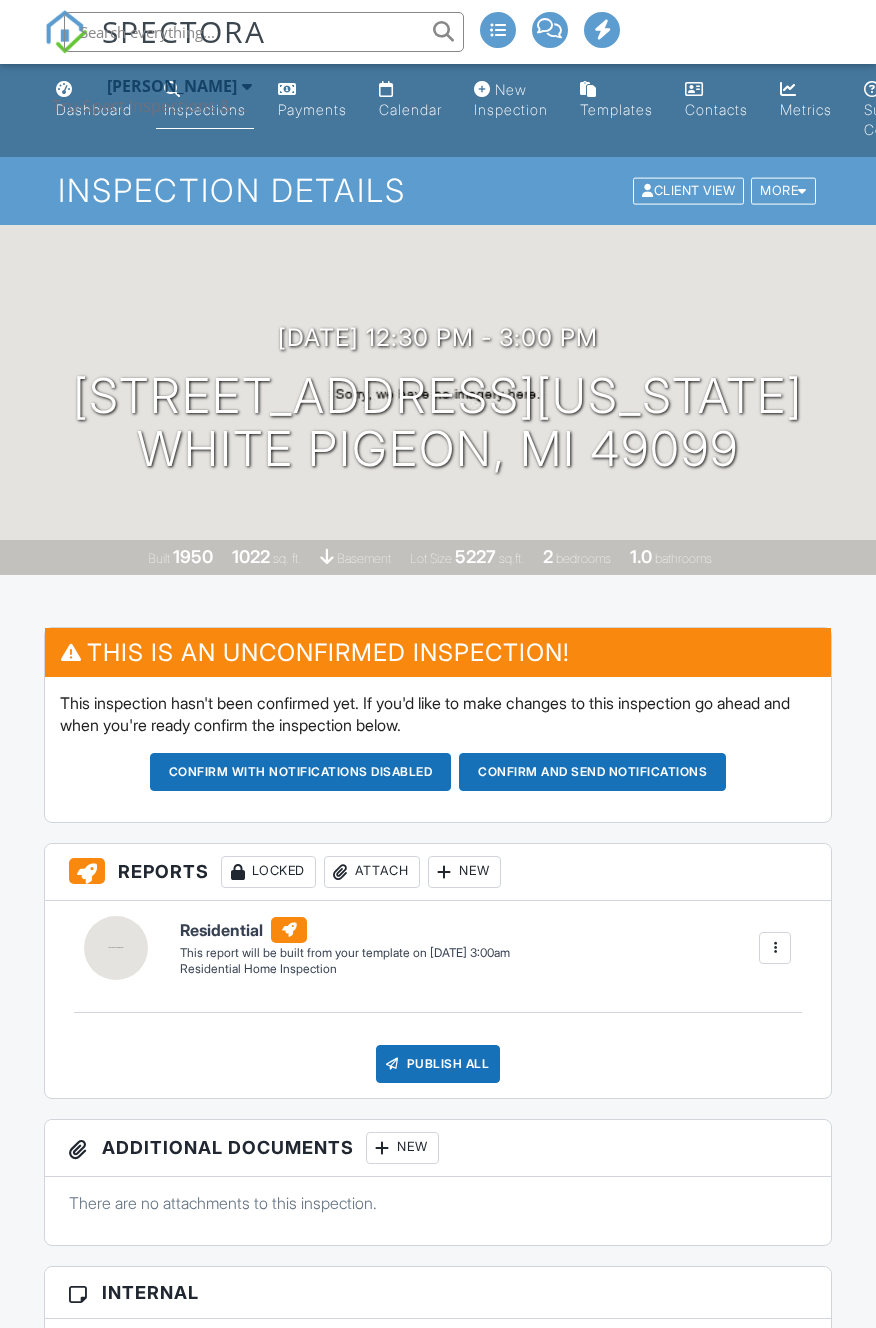 scroll, scrollTop: 0, scrollLeft: 0, axis: both 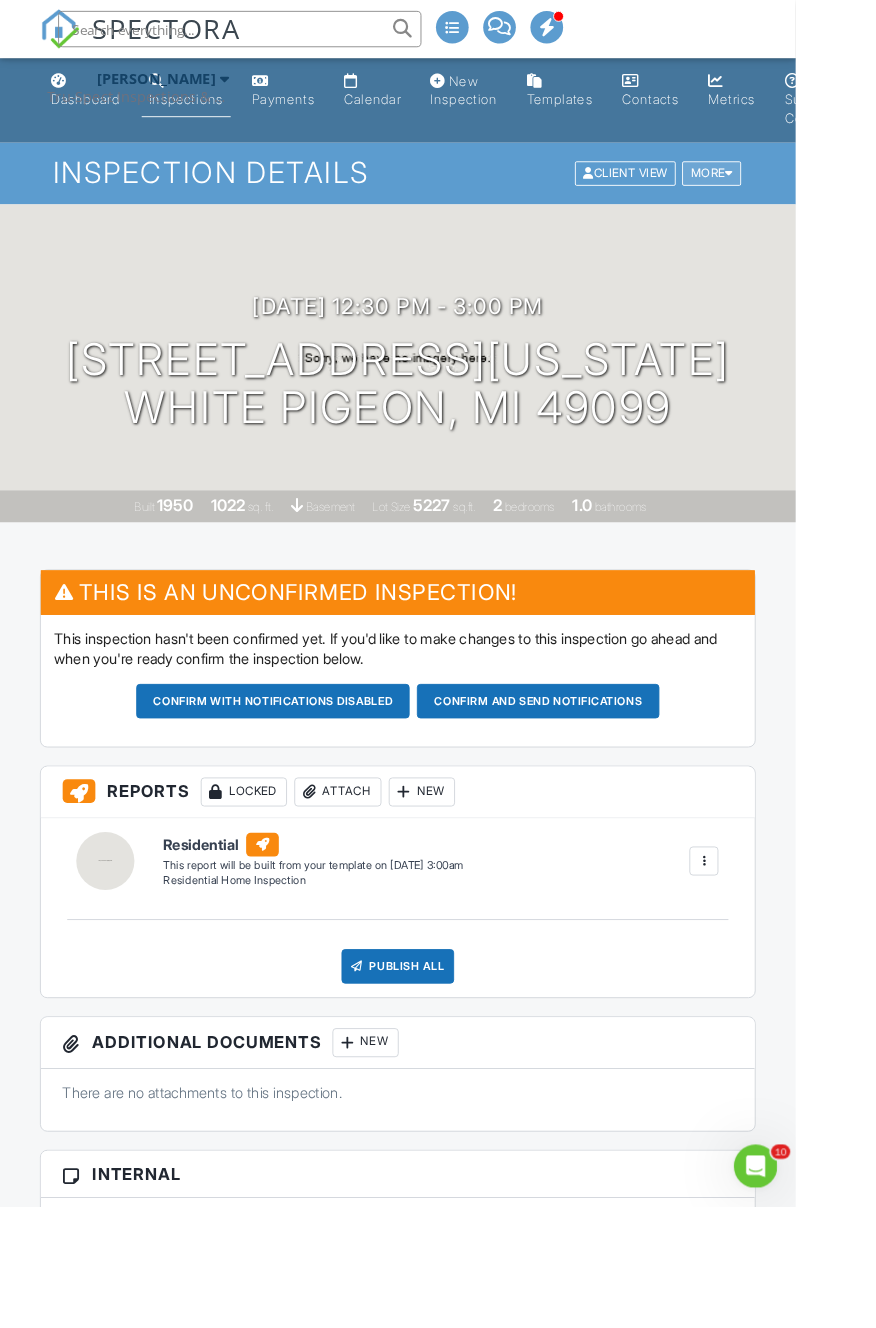 click on "More" at bounding box center [783, 191] 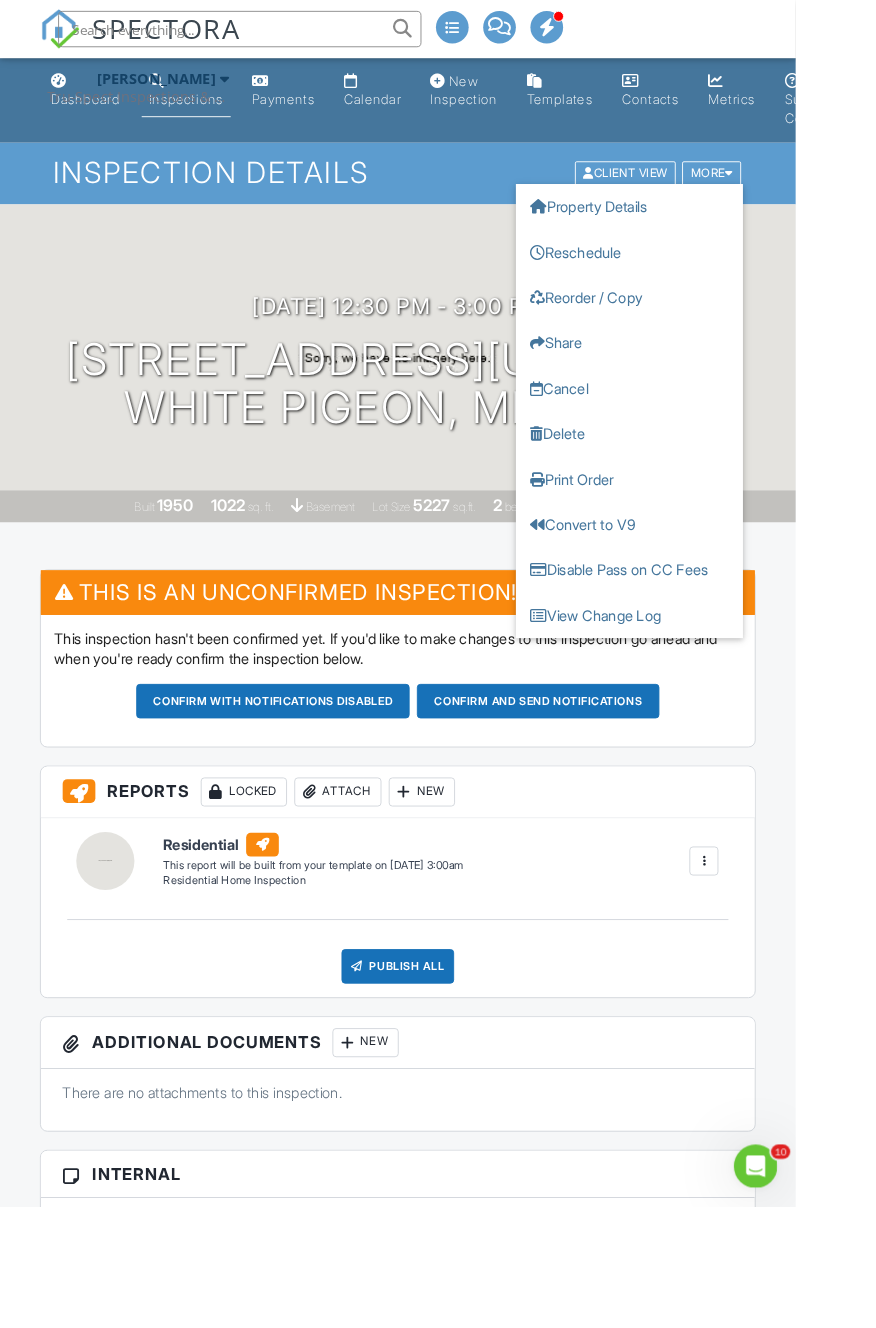 click on "Additional Documents
New" at bounding box center (438, 1148) 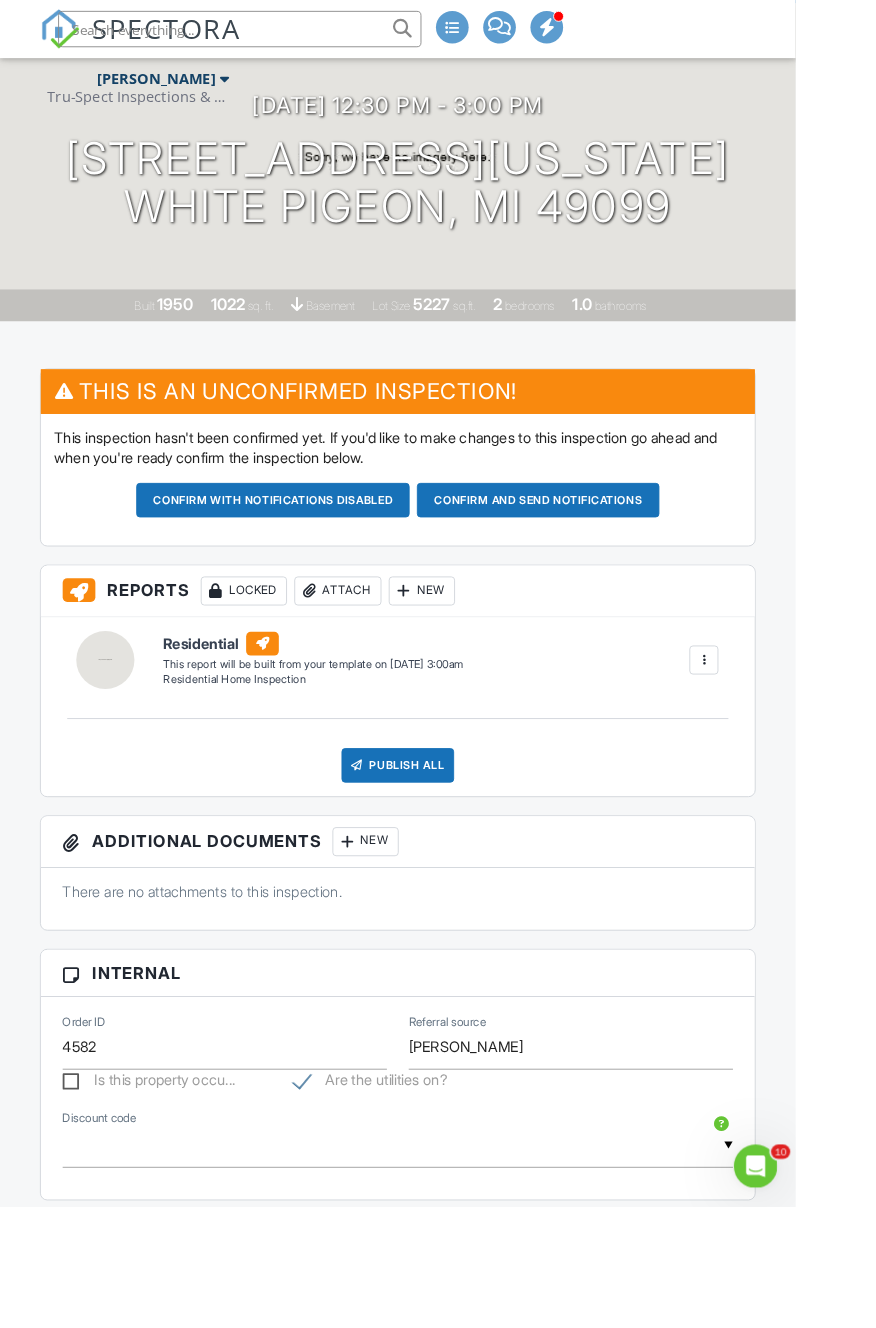 scroll, scrollTop: 0, scrollLeft: 0, axis: both 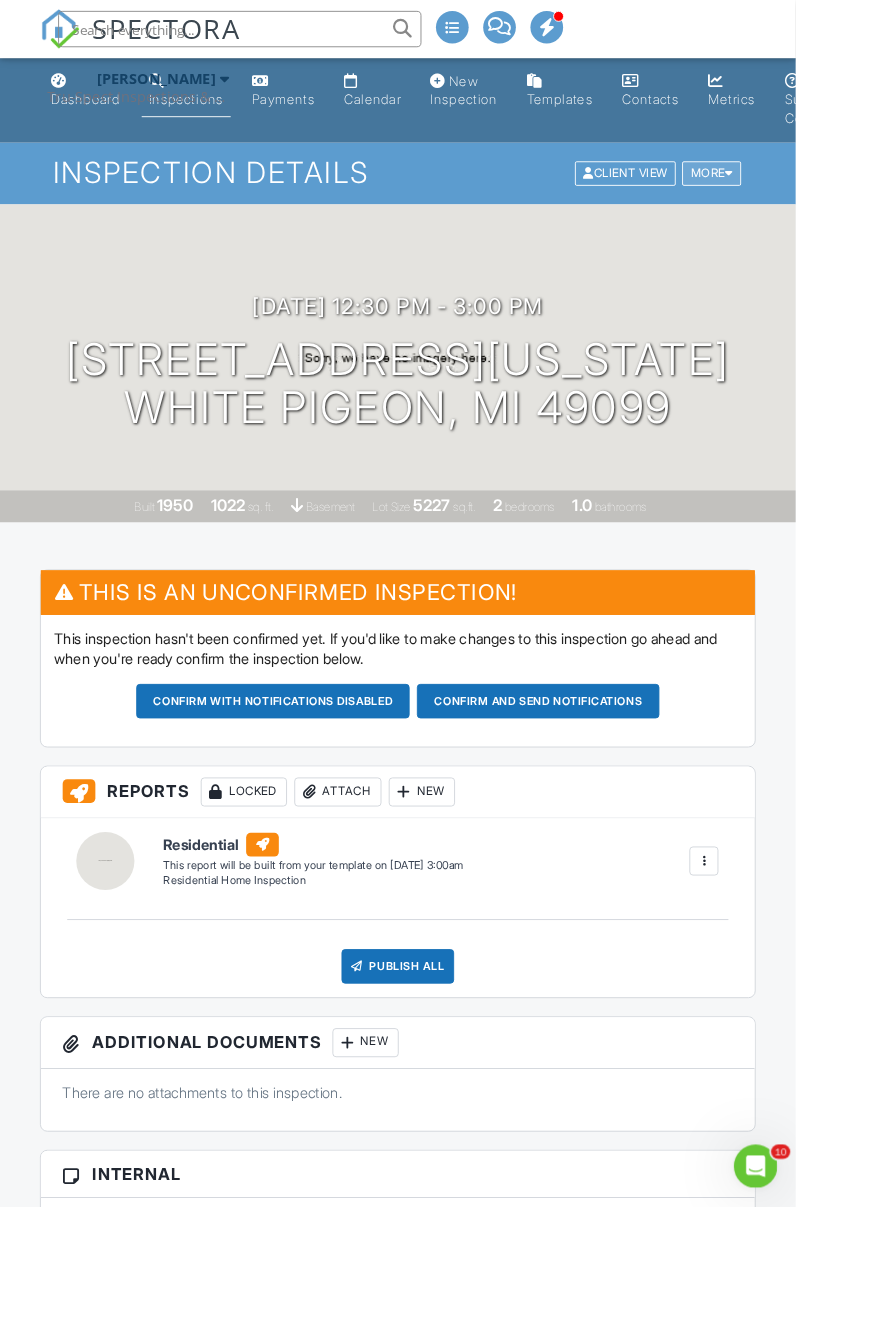 click on "More" at bounding box center [783, 191] 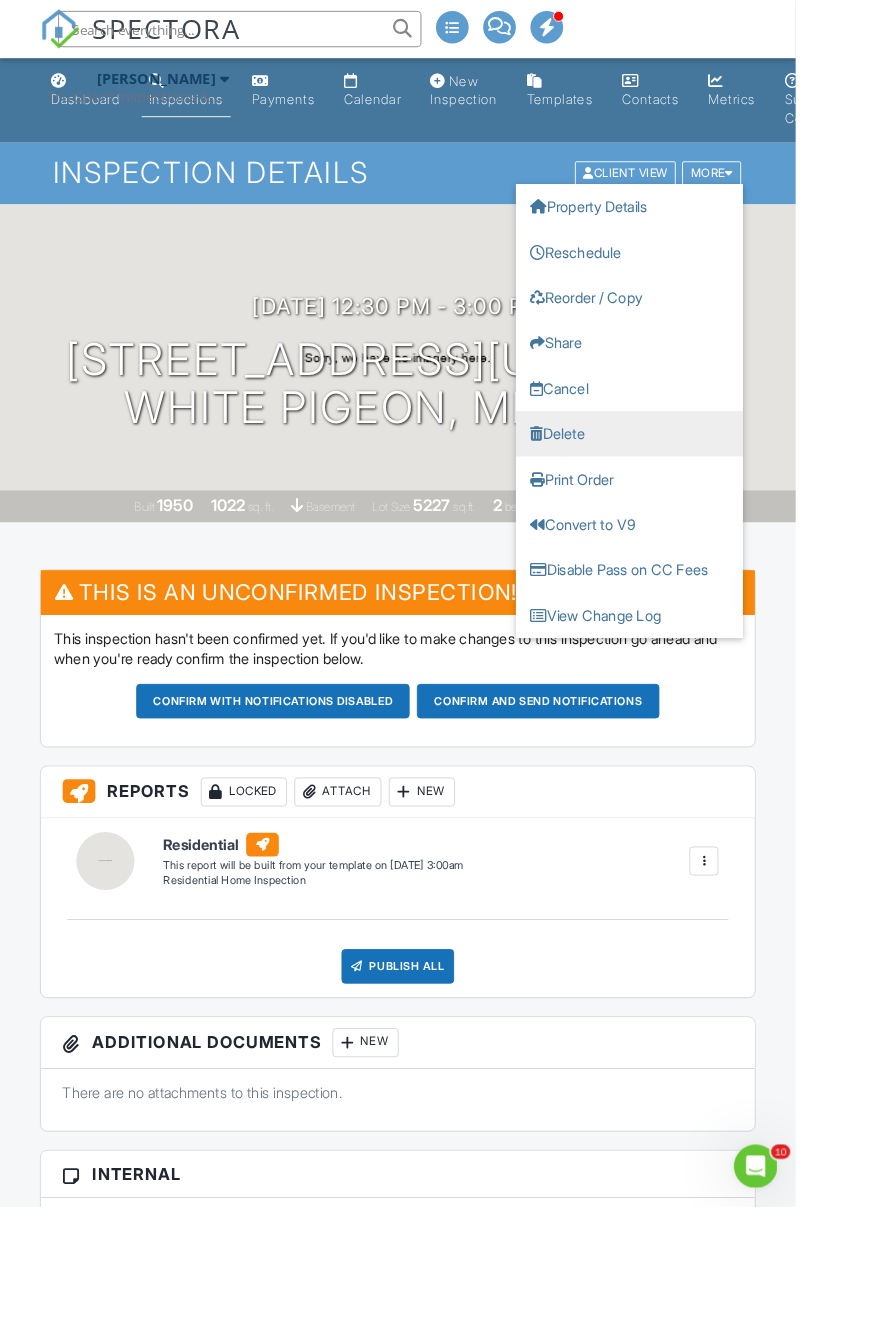 click on "Delete" at bounding box center (693, 478) 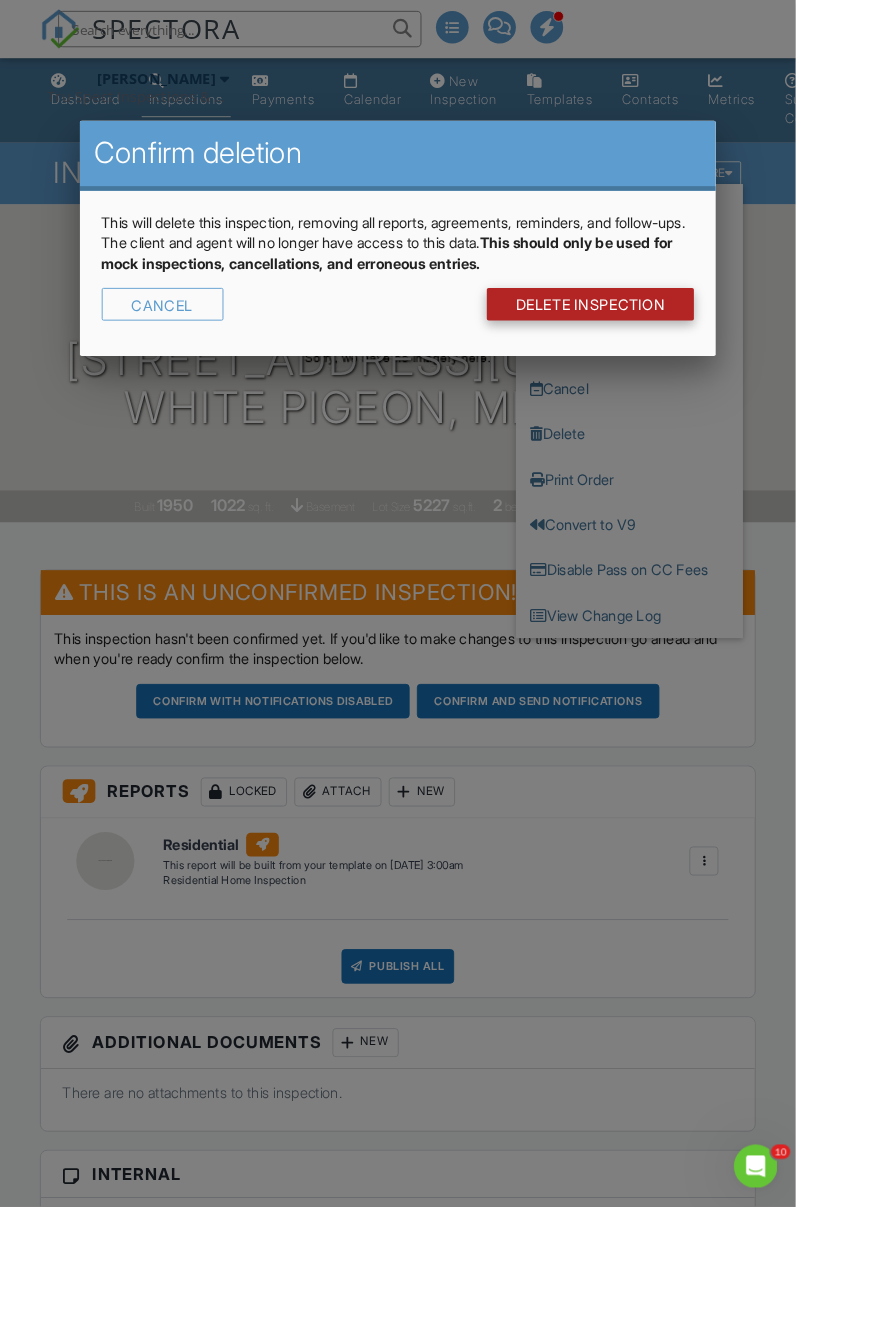 click on "DELETE Inspection" at bounding box center (650, 335) 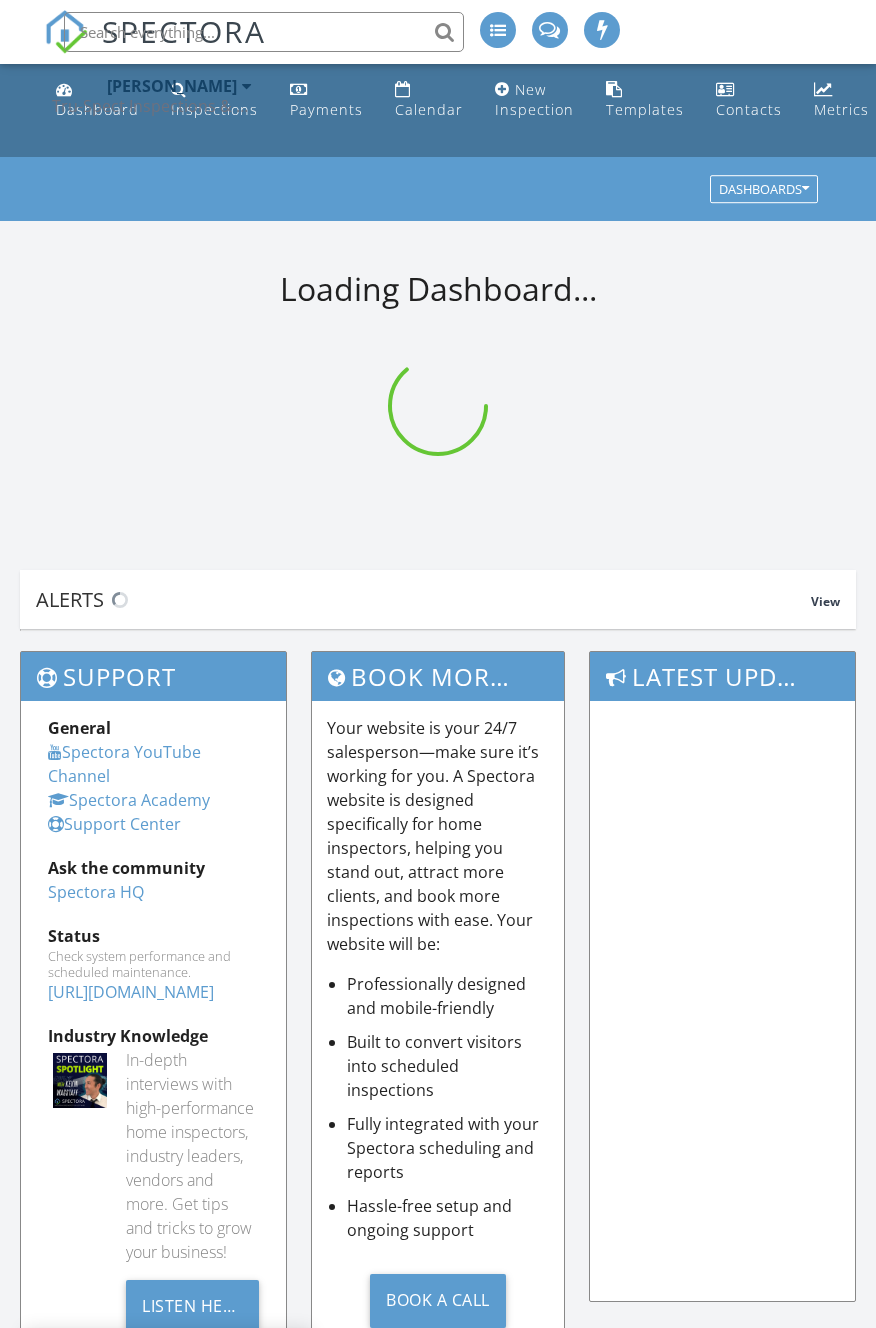 scroll, scrollTop: 0, scrollLeft: 0, axis: both 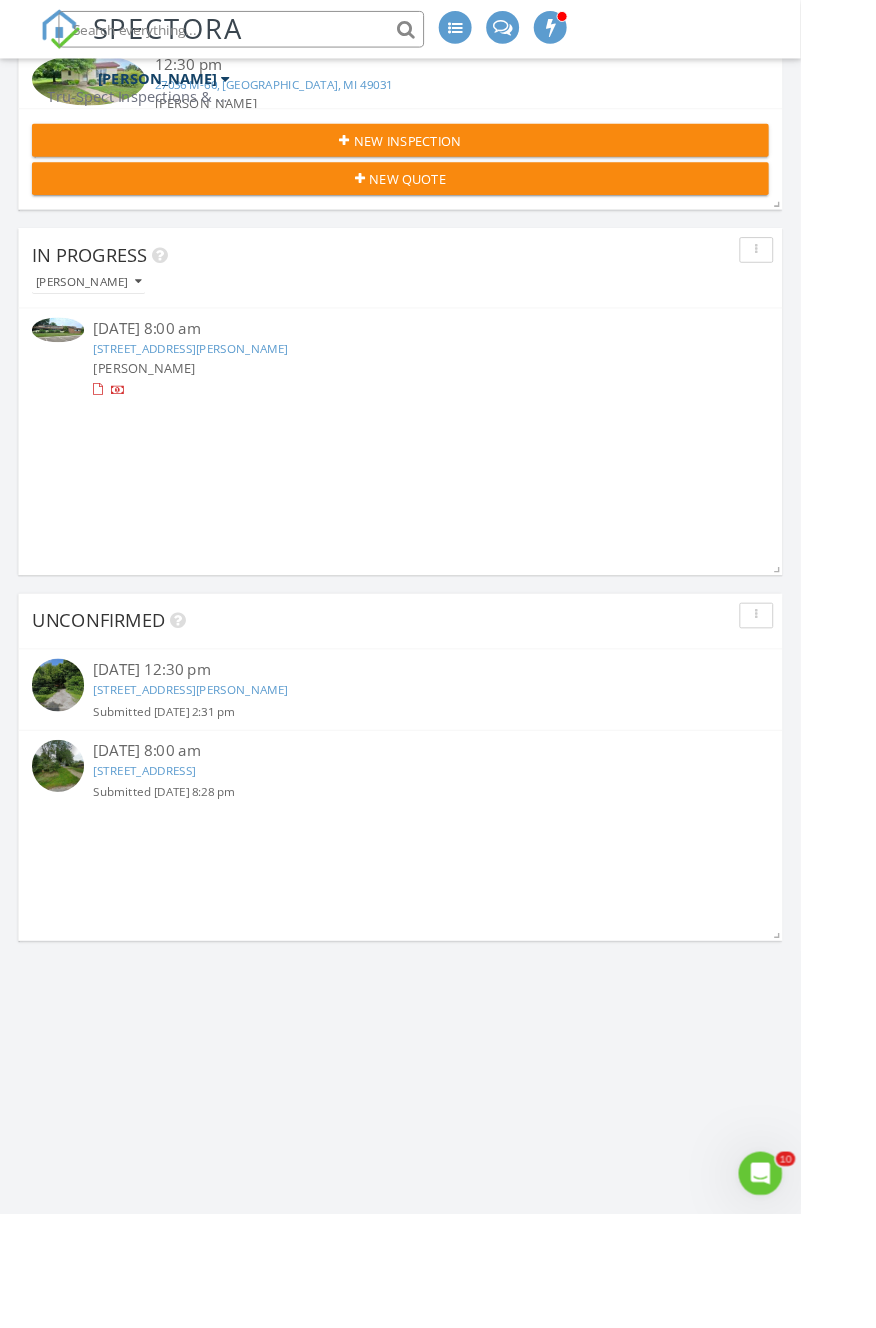 click on "Submitted 07/08/25 2:31 pm" at bounding box center (438, 778) 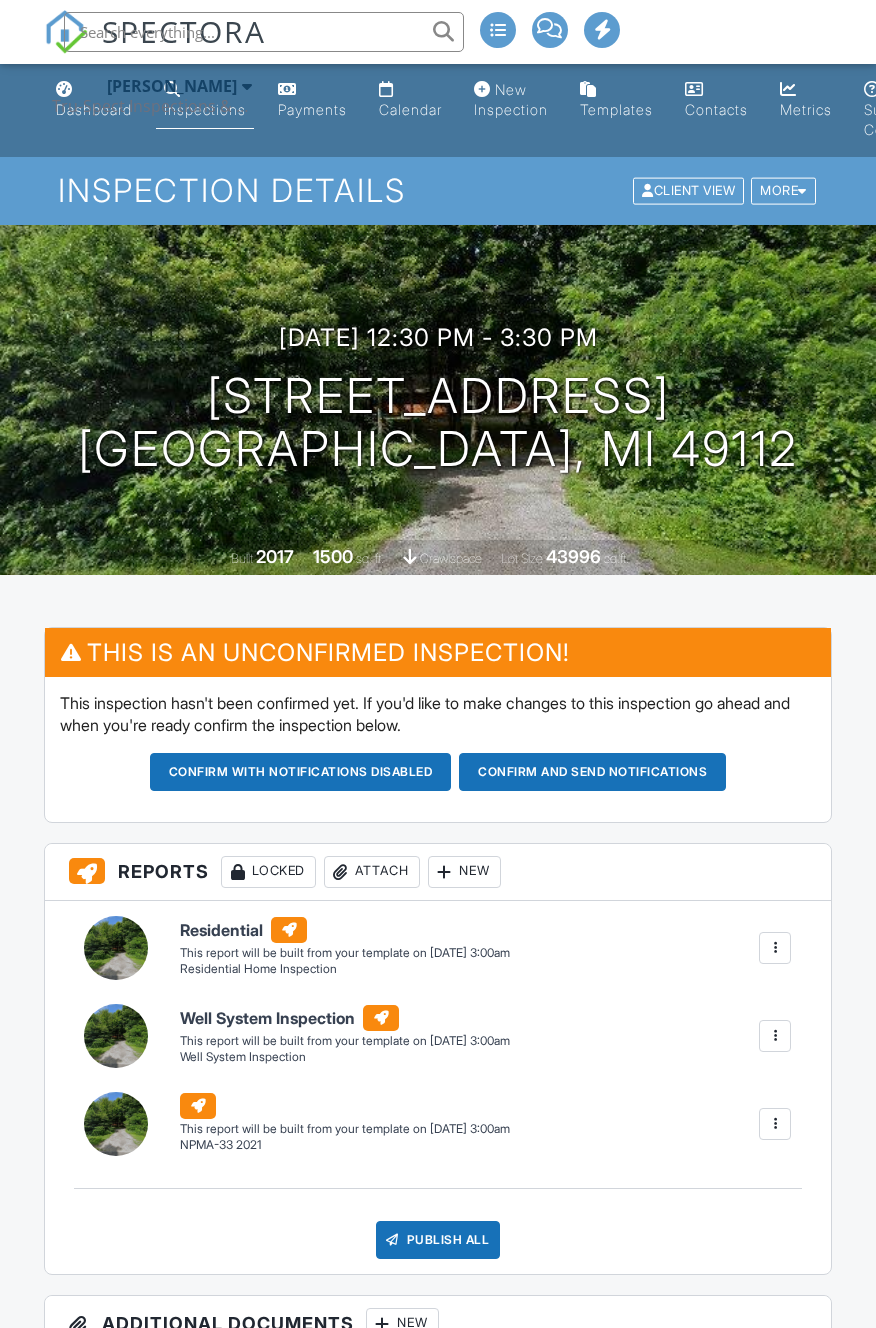 scroll, scrollTop: 0, scrollLeft: 0, axis: both 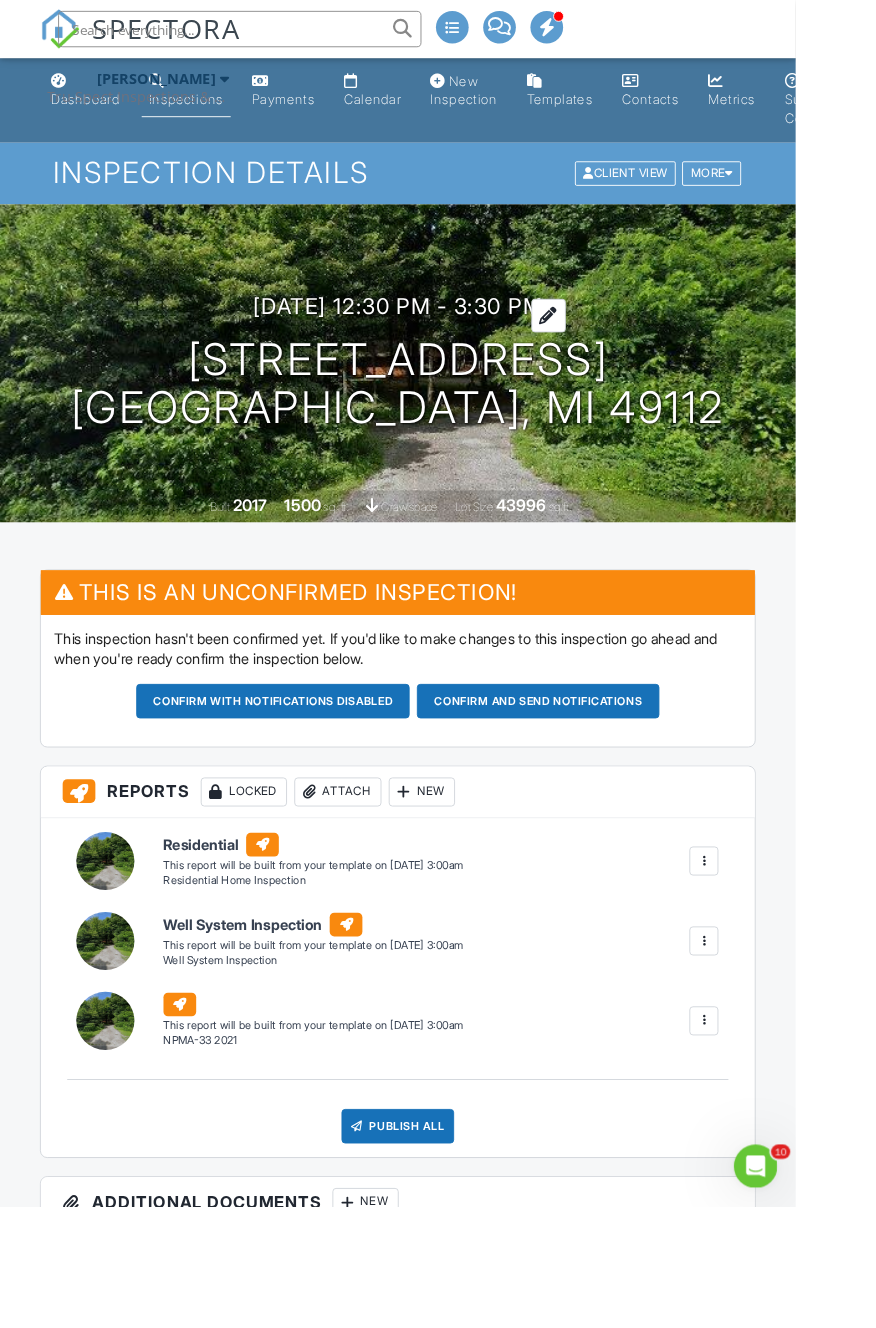 click on "07/14/2025 12:30 pm
- 3:30 pm" at bounding box center (438, 337) 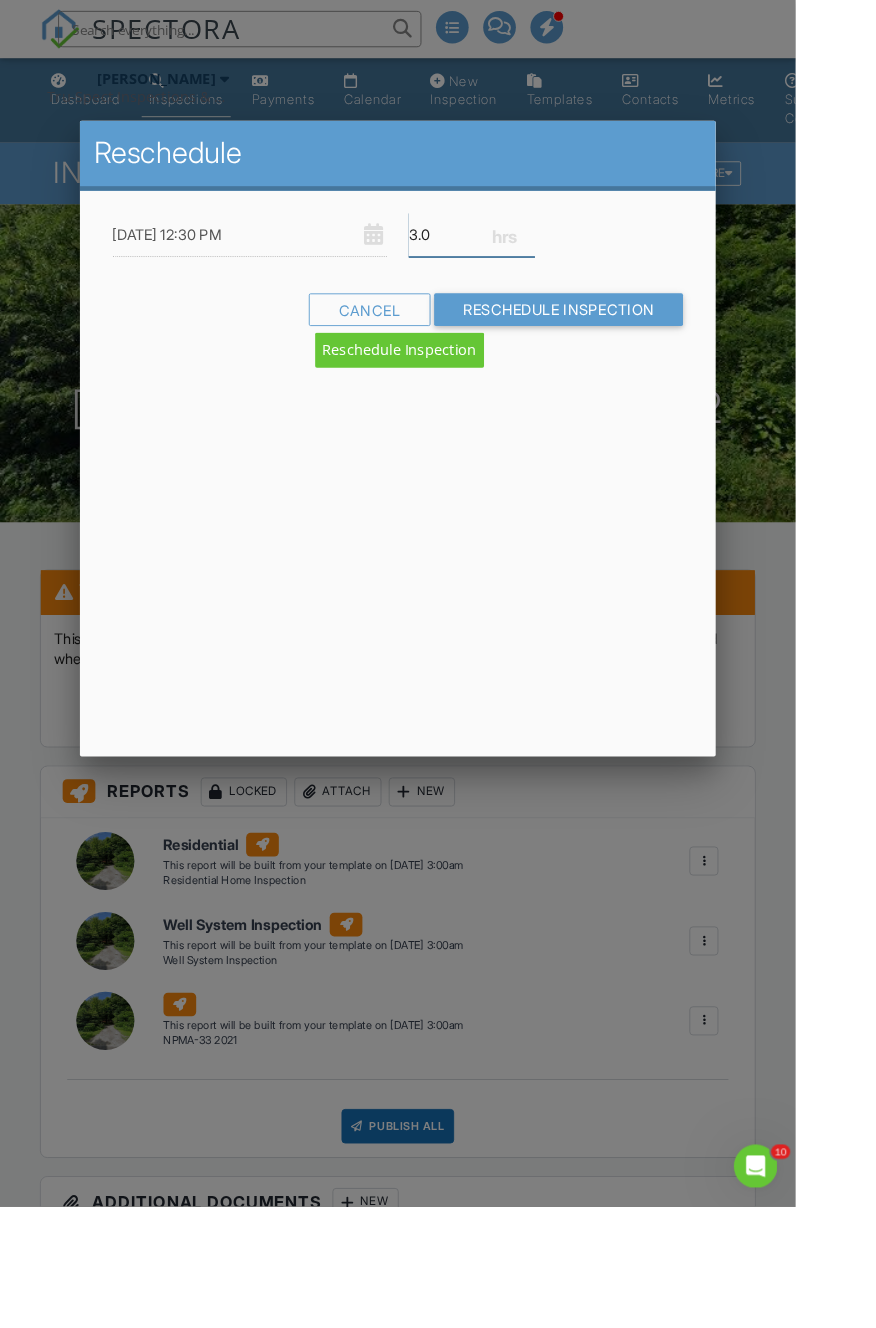click on "3.0" at bounding box center (519, 258) 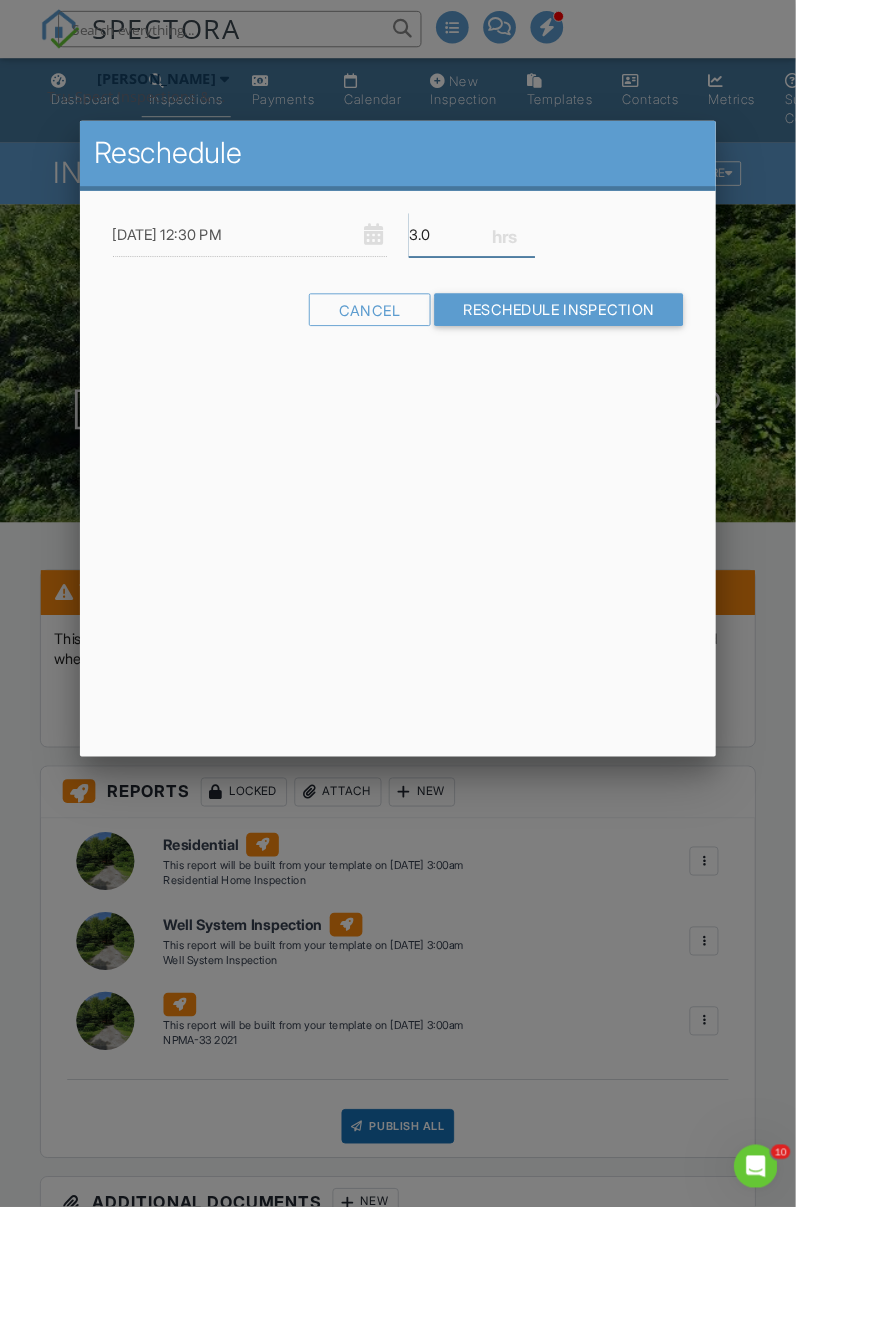 type on "3" 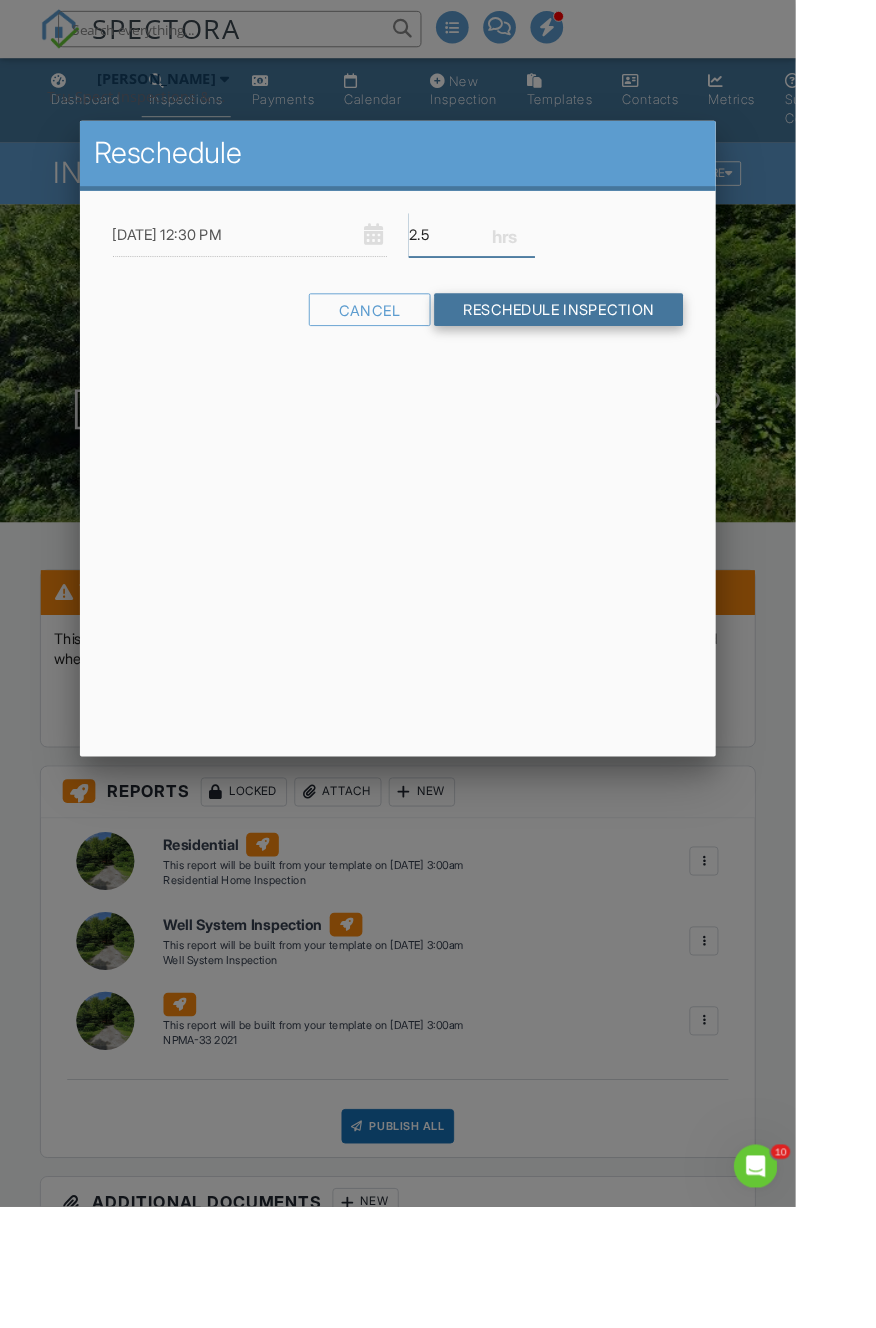 type on "2.5" 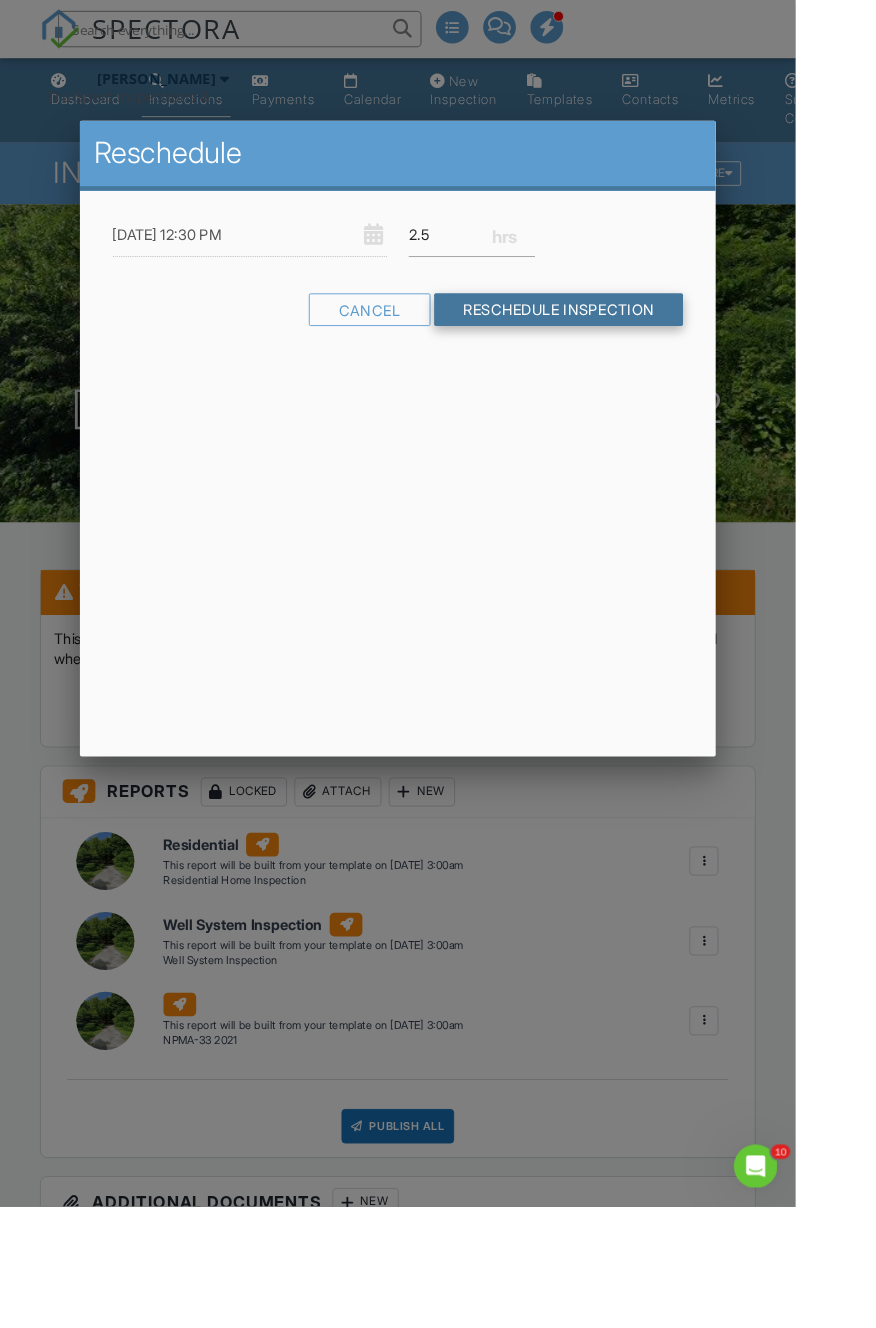 click on "Reschedule Inspection" at bounding box center (615, 341) 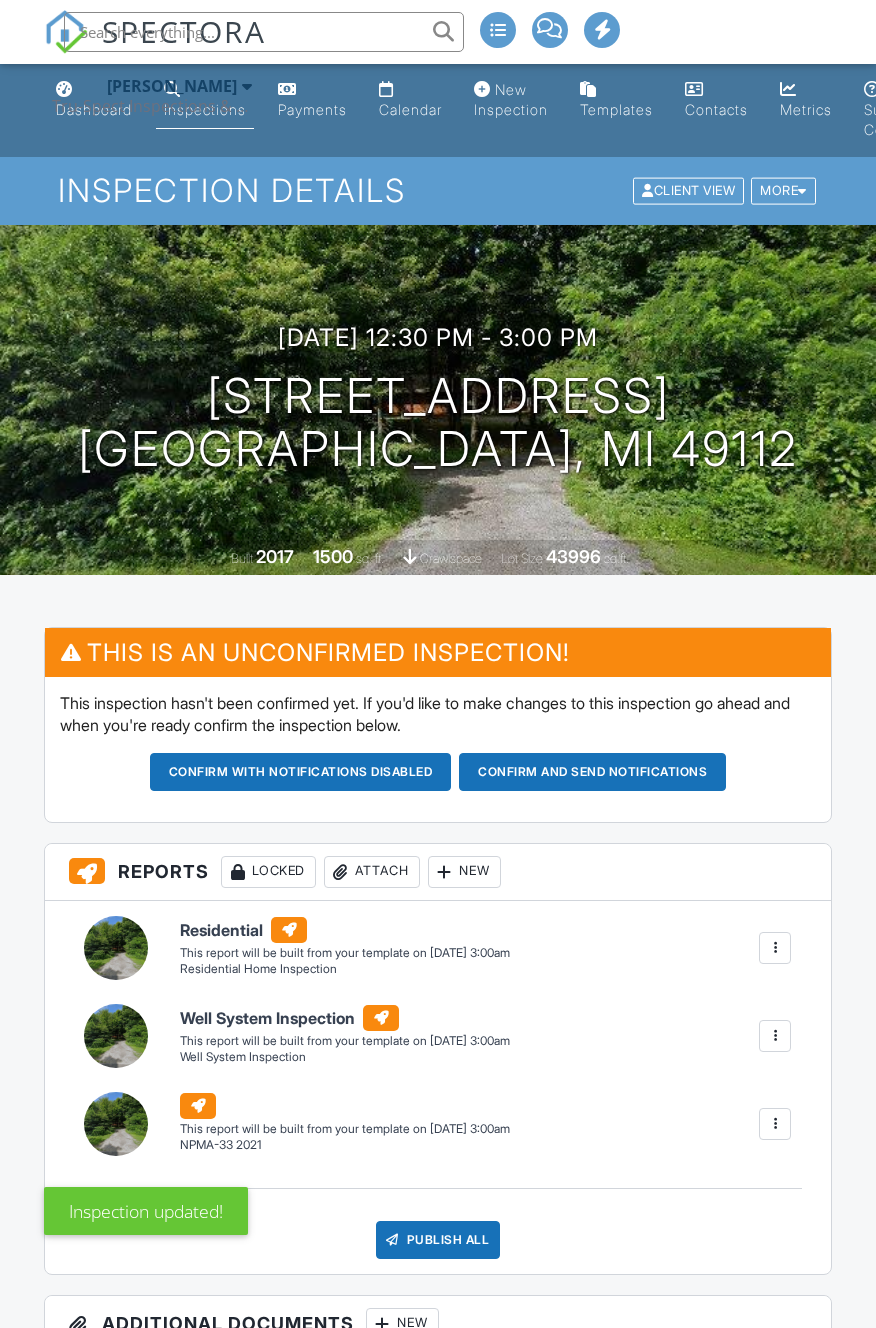 scroll, scrollTop: 37, scrollLeft: 0, axis: vertical 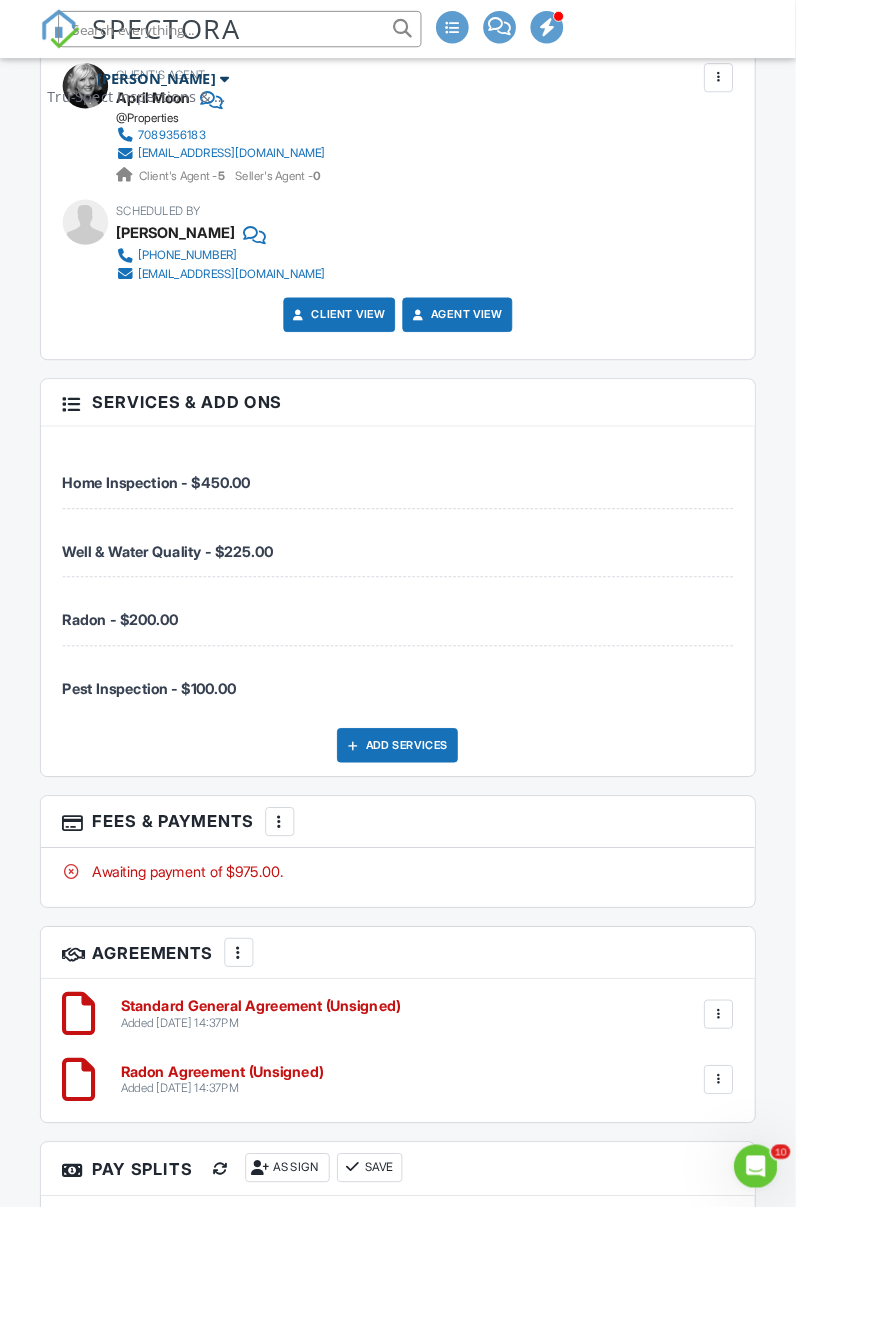 click on "More" at bounding box center [308, 905] 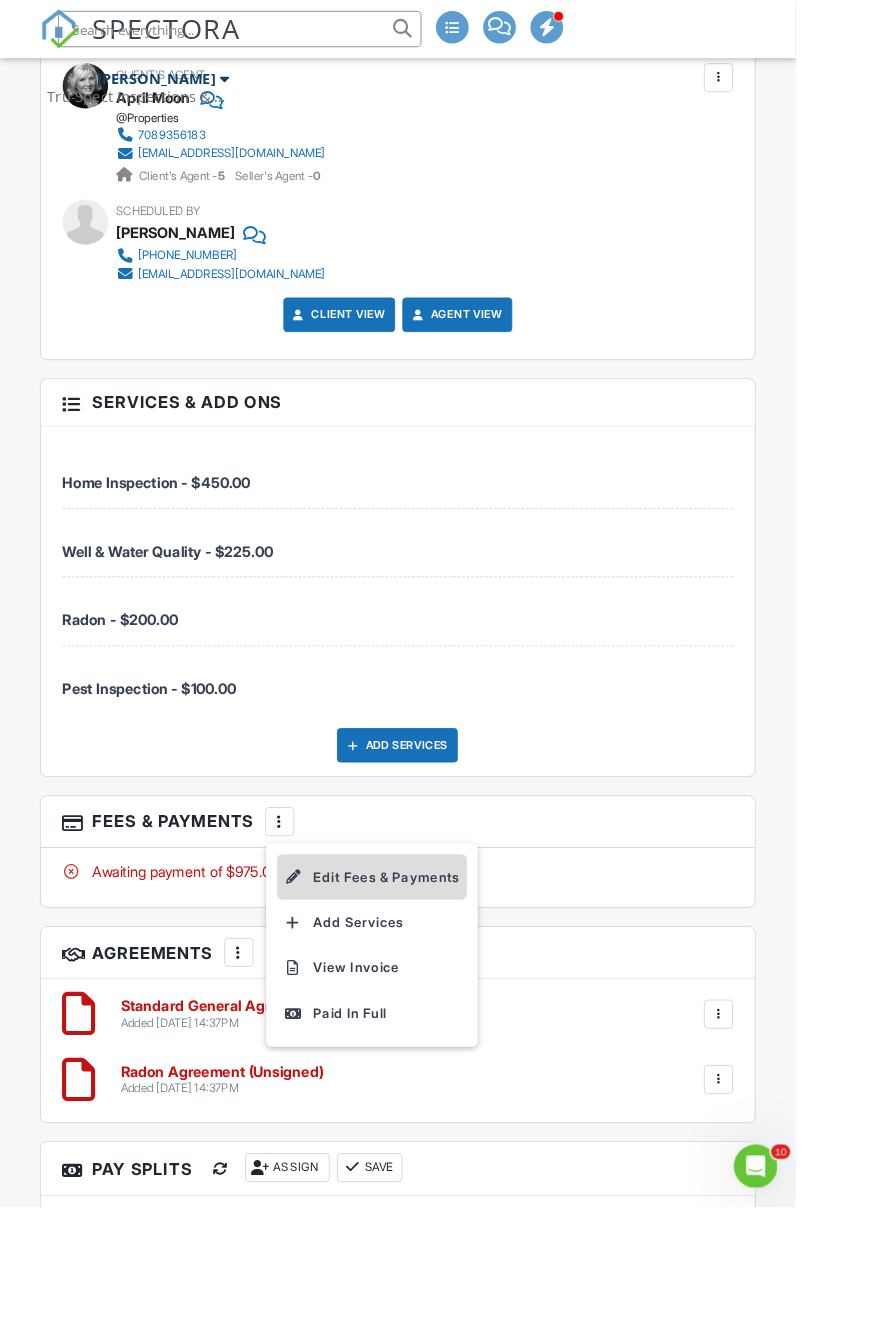 click on "Edit Fees & Payments" at bounding box center (409, 966) 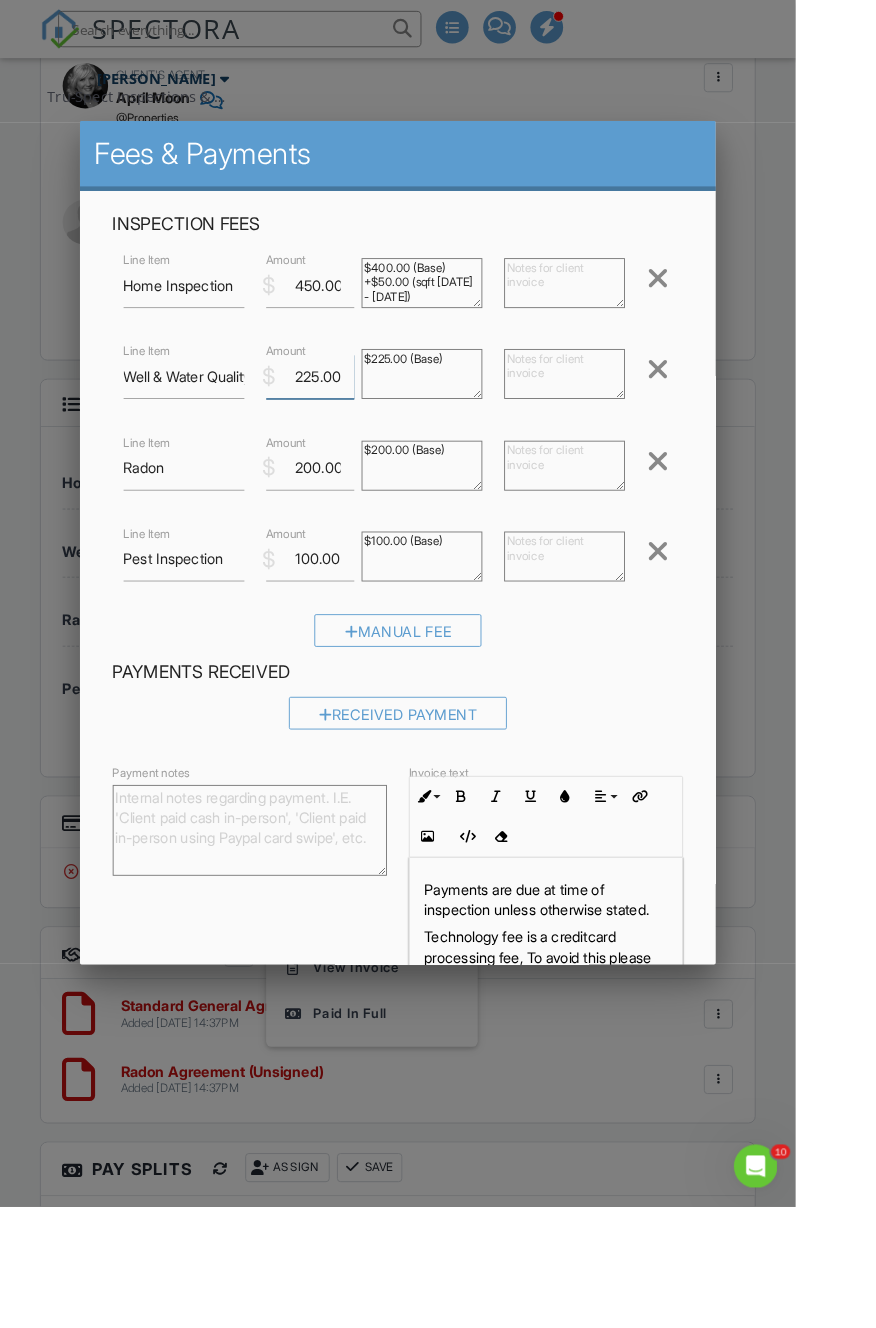 click on "225.00" at bounding box center [341, 414] 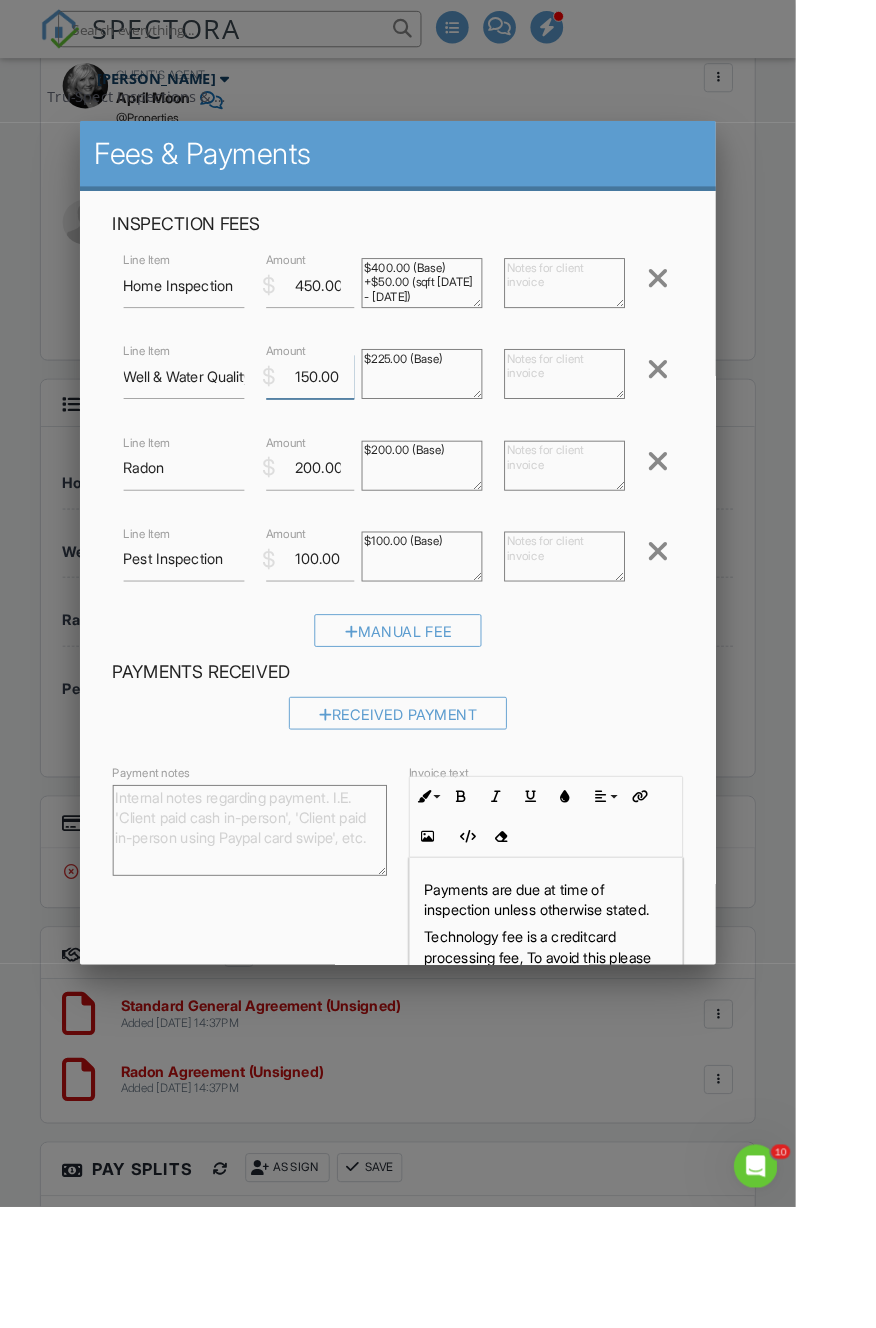 type on "150.00" 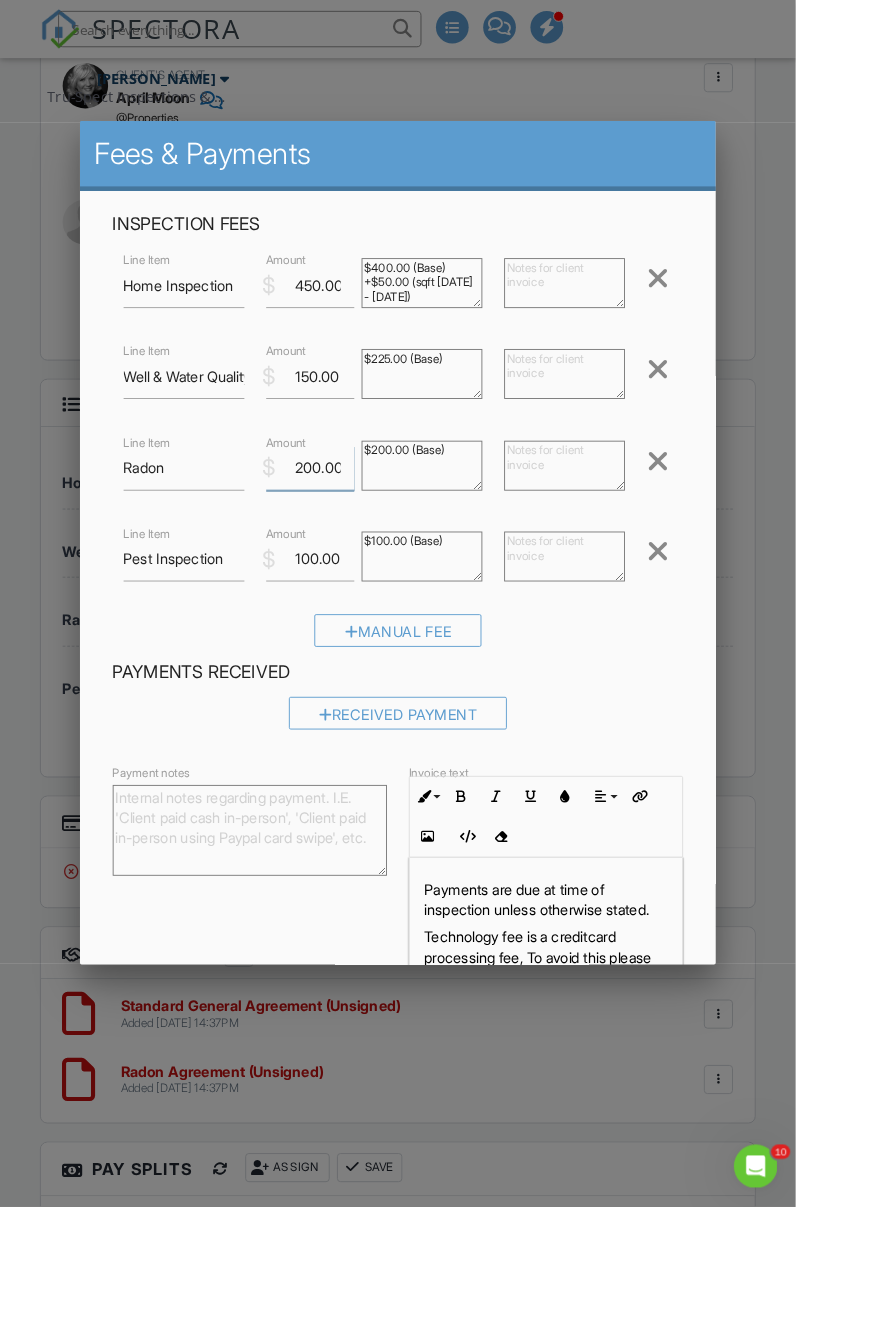 click on "200.00" at bounding box center (341, 515) 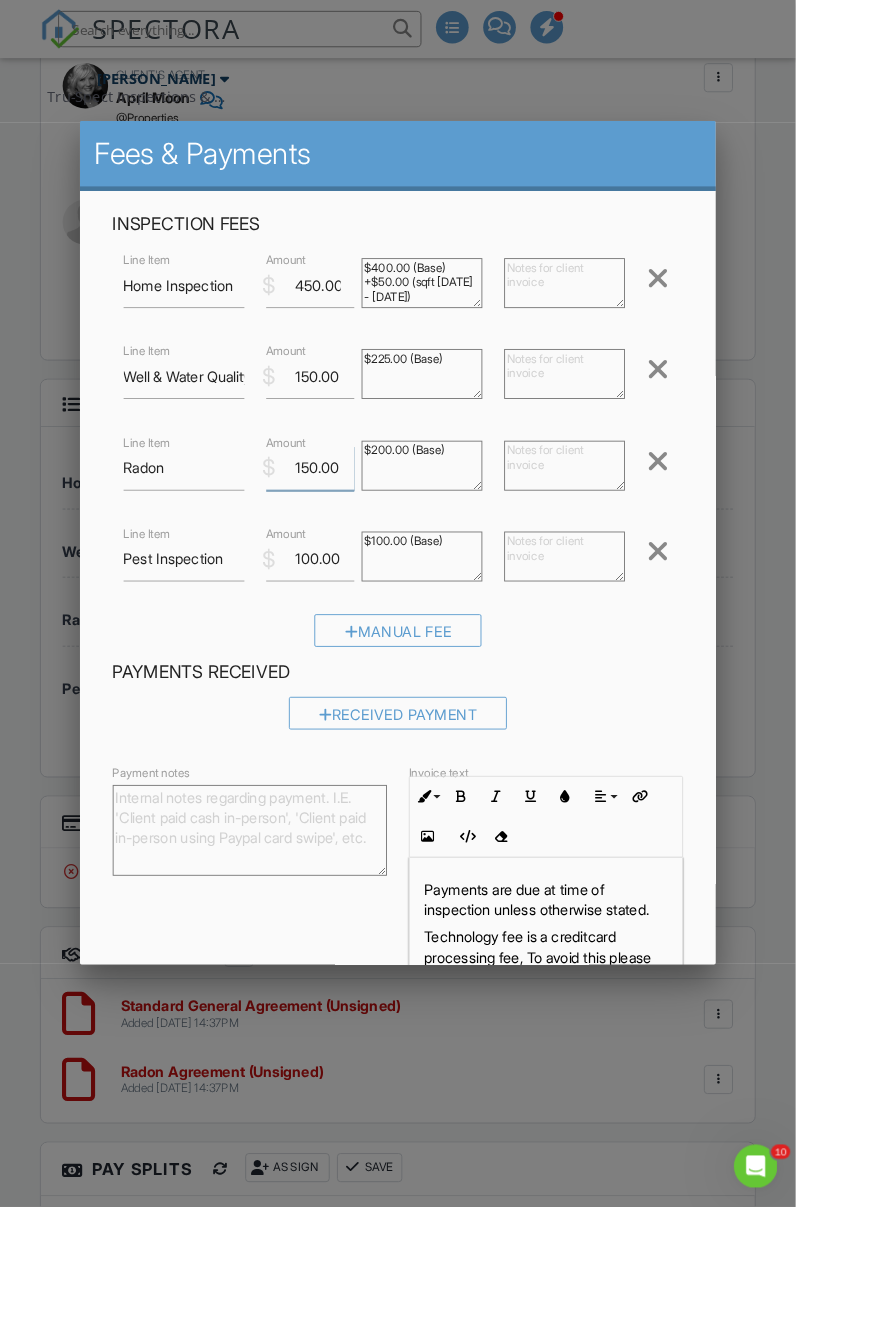 type on "150.00" 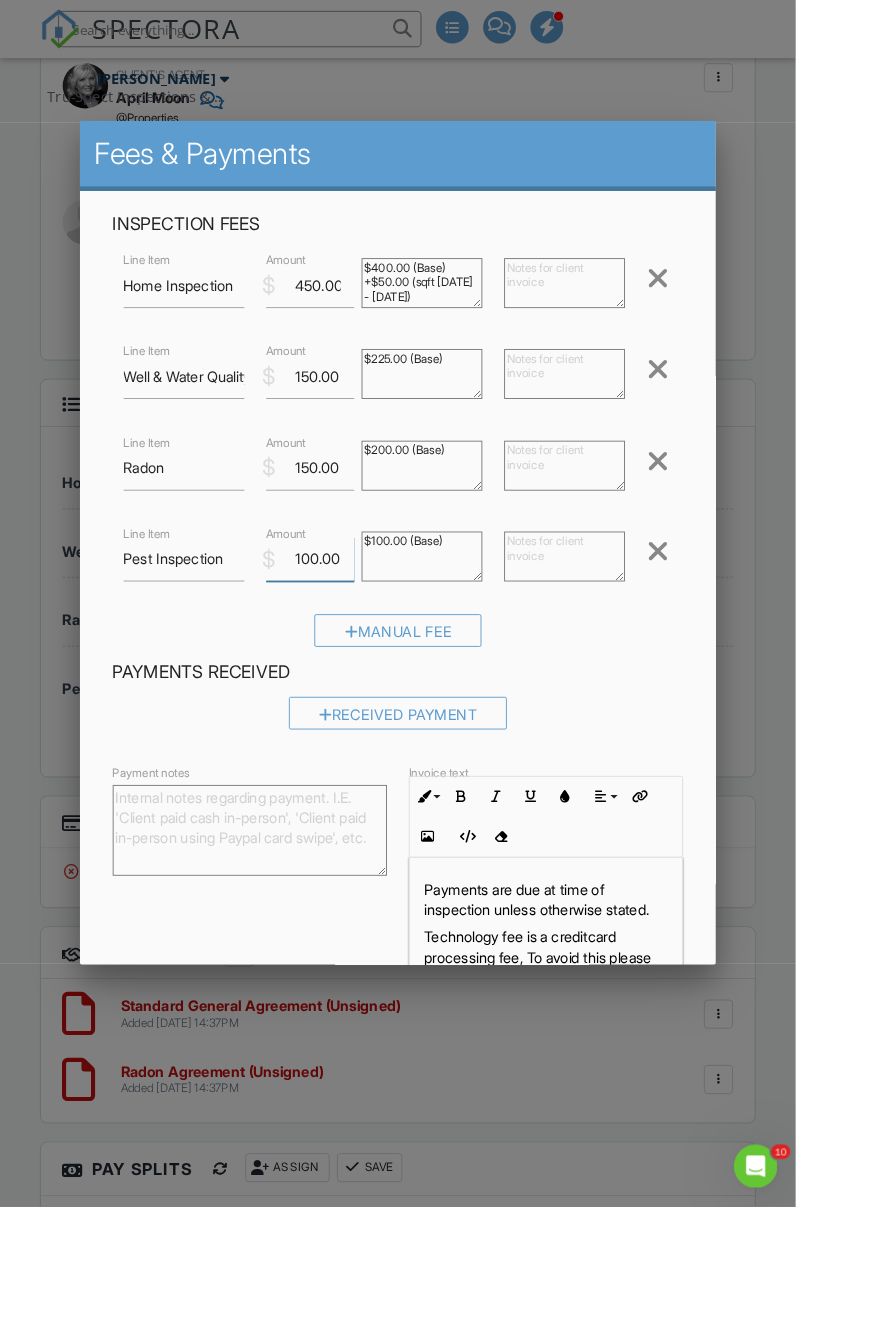 click on "100.00" at bounding box center [341, 615] 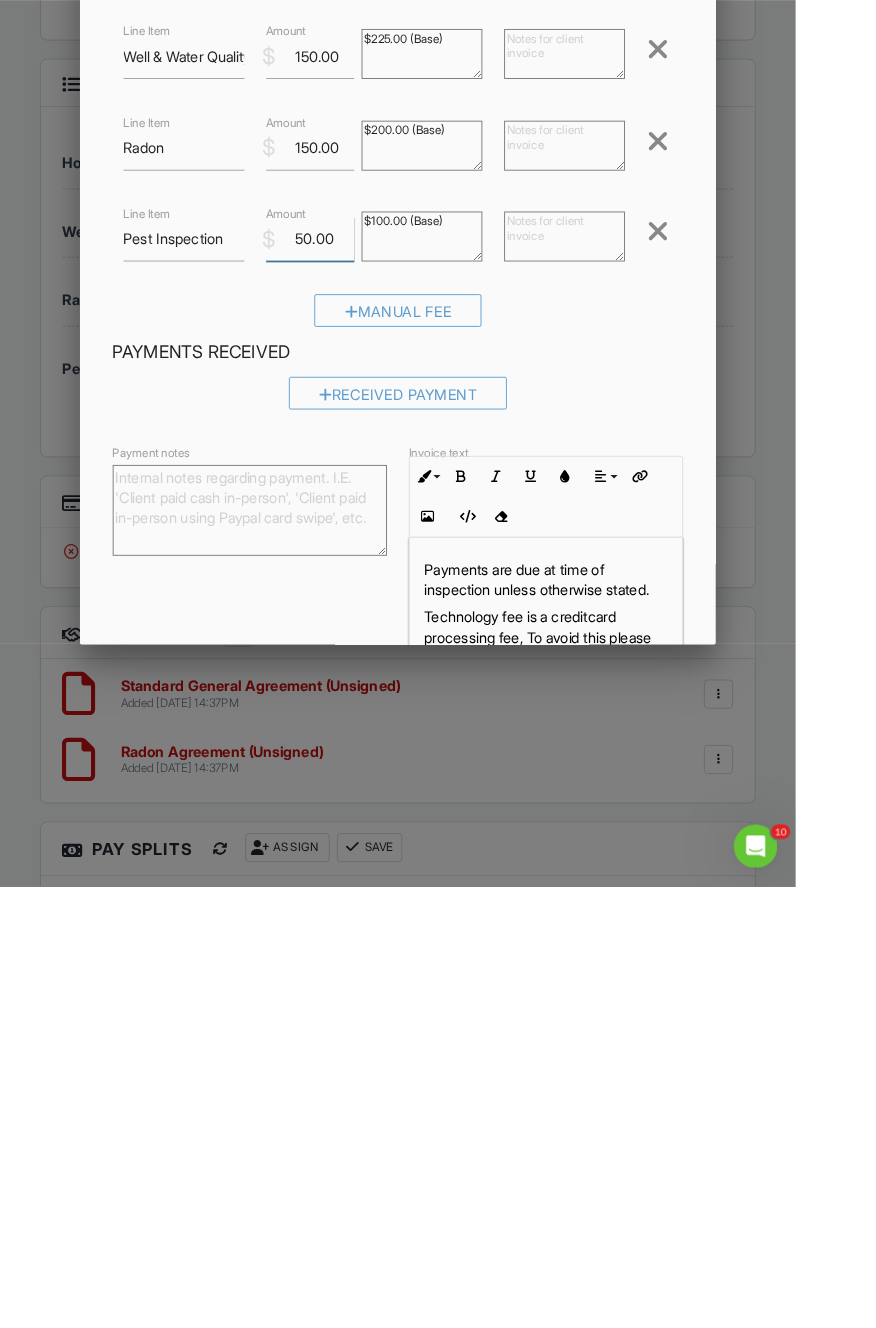 type on "50.00" 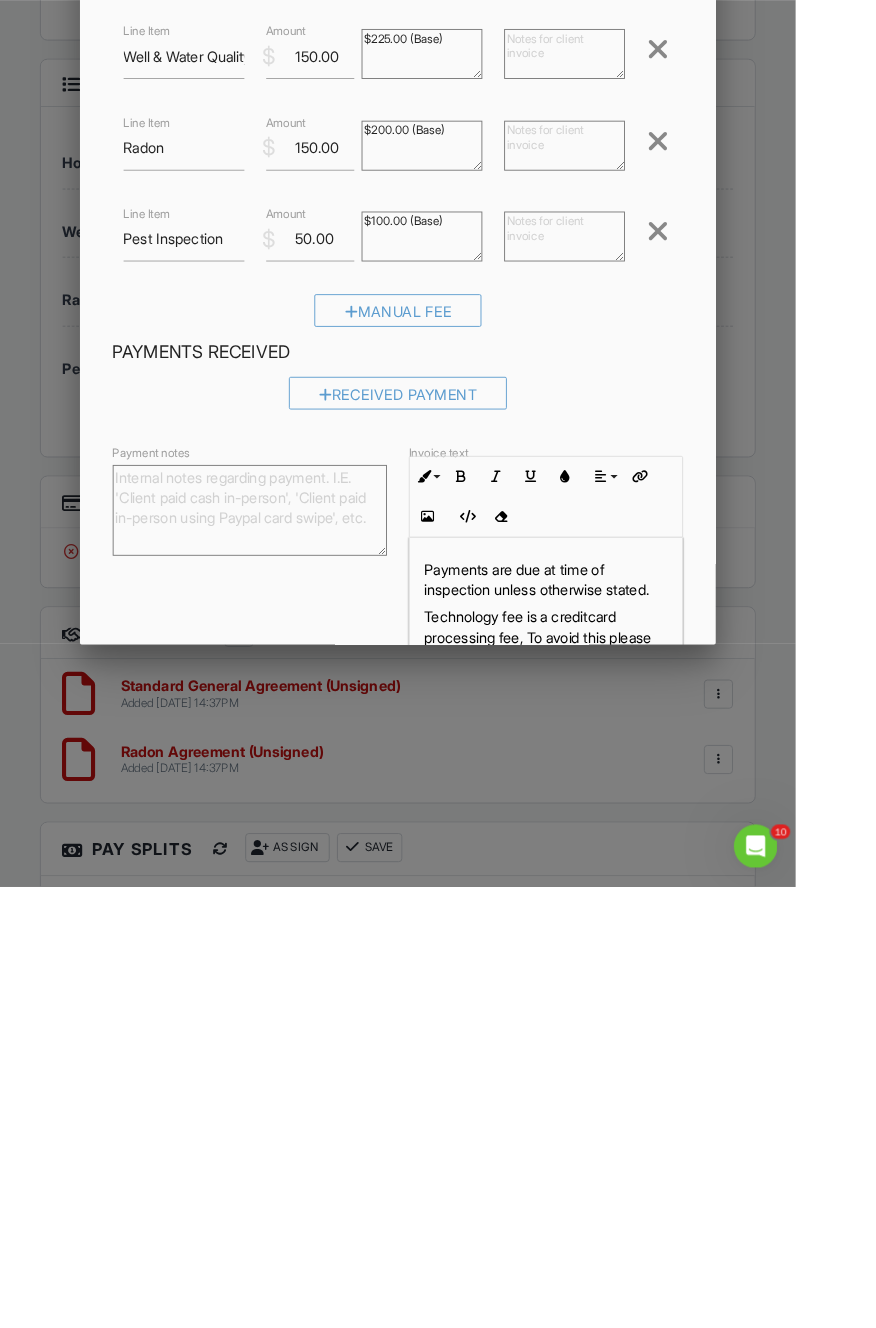 click on "Save" at bounding box center [711, 1132] 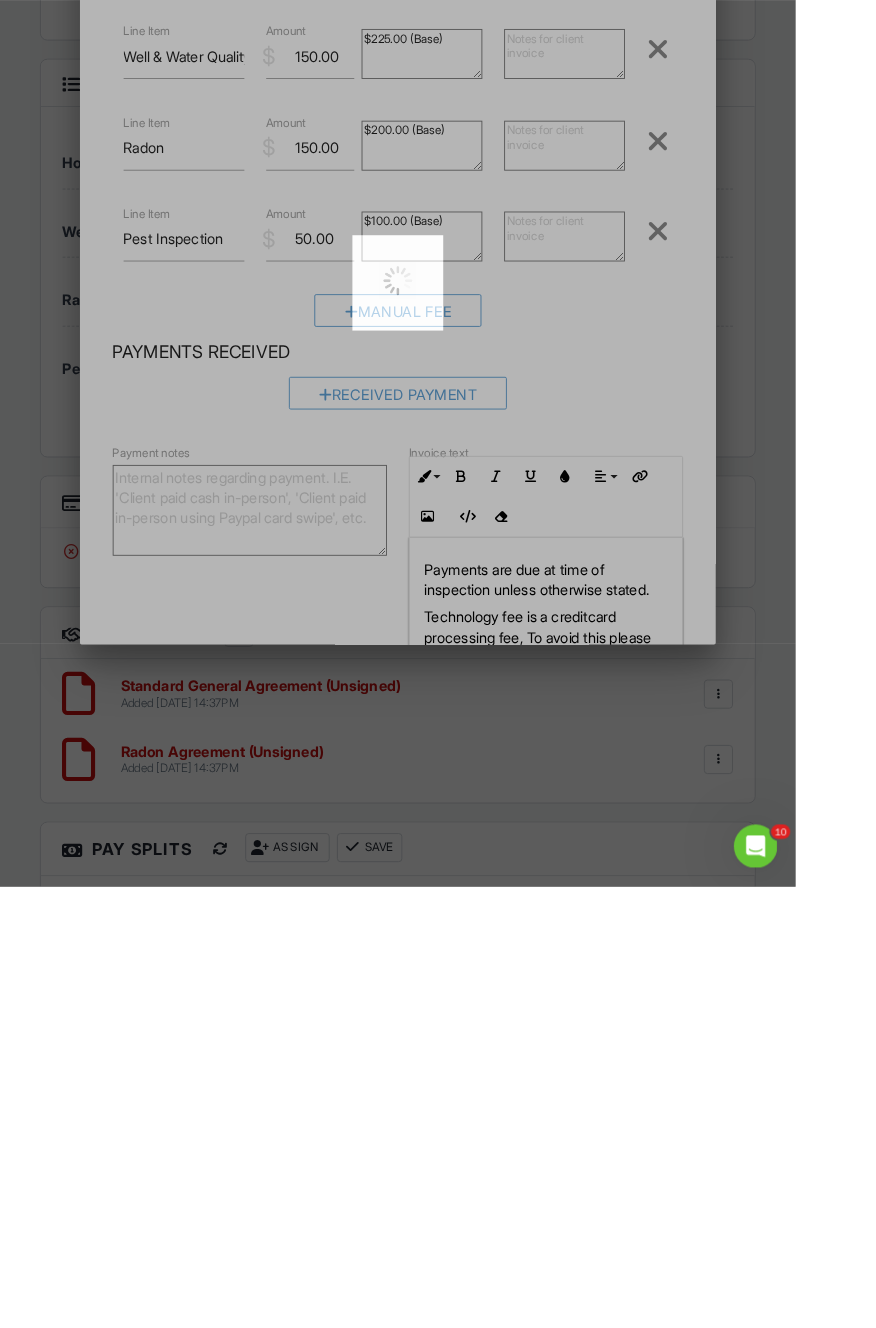 scroll, scrollTop: 3143, scrollLeft: 0, axis: vertical 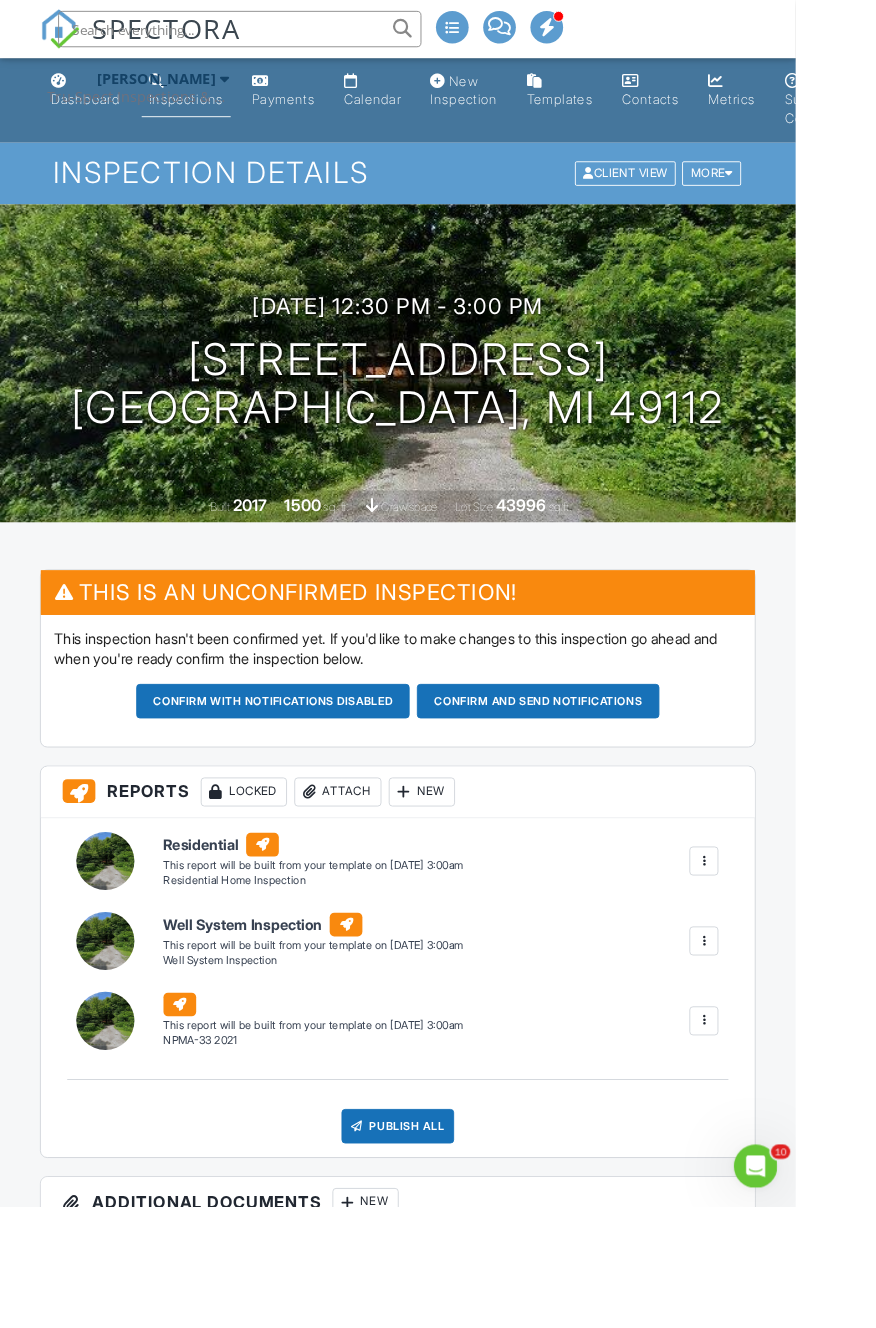 click on "Confirm and send notifications" at bounding box center [301, 772] 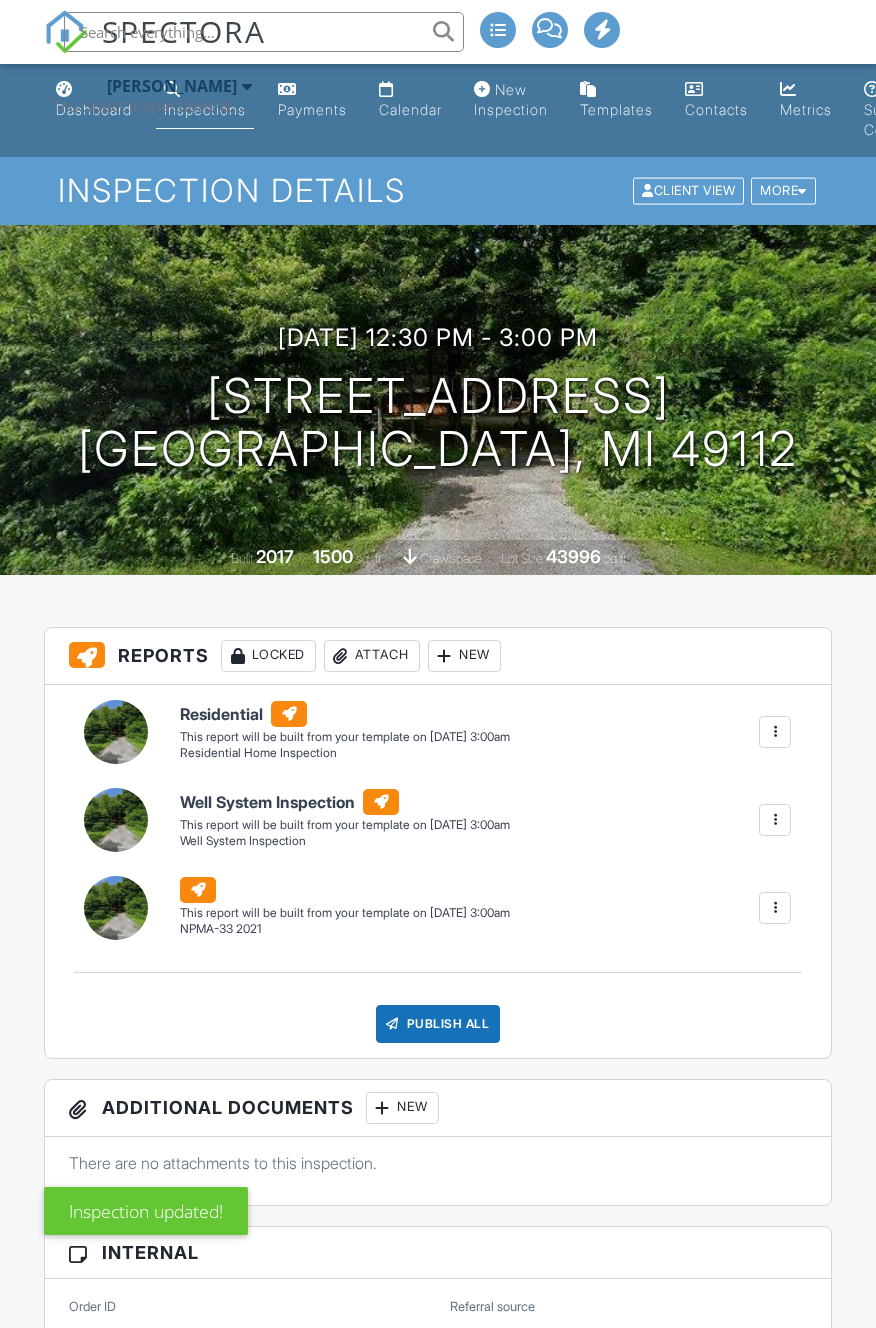 scroll, scrollTop: 1949, scrollLeft: 0, axis: vertical 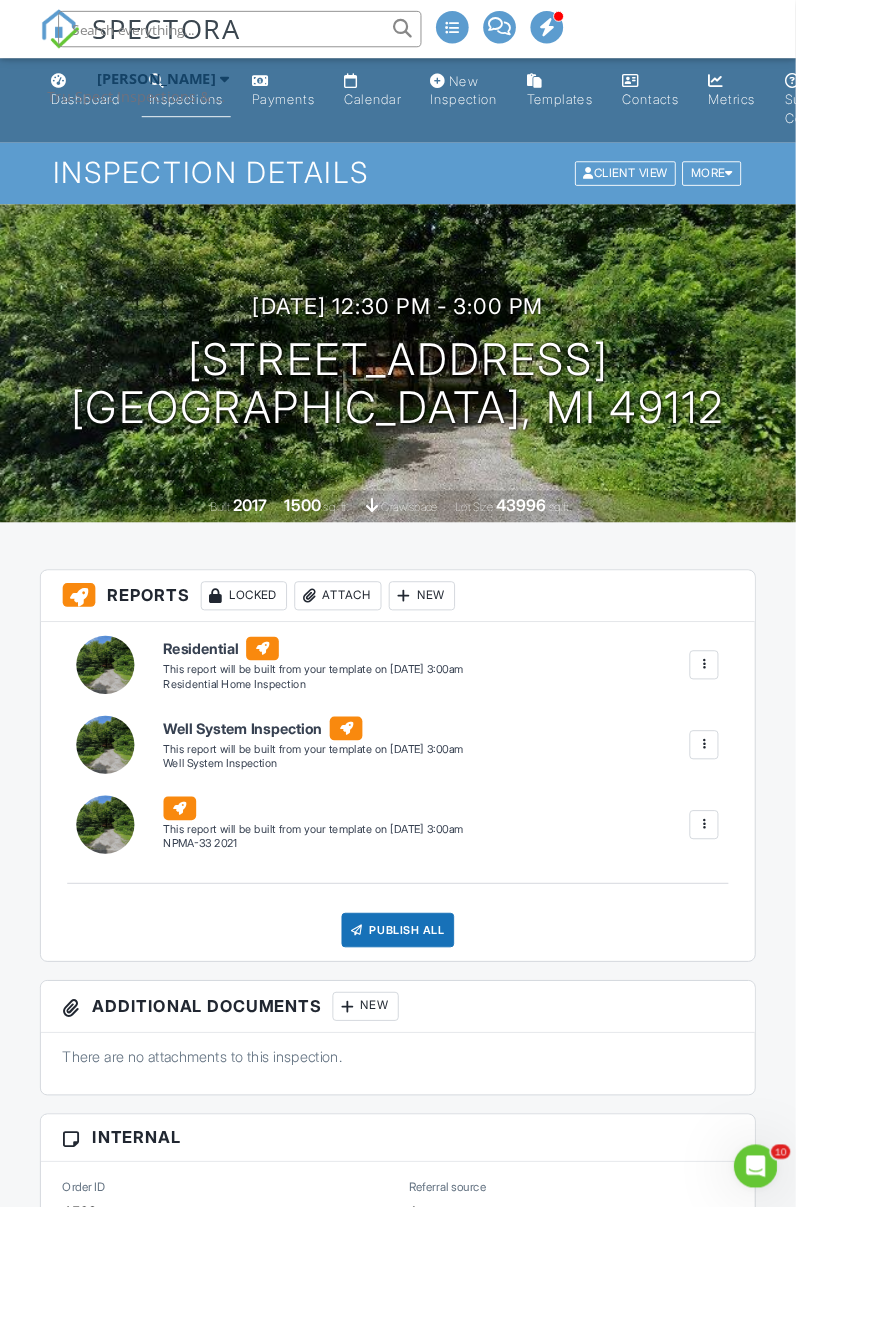 click at bounding box center (66, 32) 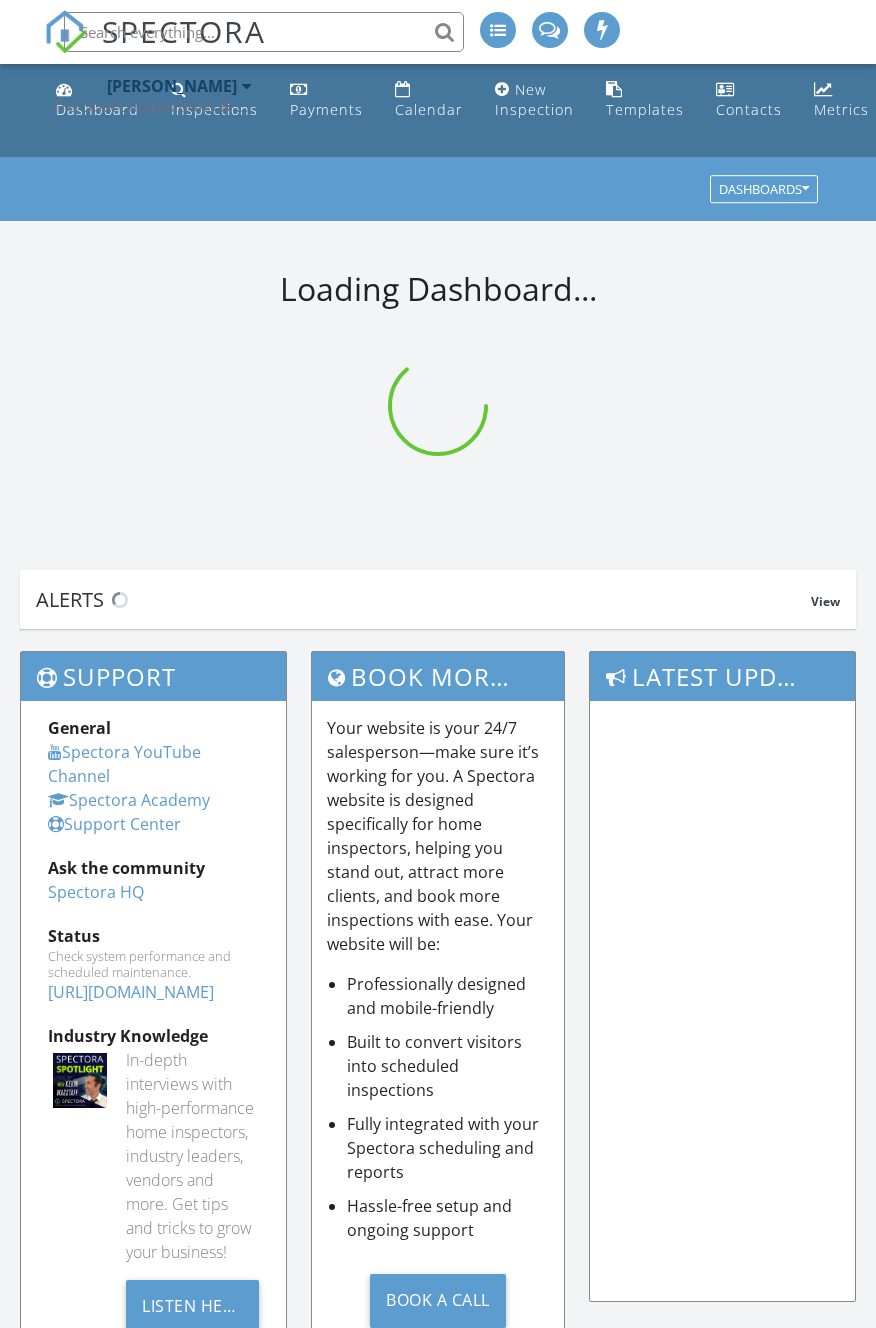 scroll, scrollTop: 0, scrollLeft: 0, axis: both 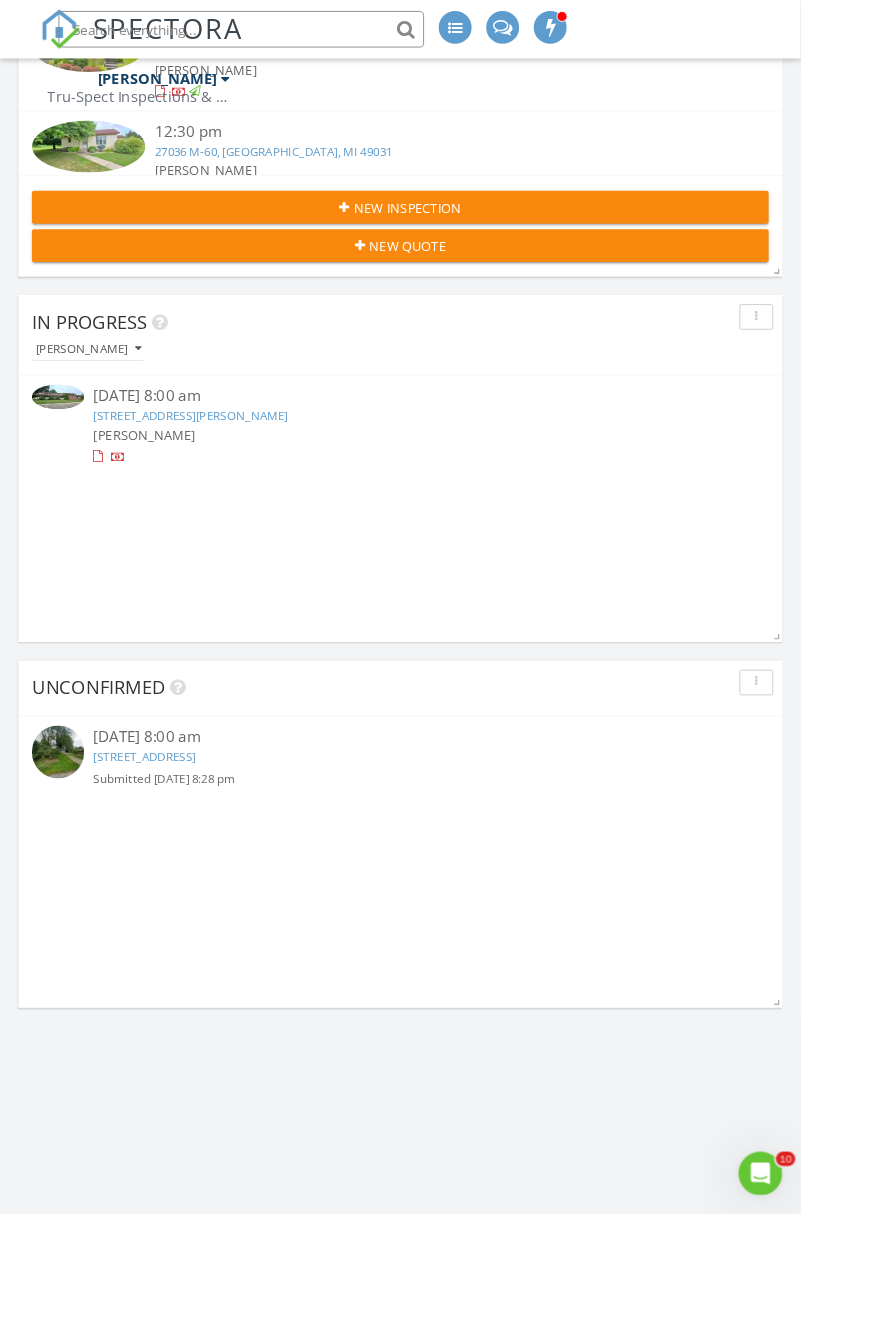 click on "2582 Vista Lake Dr, Benton Harbor, MI 49022" at bounding box center [158, 828] 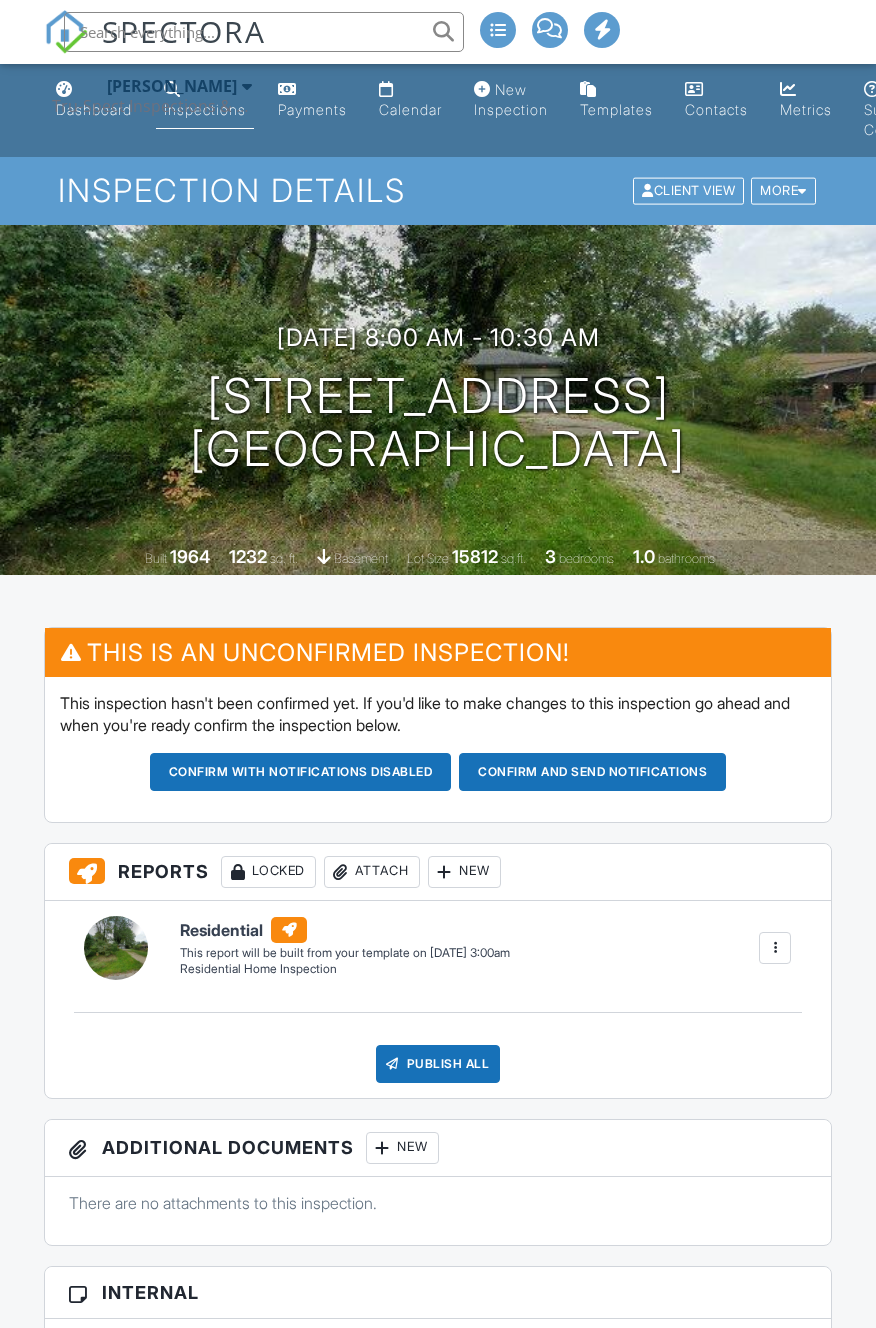 scroll, scrollTop: 0, scrollLeft: 0, axis: both 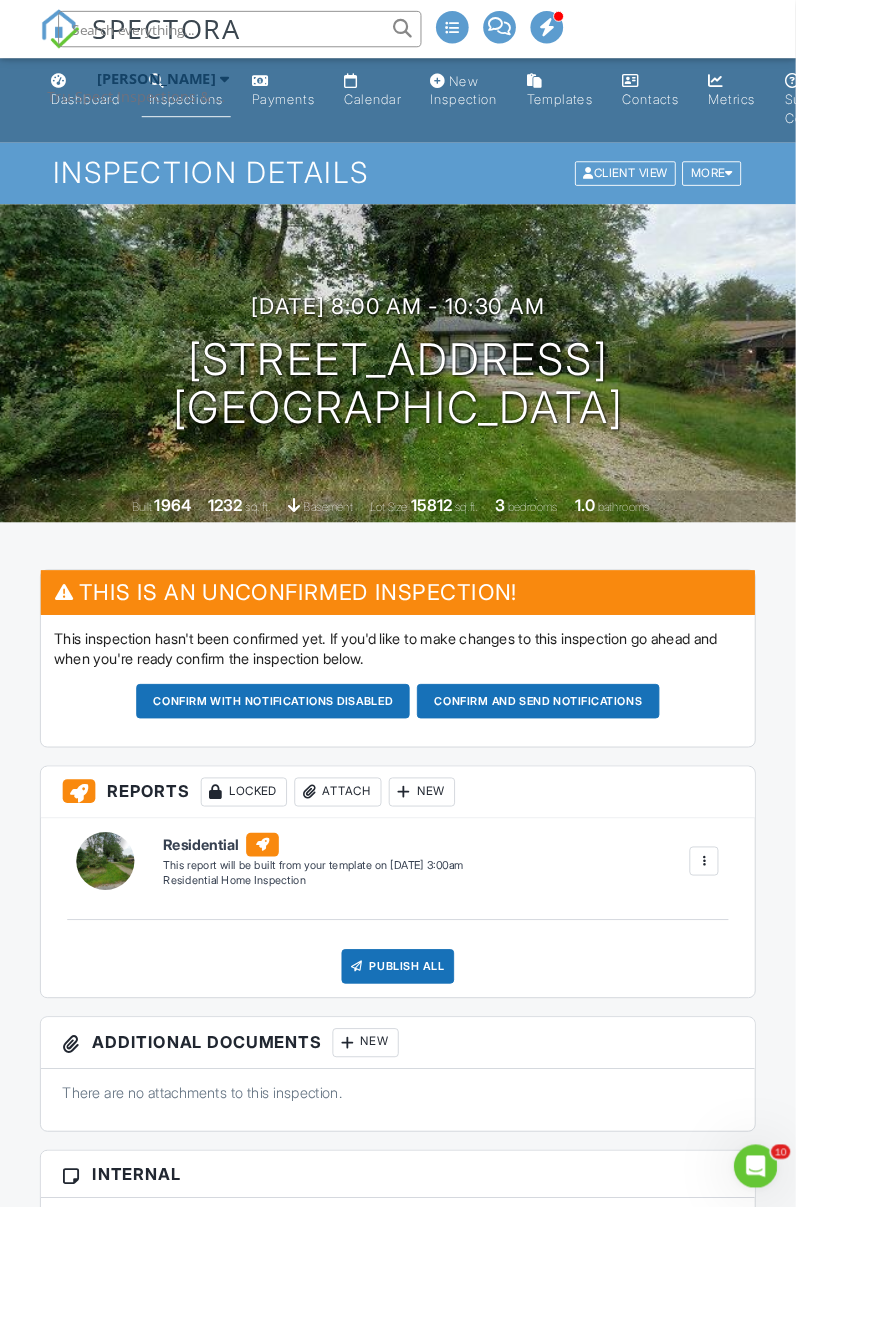 click on "Confirm and send notifications" at bounding box center [301, 772] 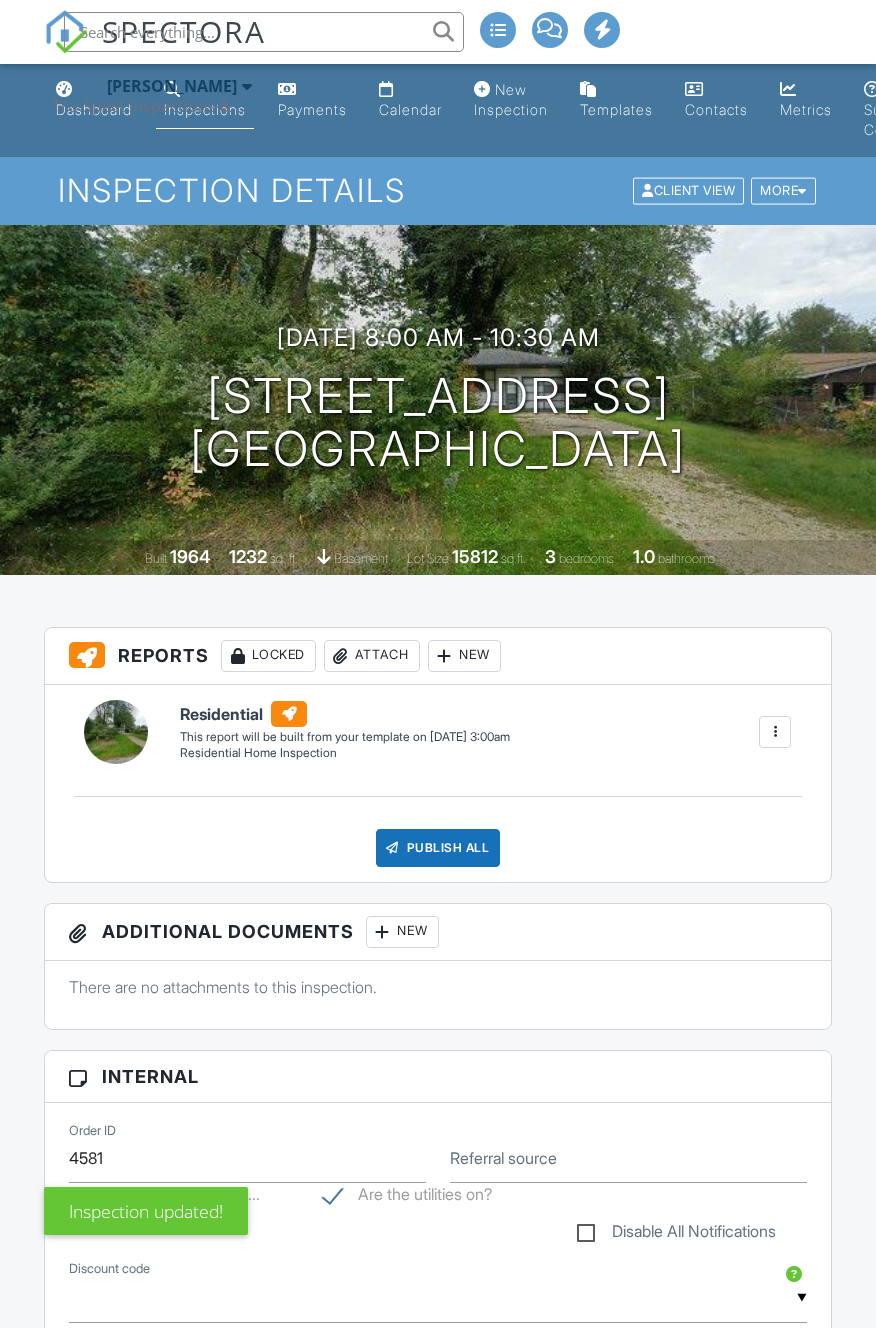scroll, scrollTop: 772, scrollLeft: 0, axis: vertical 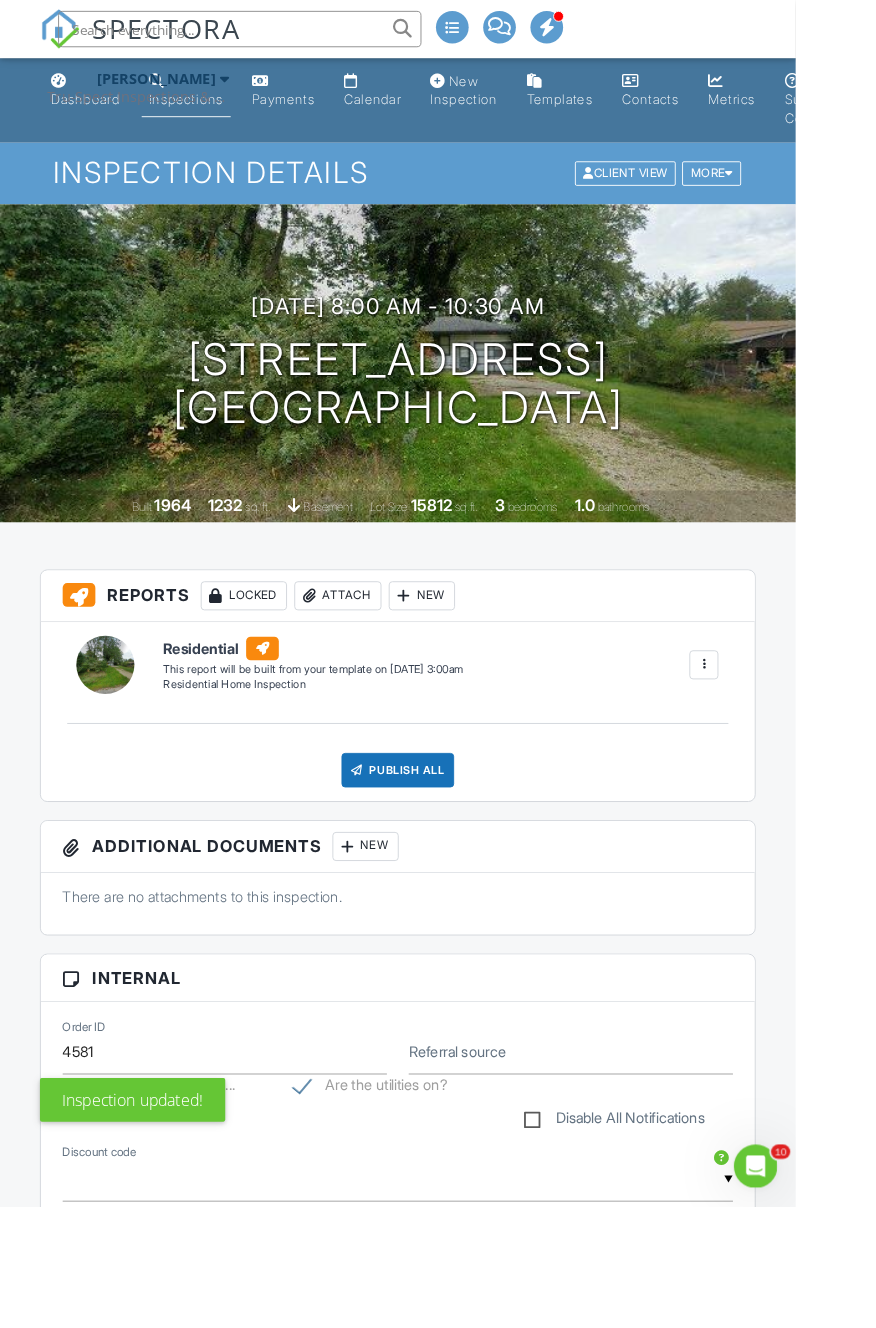 click at bounding box center [66, 32] 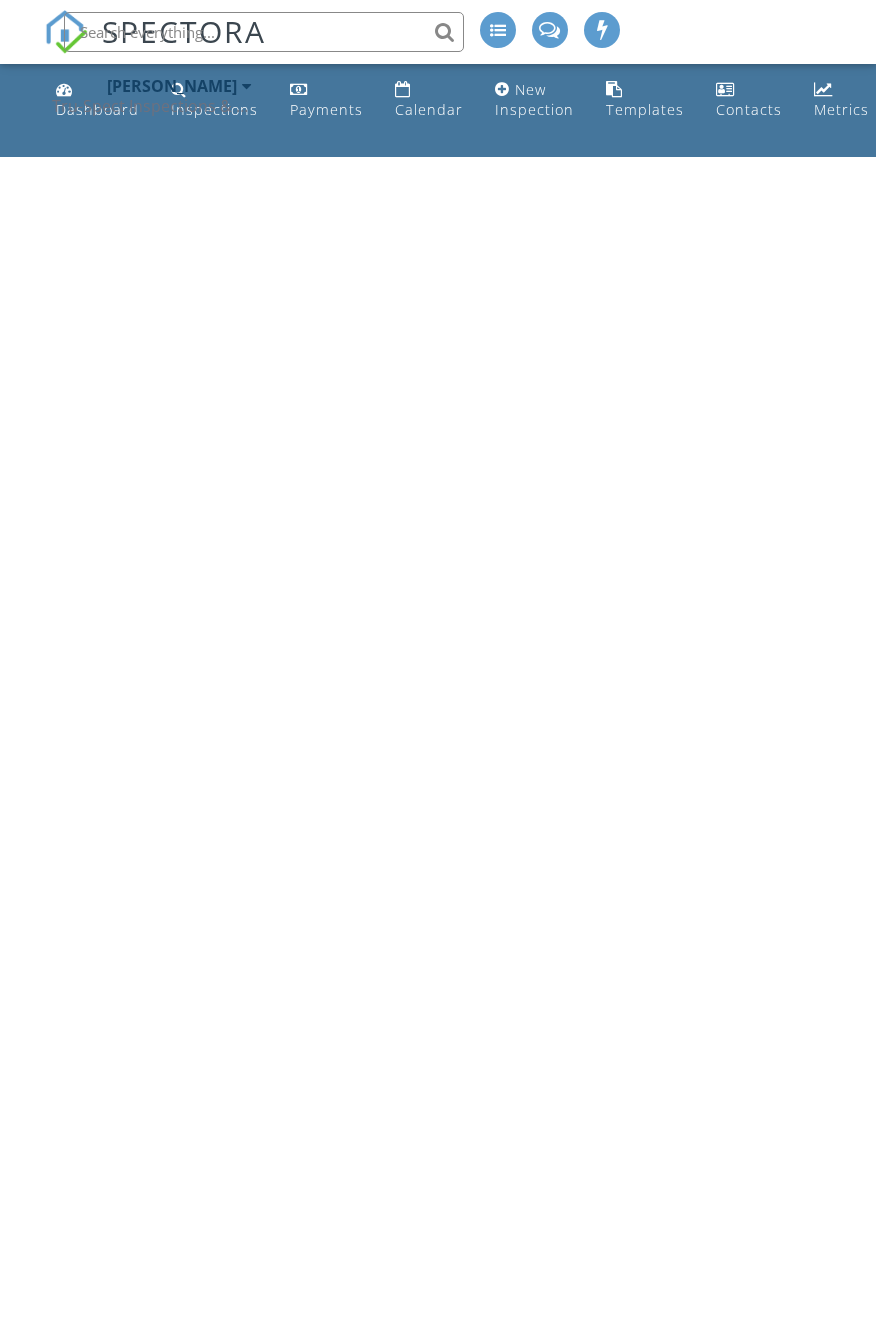 scroll, scrollTop: 0, scrollLeft: 0, axis: both 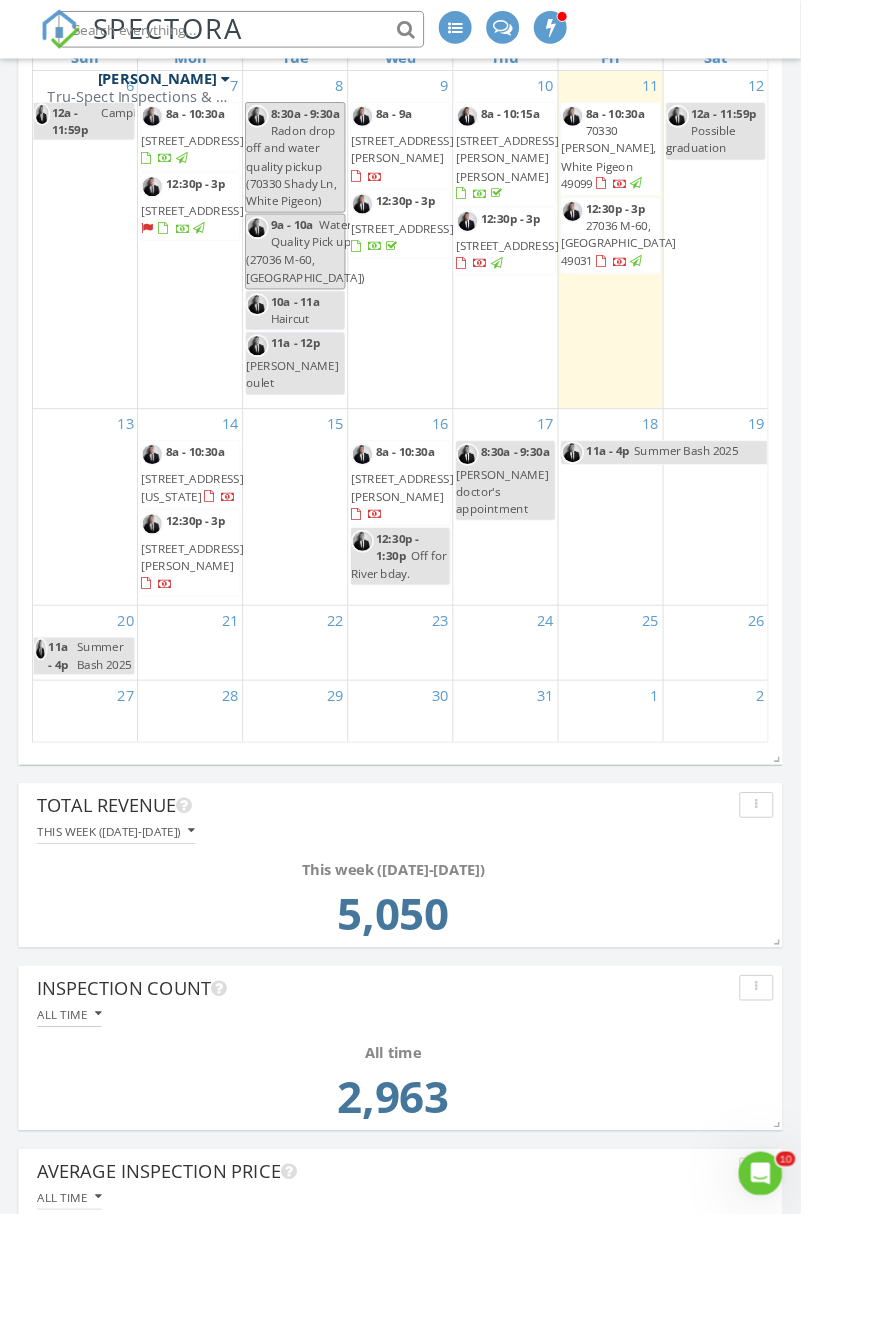 click on "14" at bounding box center (208, 464) 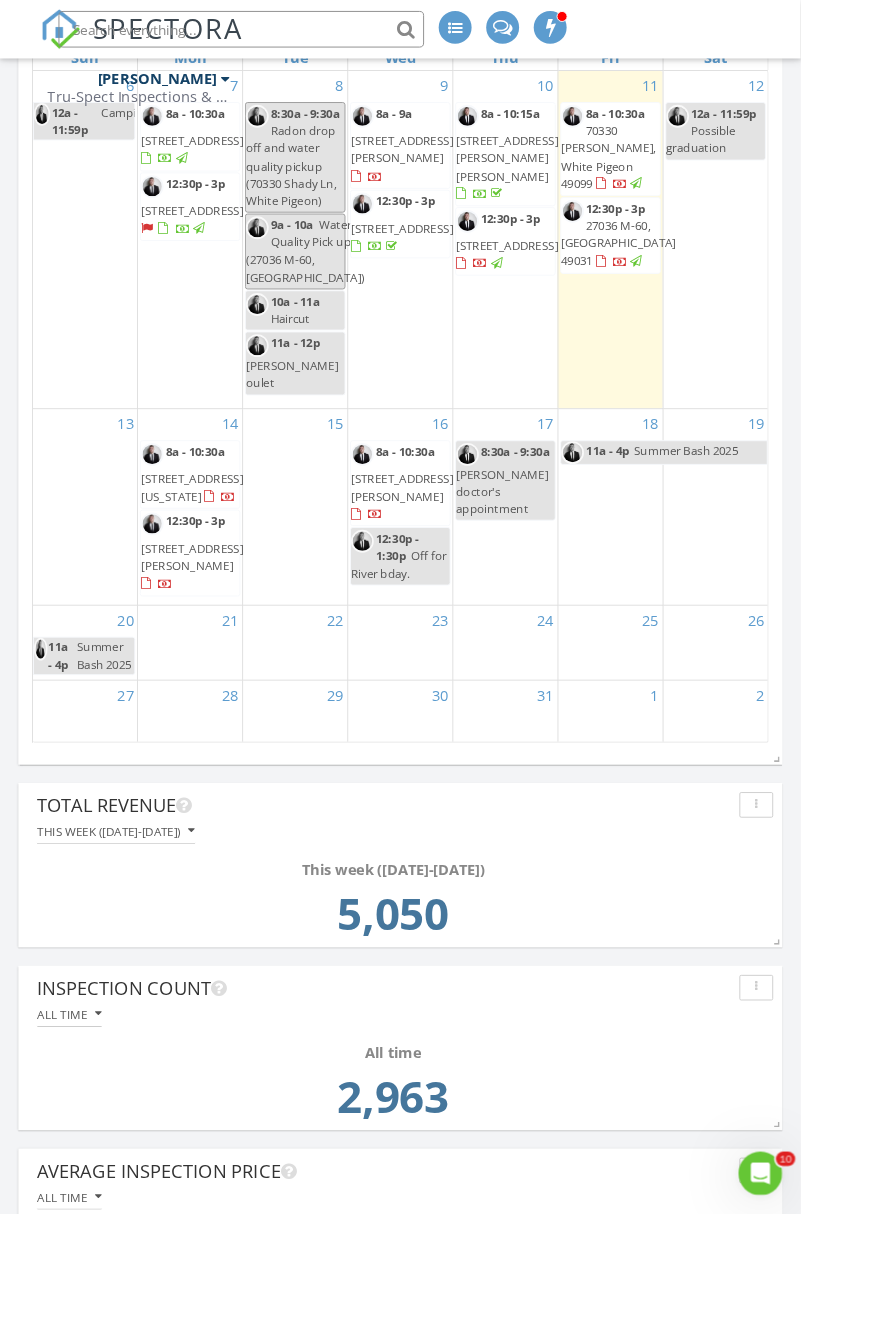 scroll, scrollTop: 0, scrollLeft: 0, axis: both 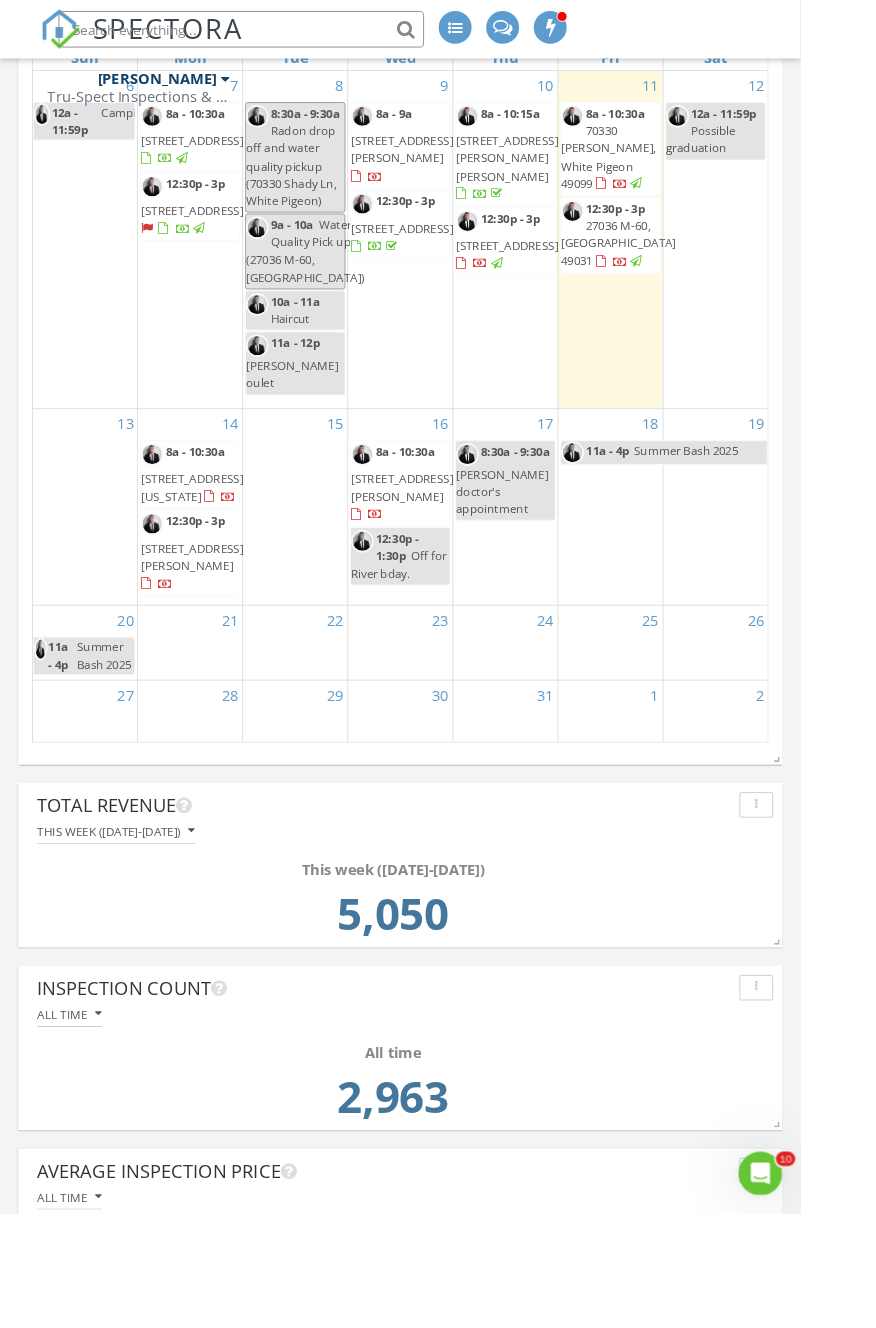 click at bounding box center [264, 32] 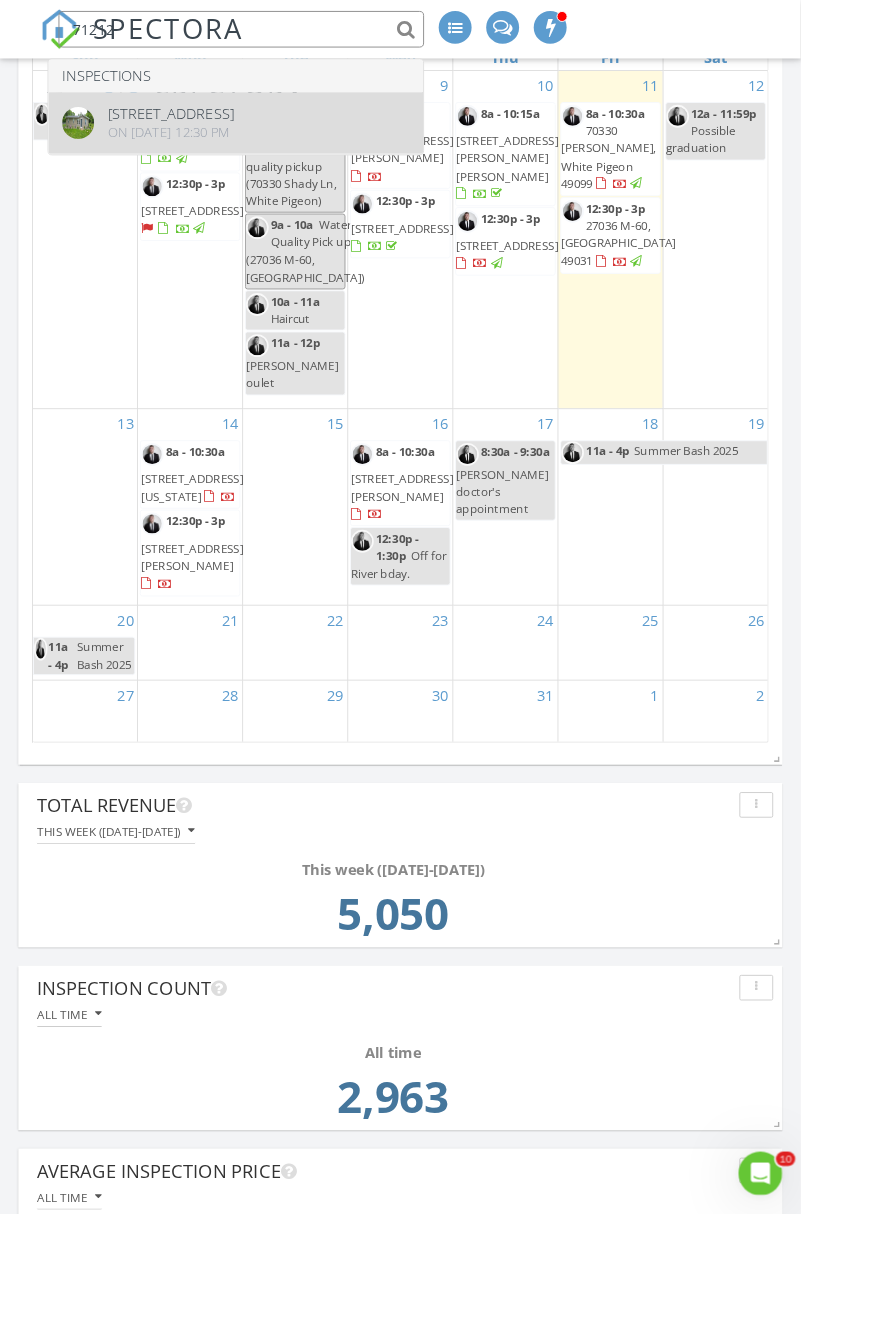 type on "71212" 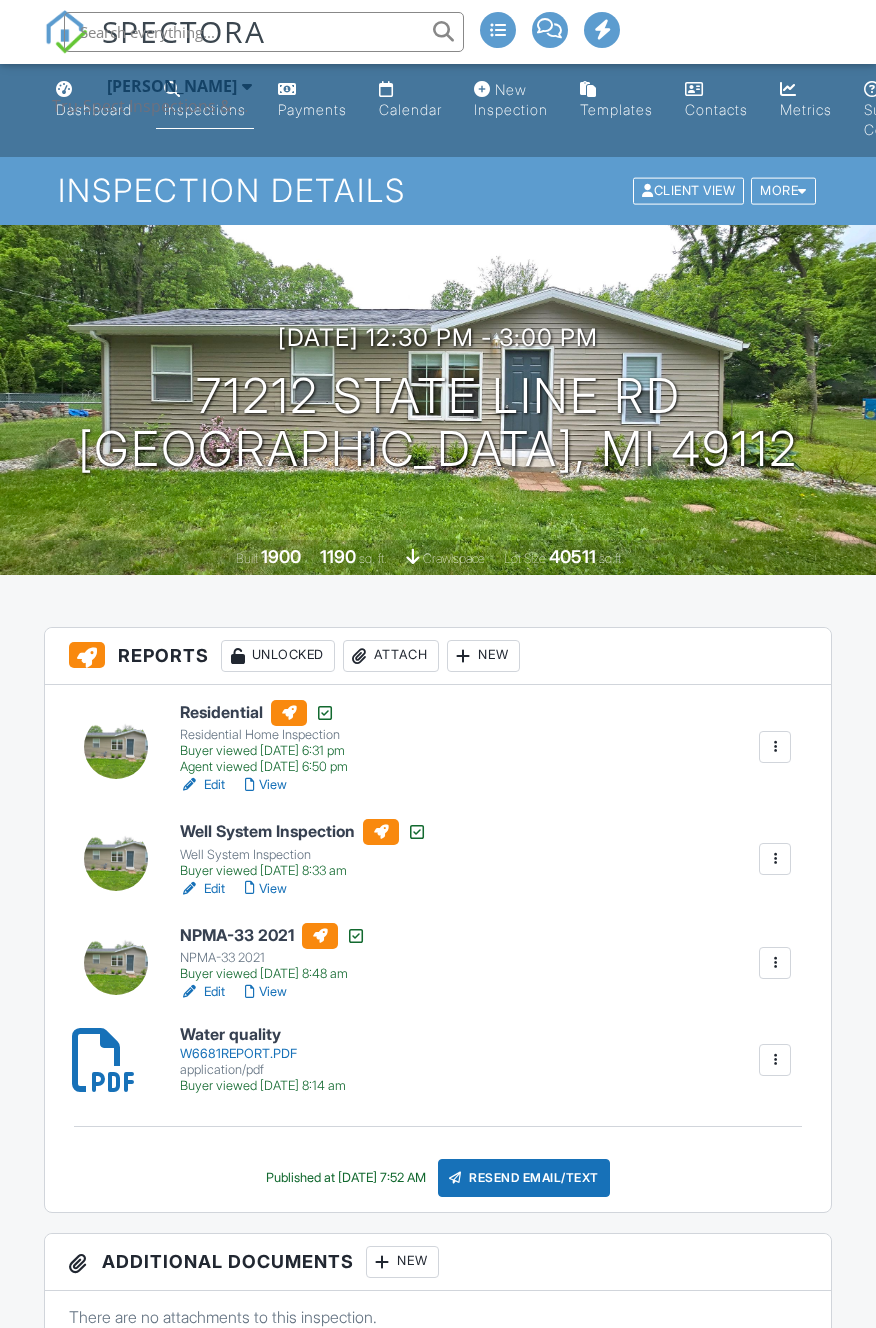 scroll, scrollTop: 0, scrollLeft: 0, axis: both 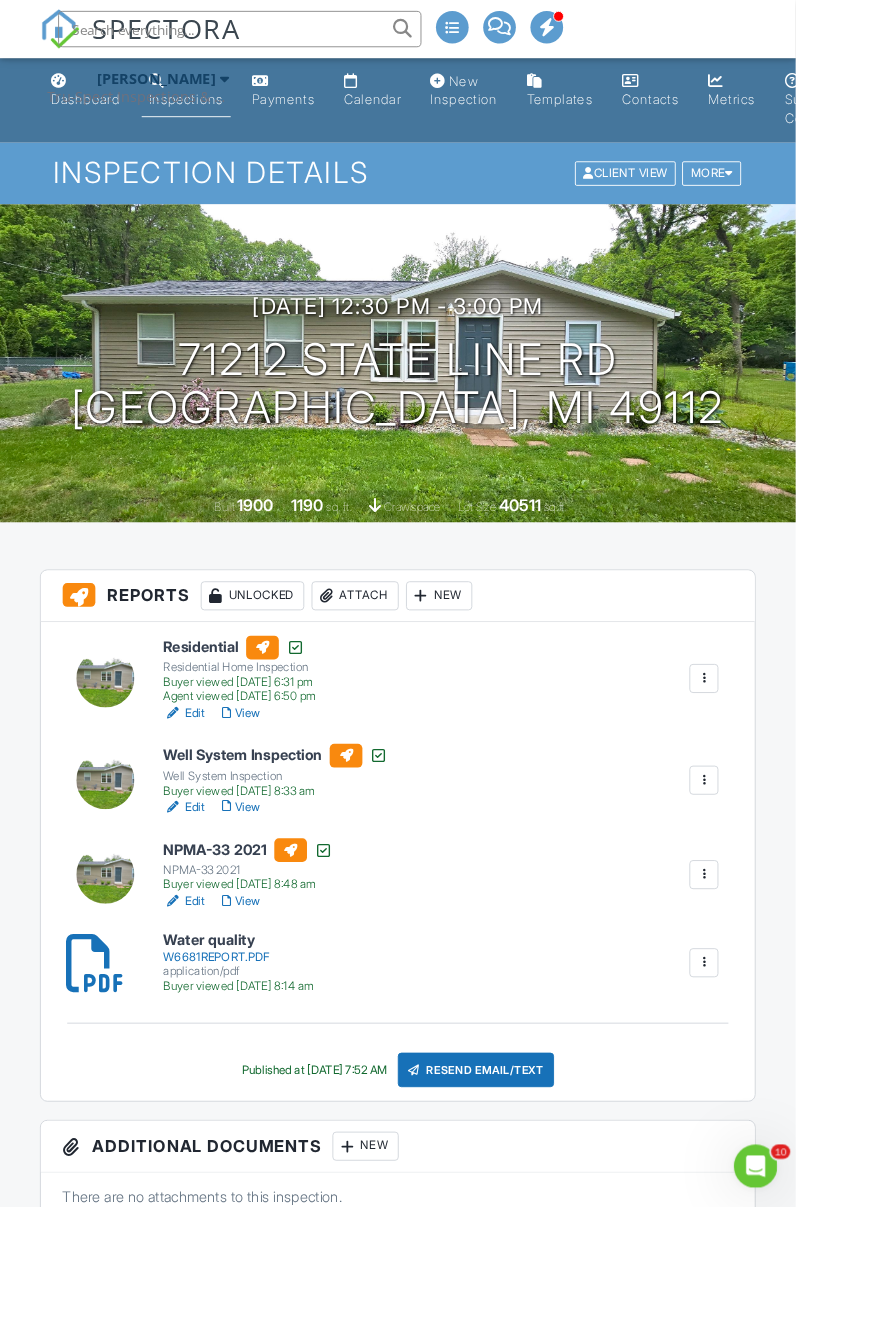 click on "View" at bounding box center [266, 785] 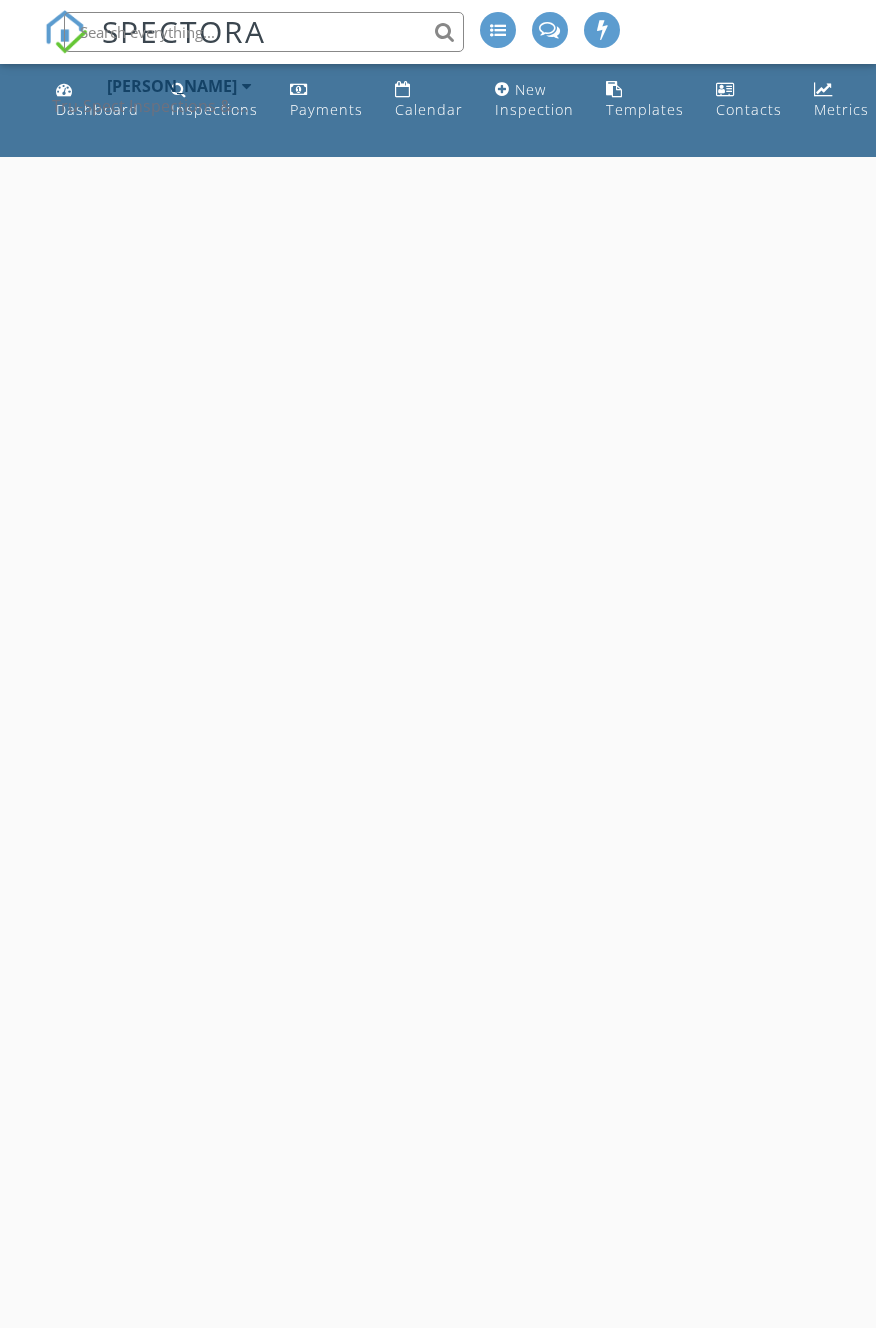 scroll, scrollTop: 0, scrollLeft: 0, axis: both 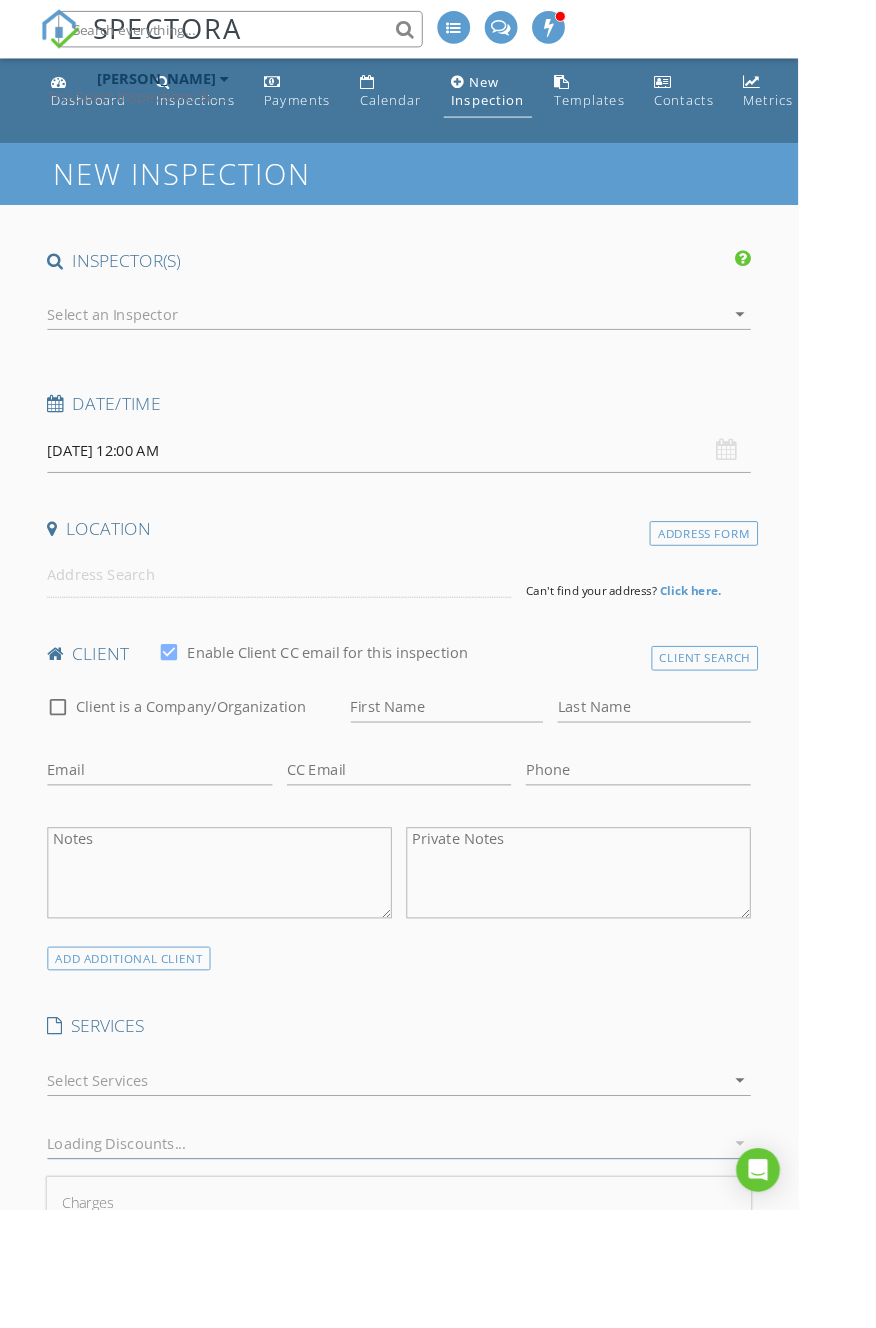 type on "[PERSON_NAME]" 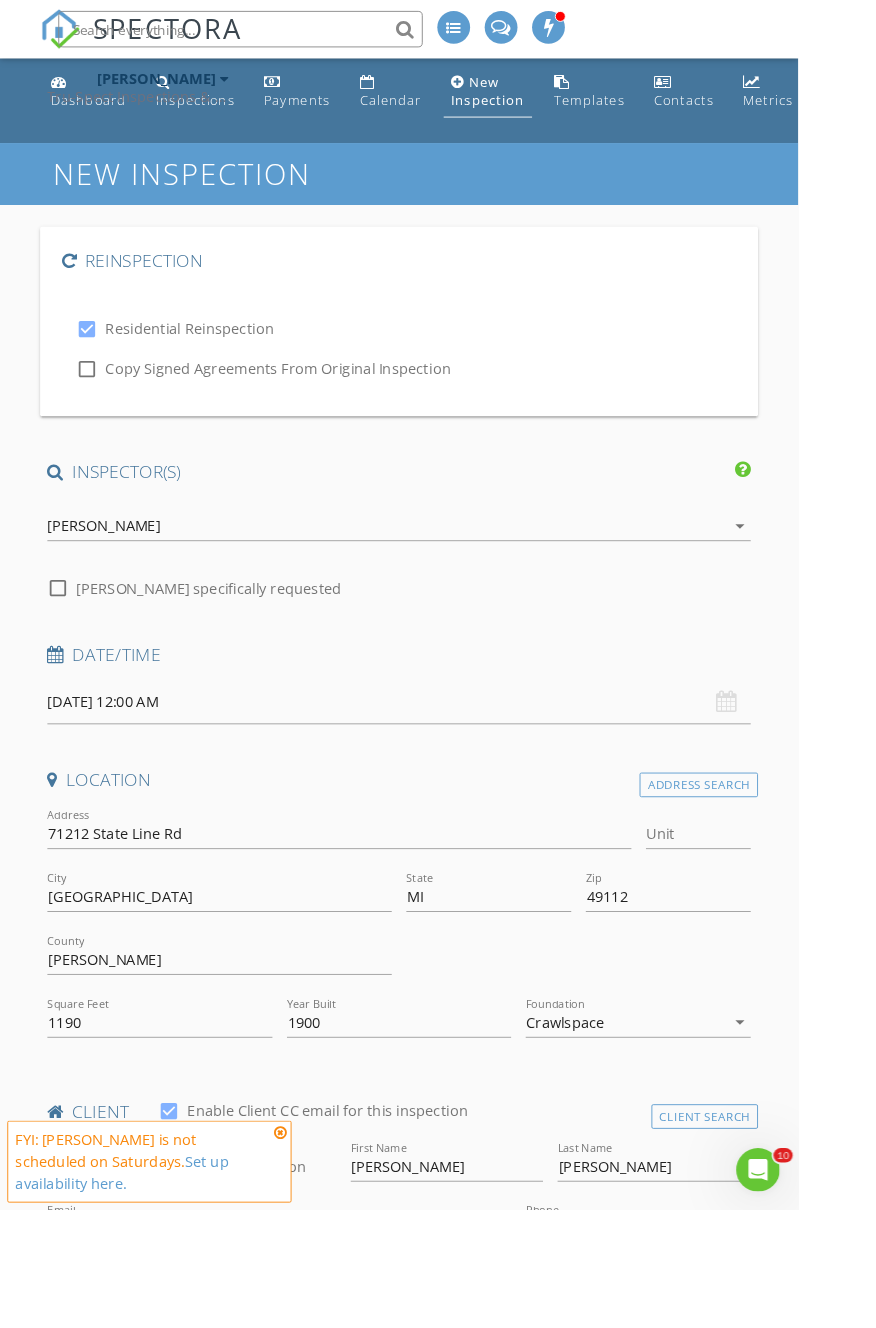 scroll, scrollTop: 0, scrollLeft: 0, axis: both 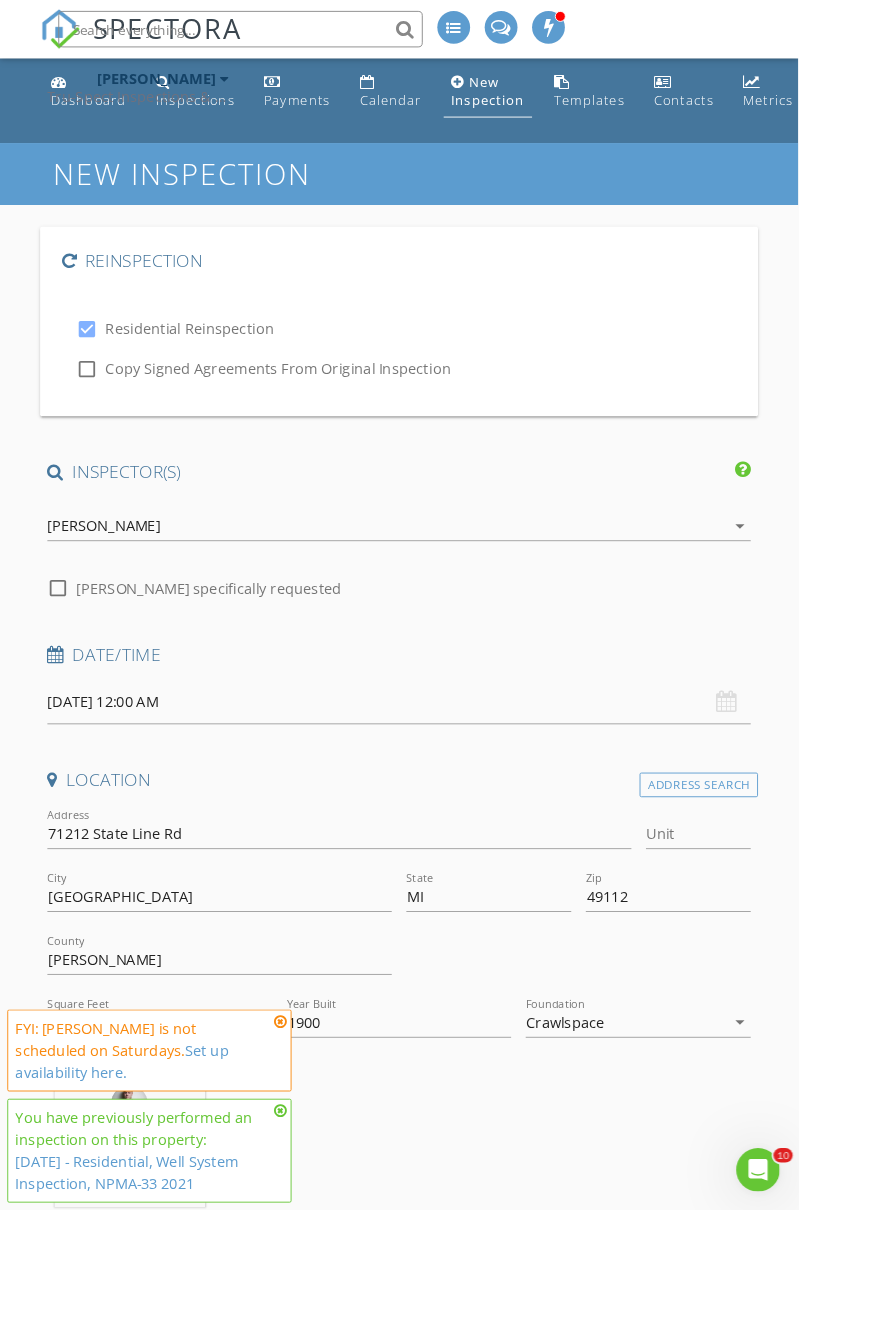click on "07/12/2025 12:00 AM" at bounding box center [438, 770] 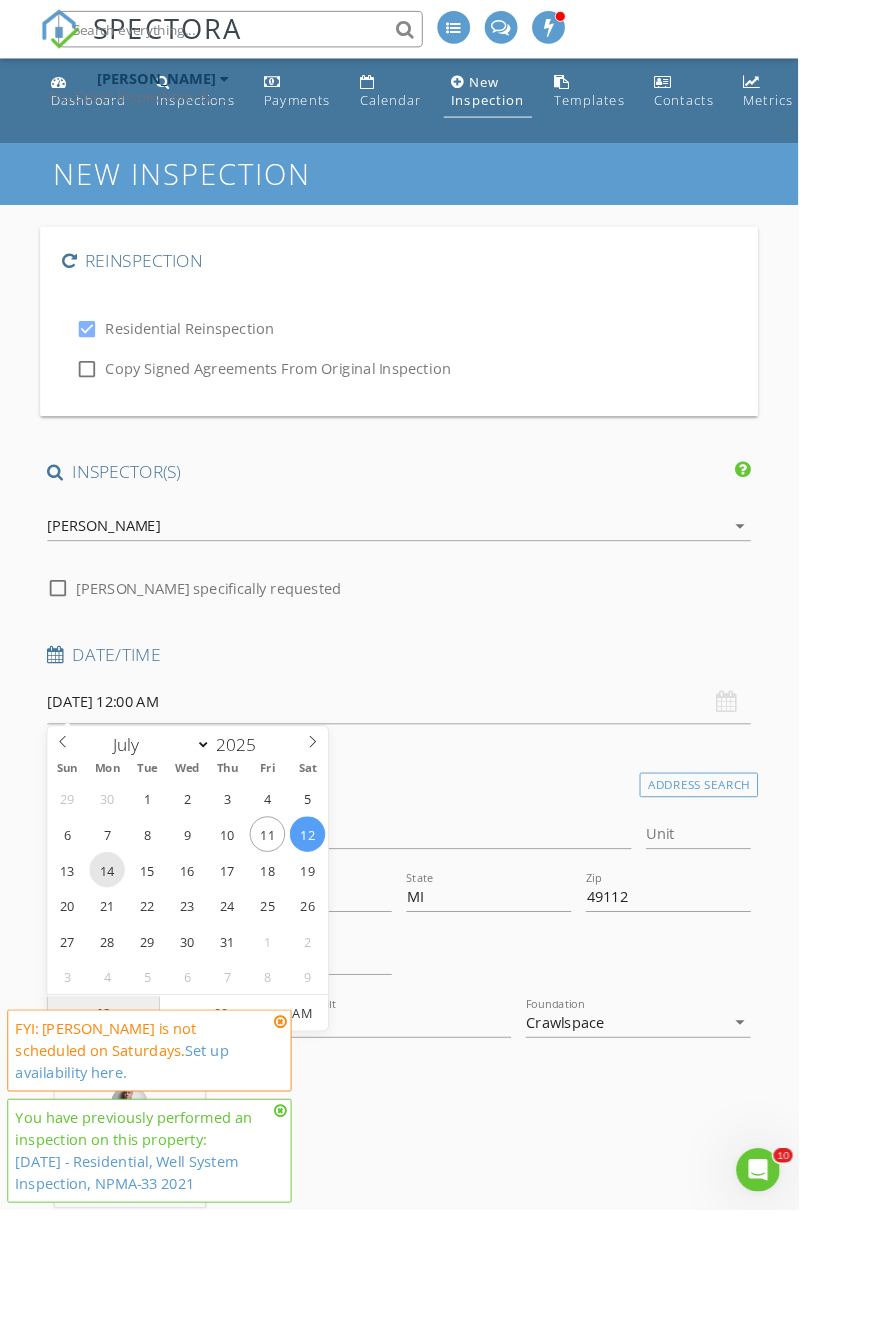 type on "07/14/2025 12:00 AM" 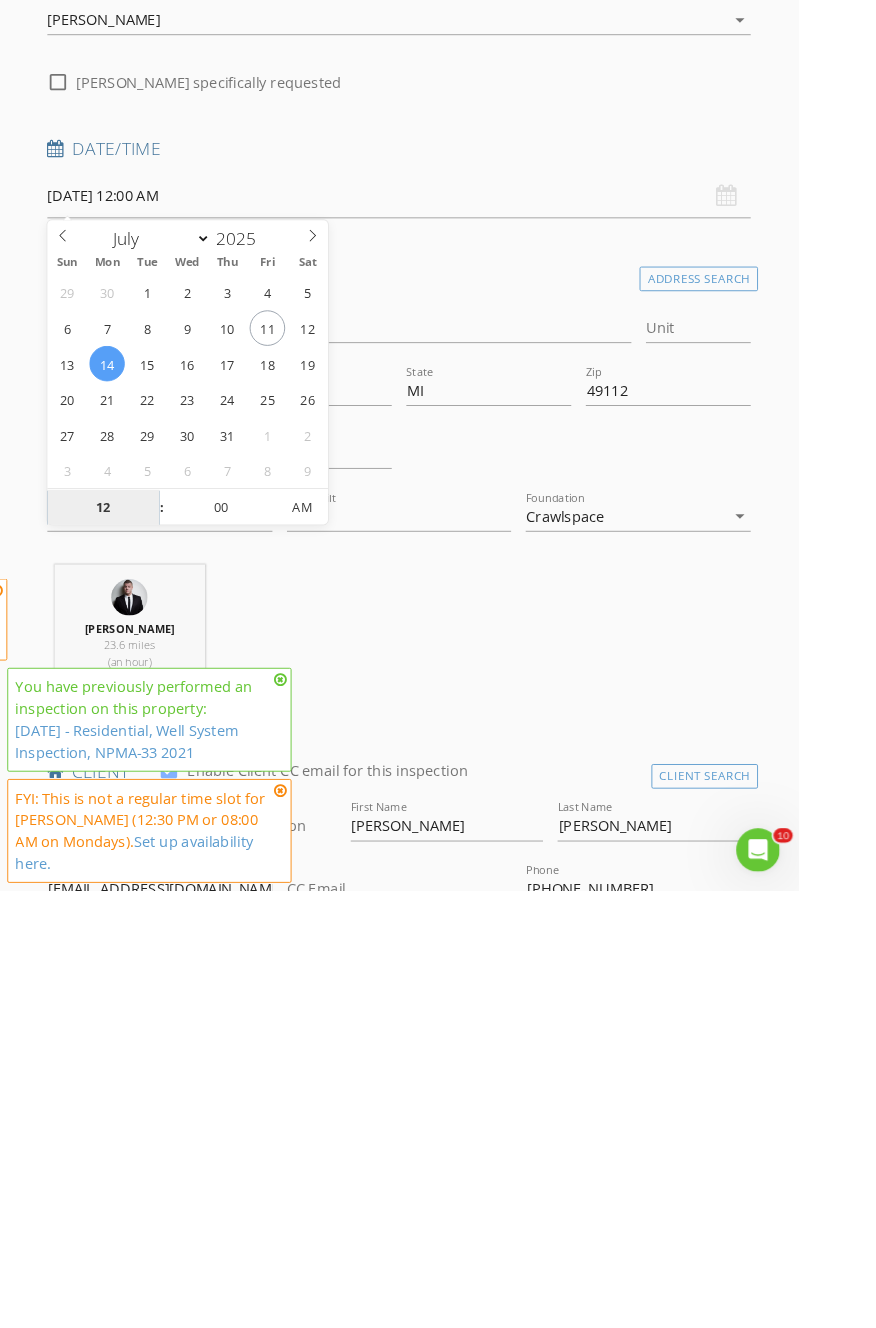 scroll, scrollTop: 208, scrollLeft: 0, axis: vertical 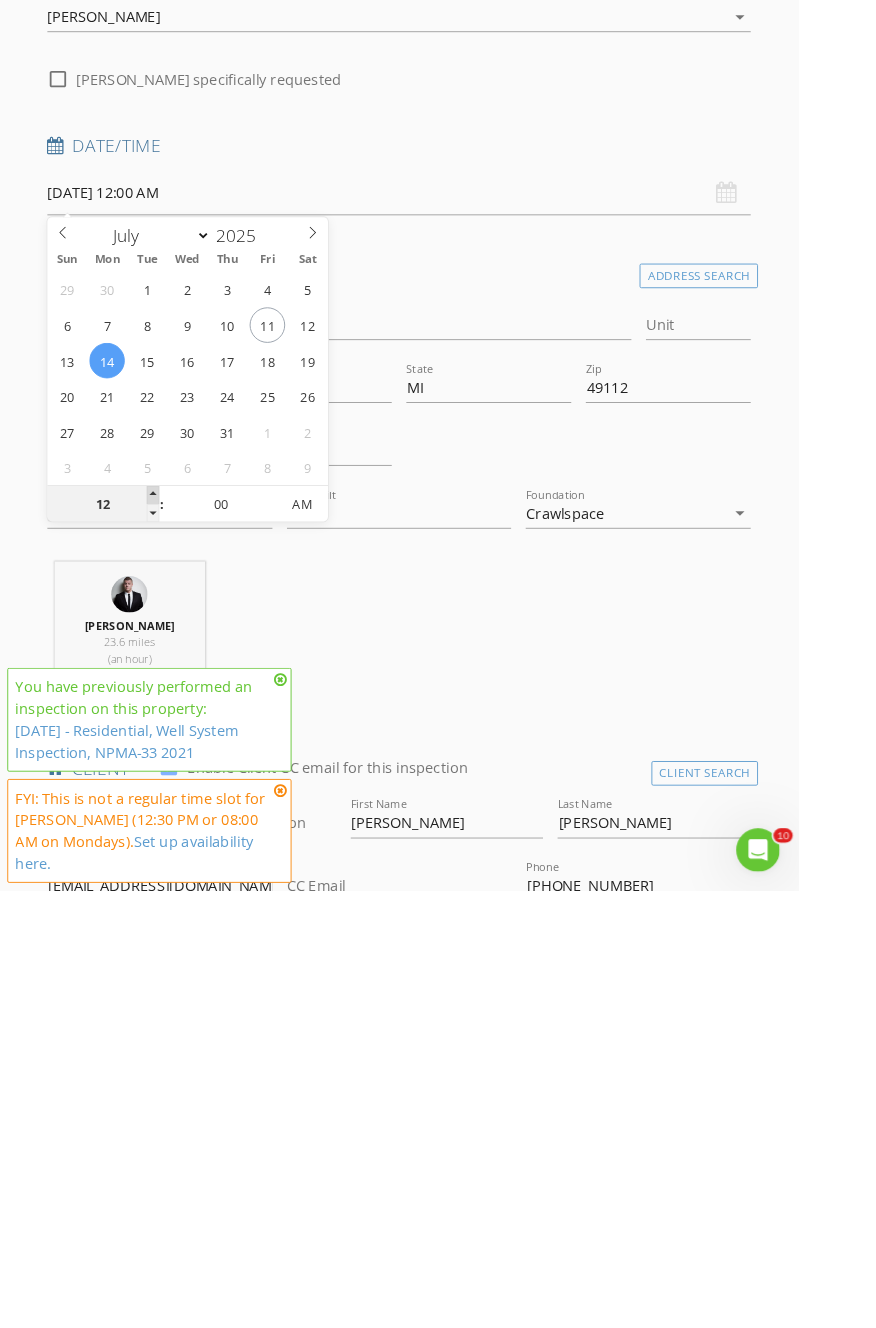 click at bounding box center [168, 894] 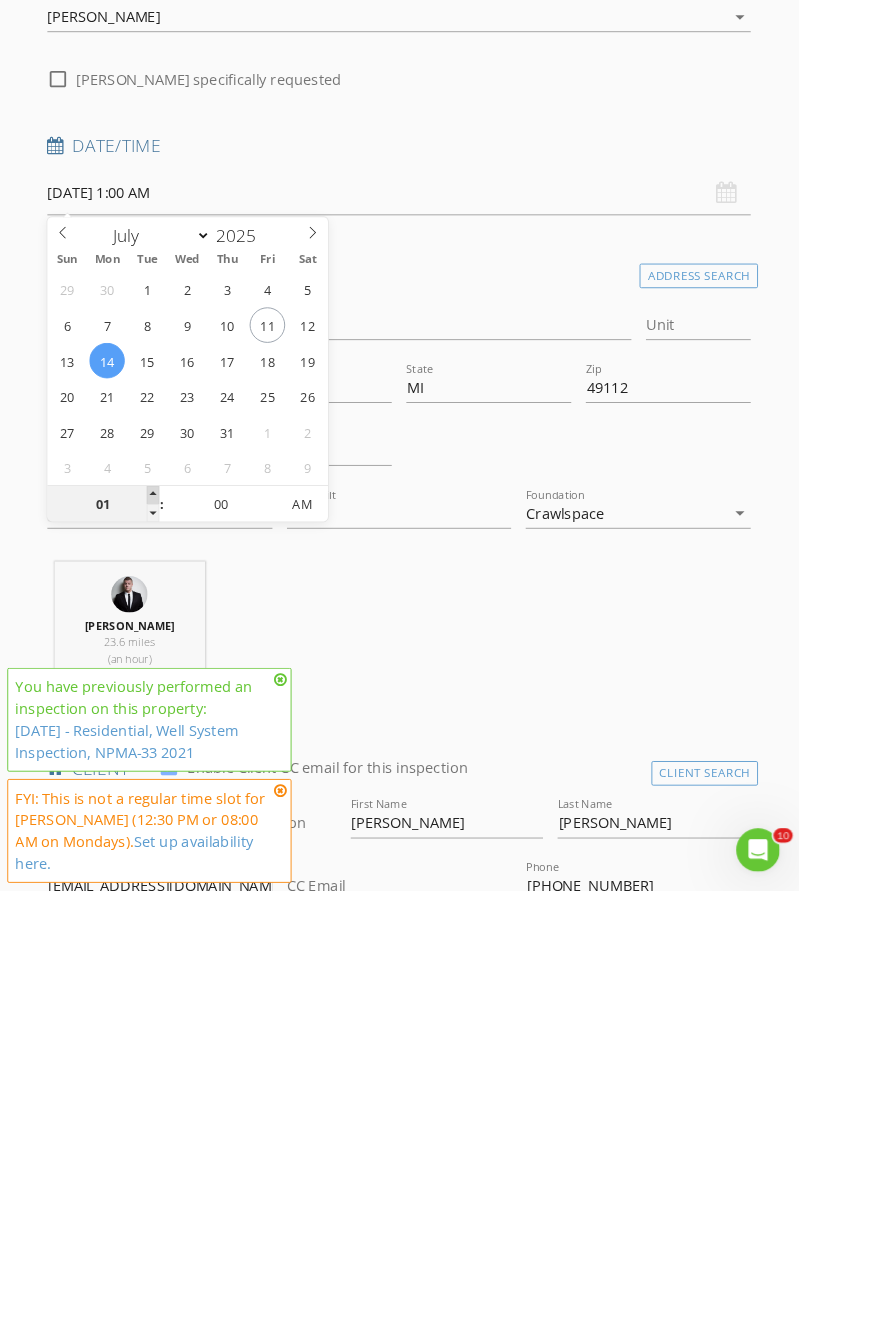 scroll, scrollTop: 208, scrollLeft: 0, axis: vertical 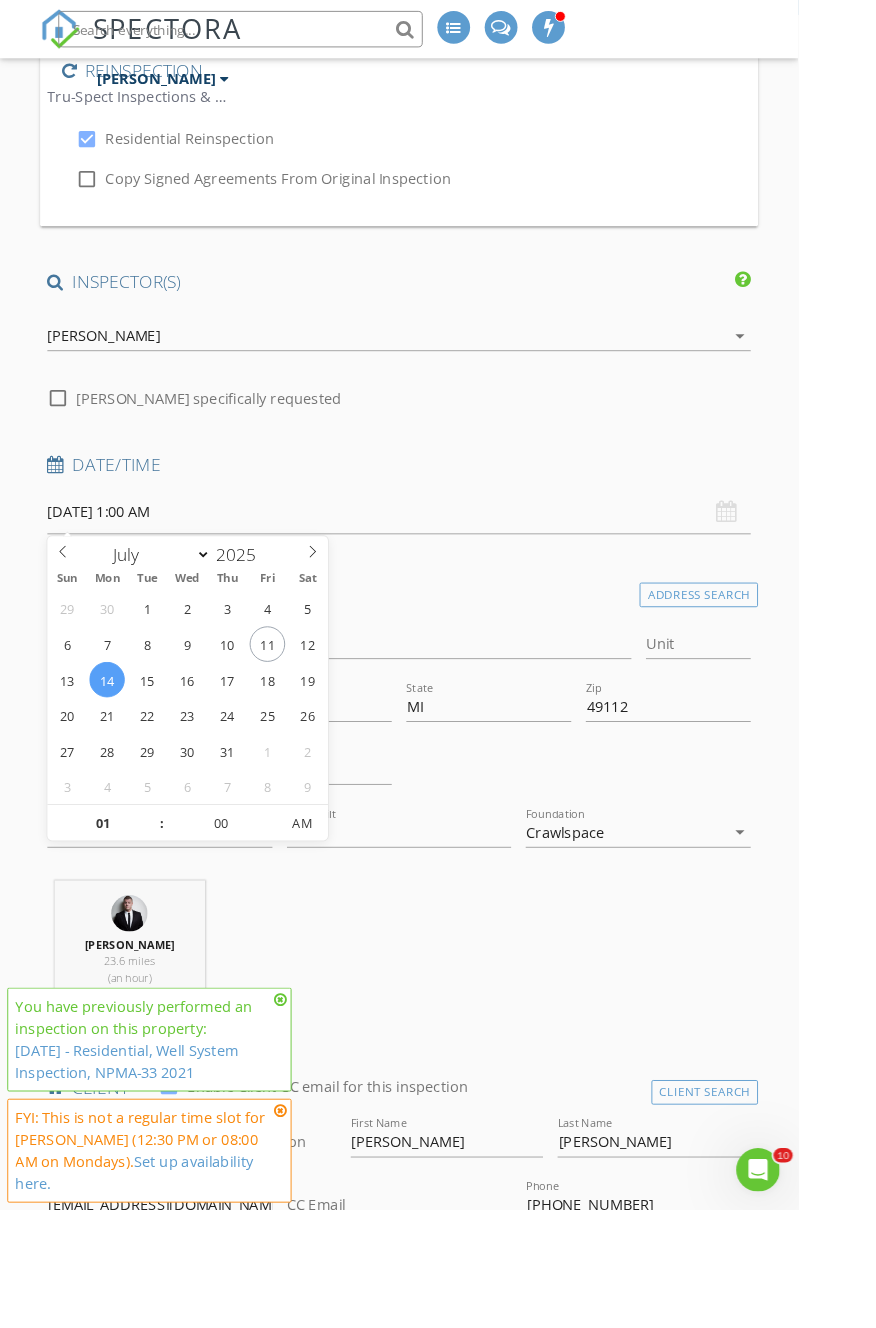 click on "01 : 00 AM" at bounding box center [206, 903] 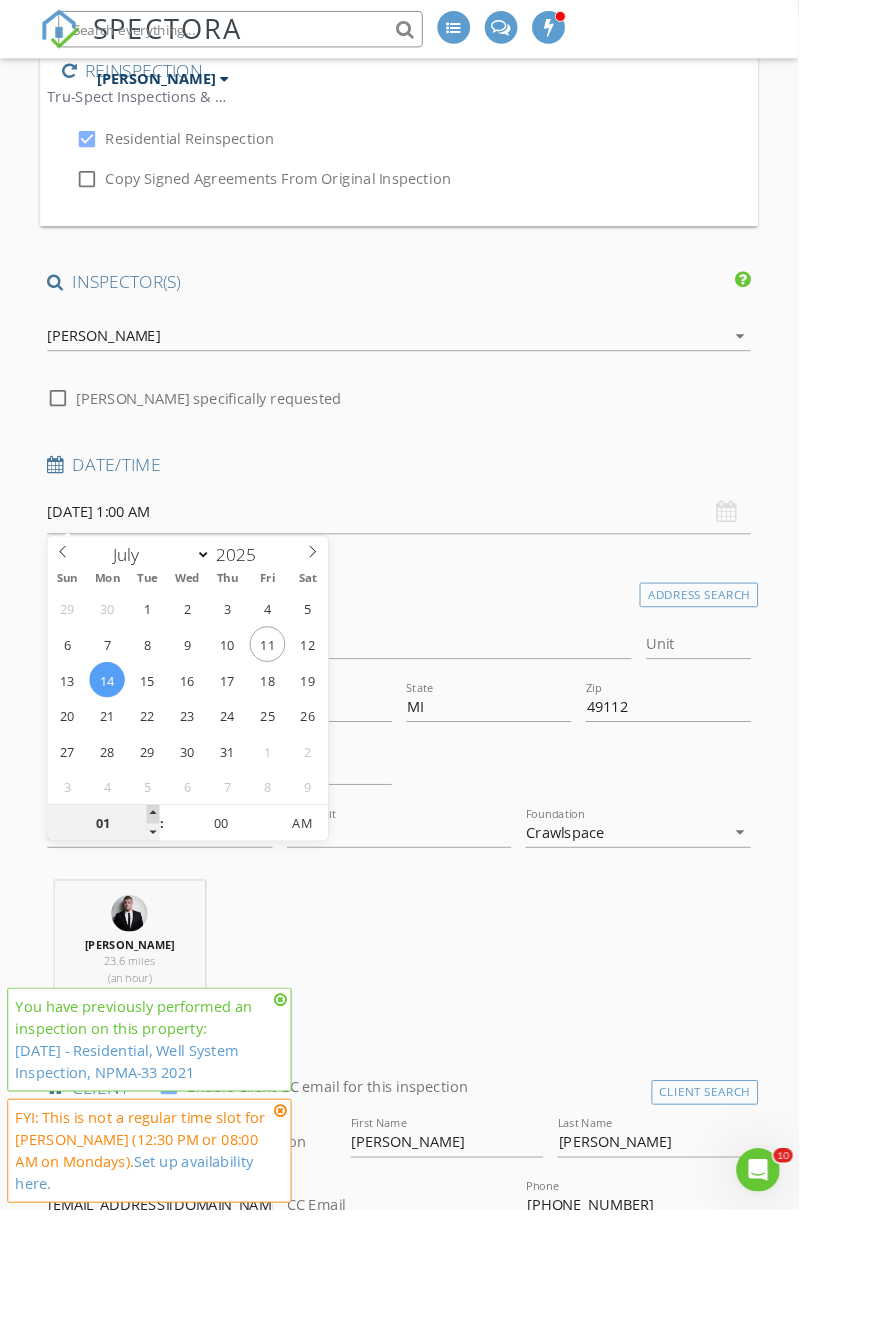 click at bounding box center [168, 894] 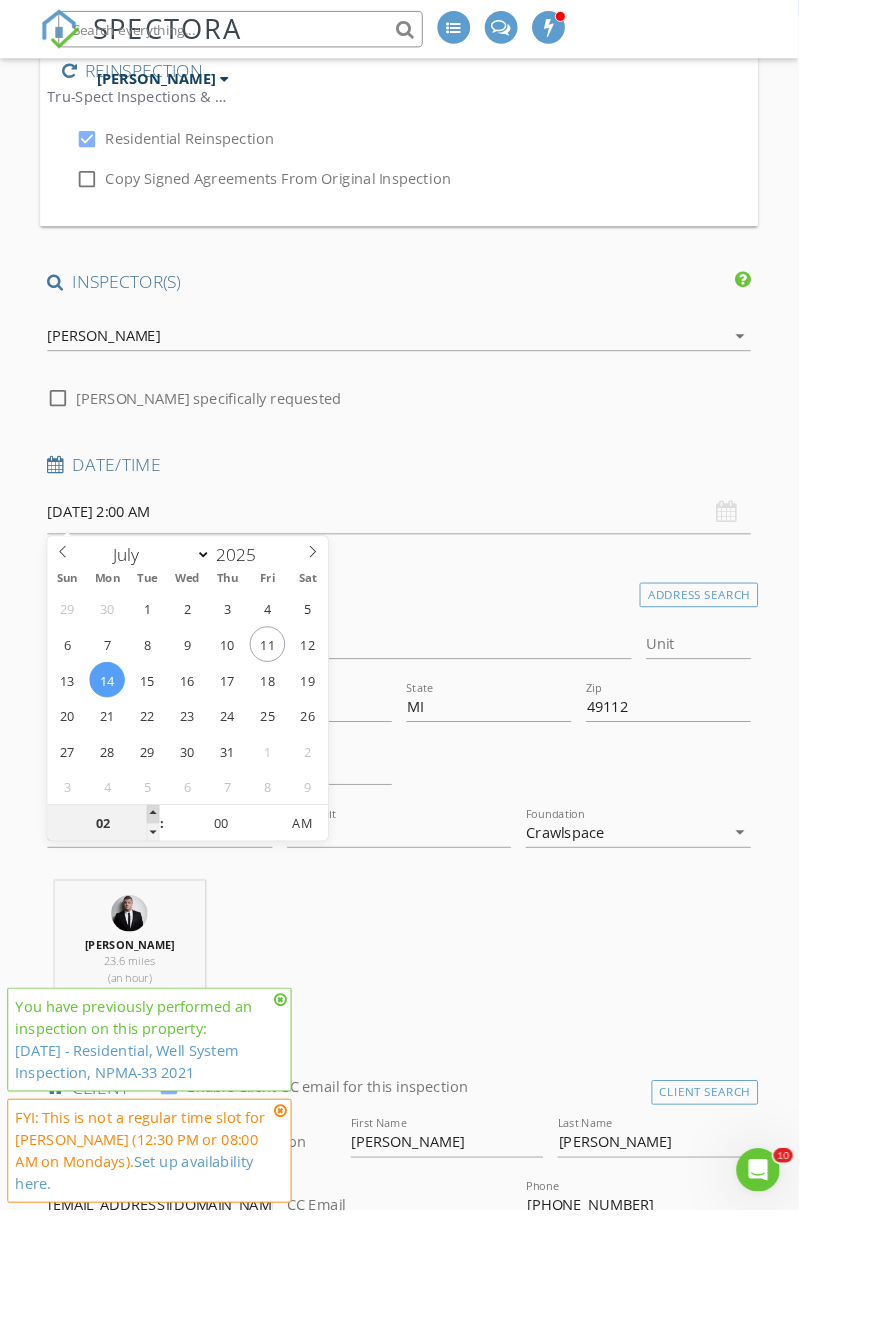 click at bounding box center [168, 894] 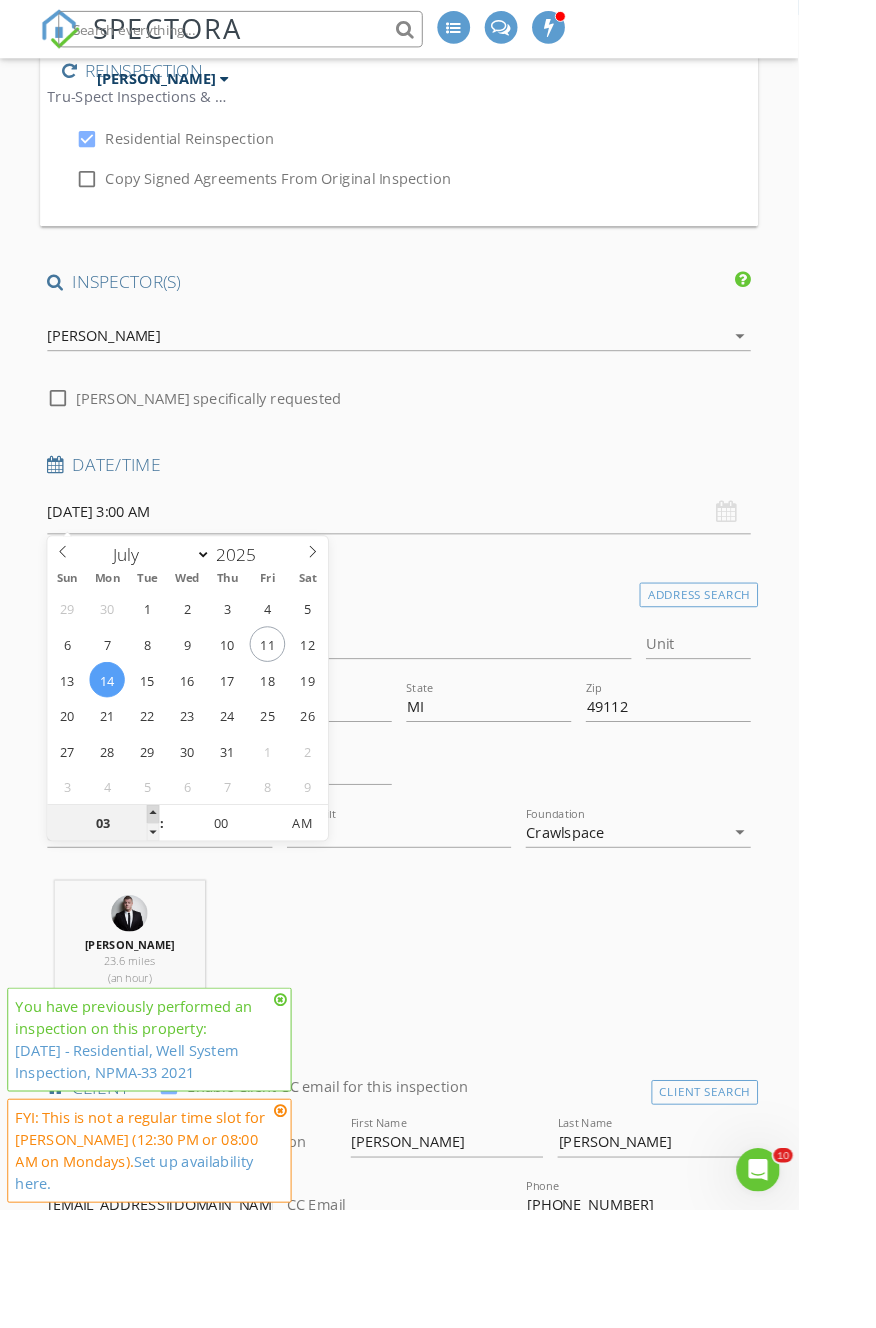 click at bounding box center (168, 894) 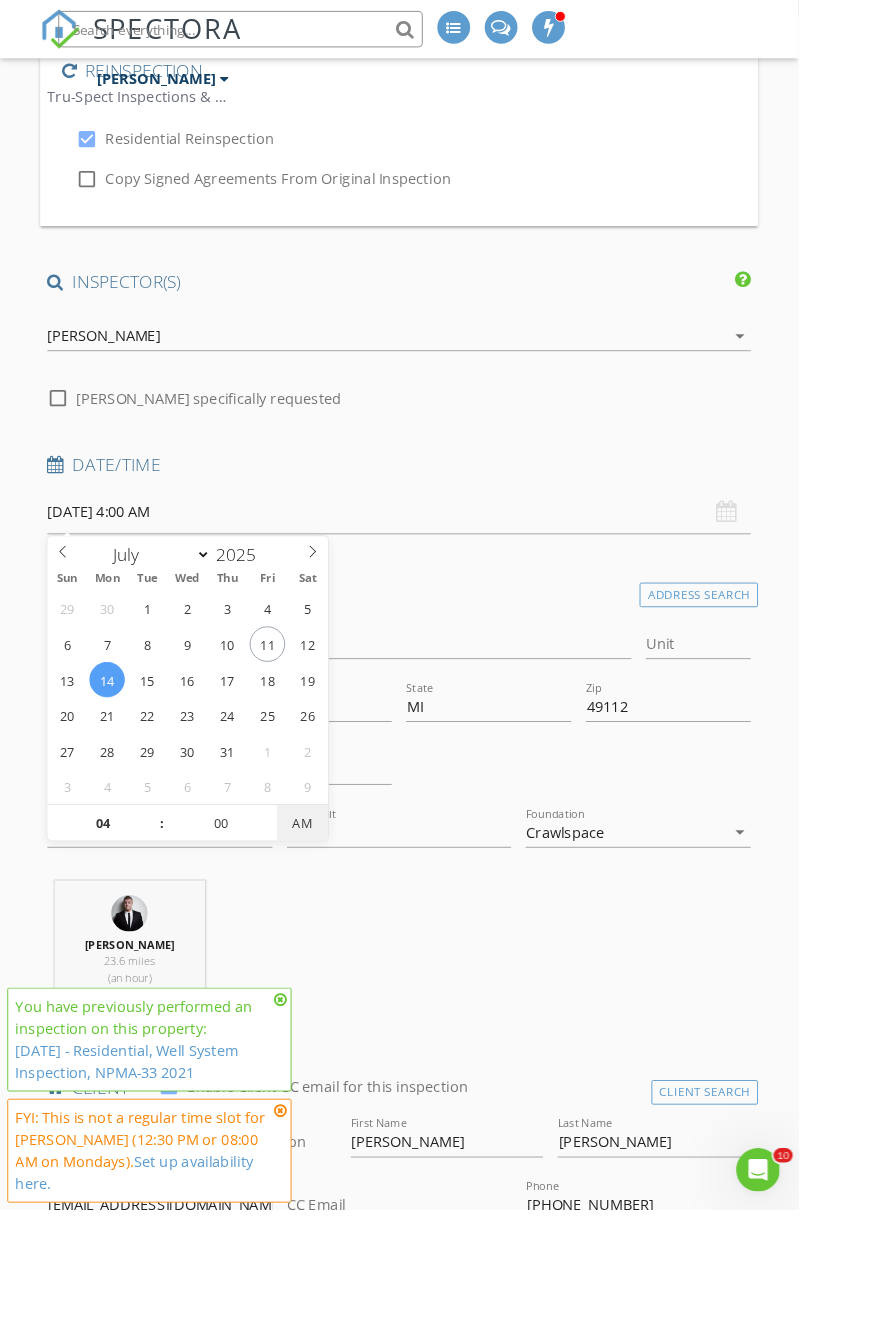 click on "AM" at bounding box center (331, 904) 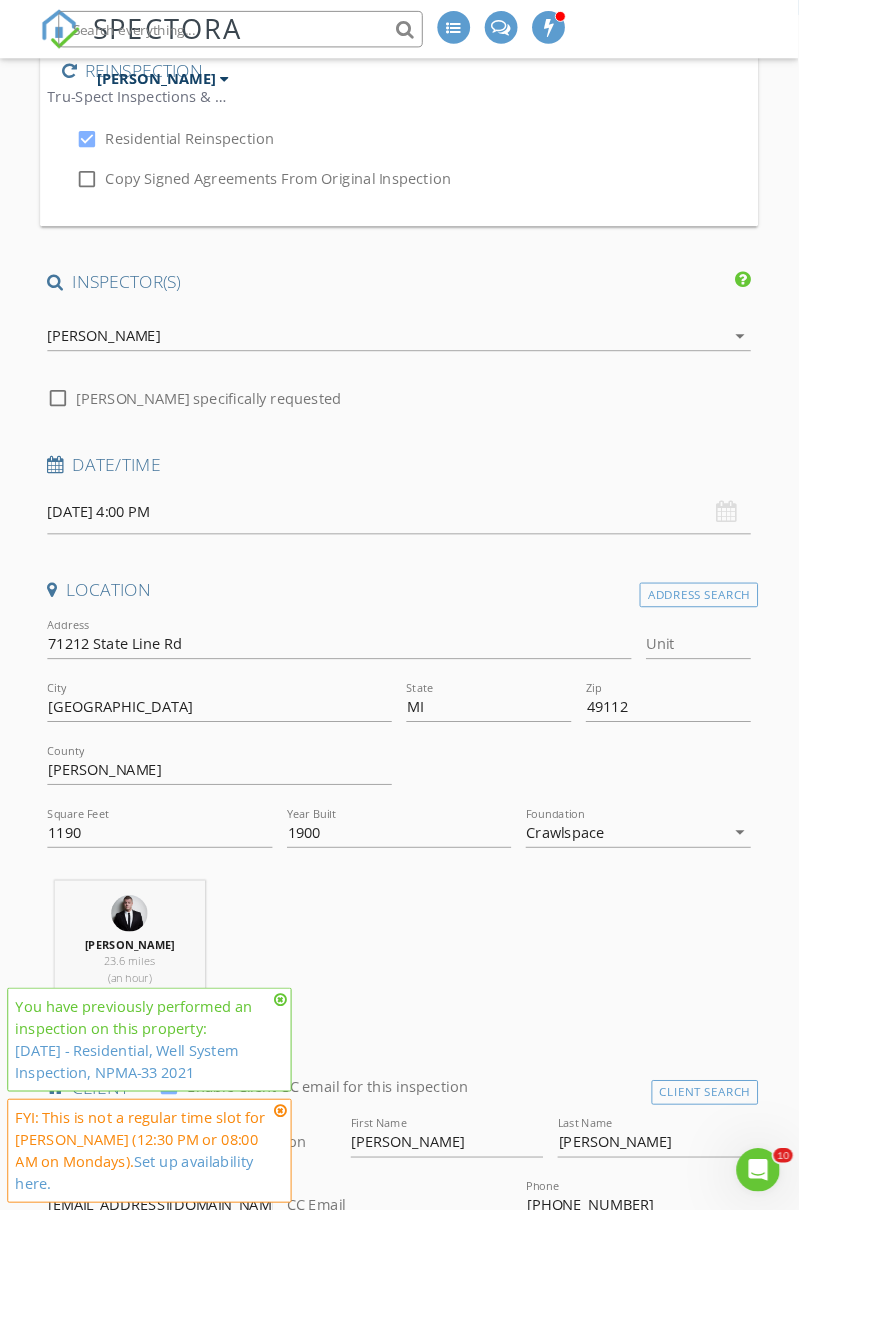 click on "Greg Martin     23.6 miles     (an hour)" at bounding box center [438, 1050] 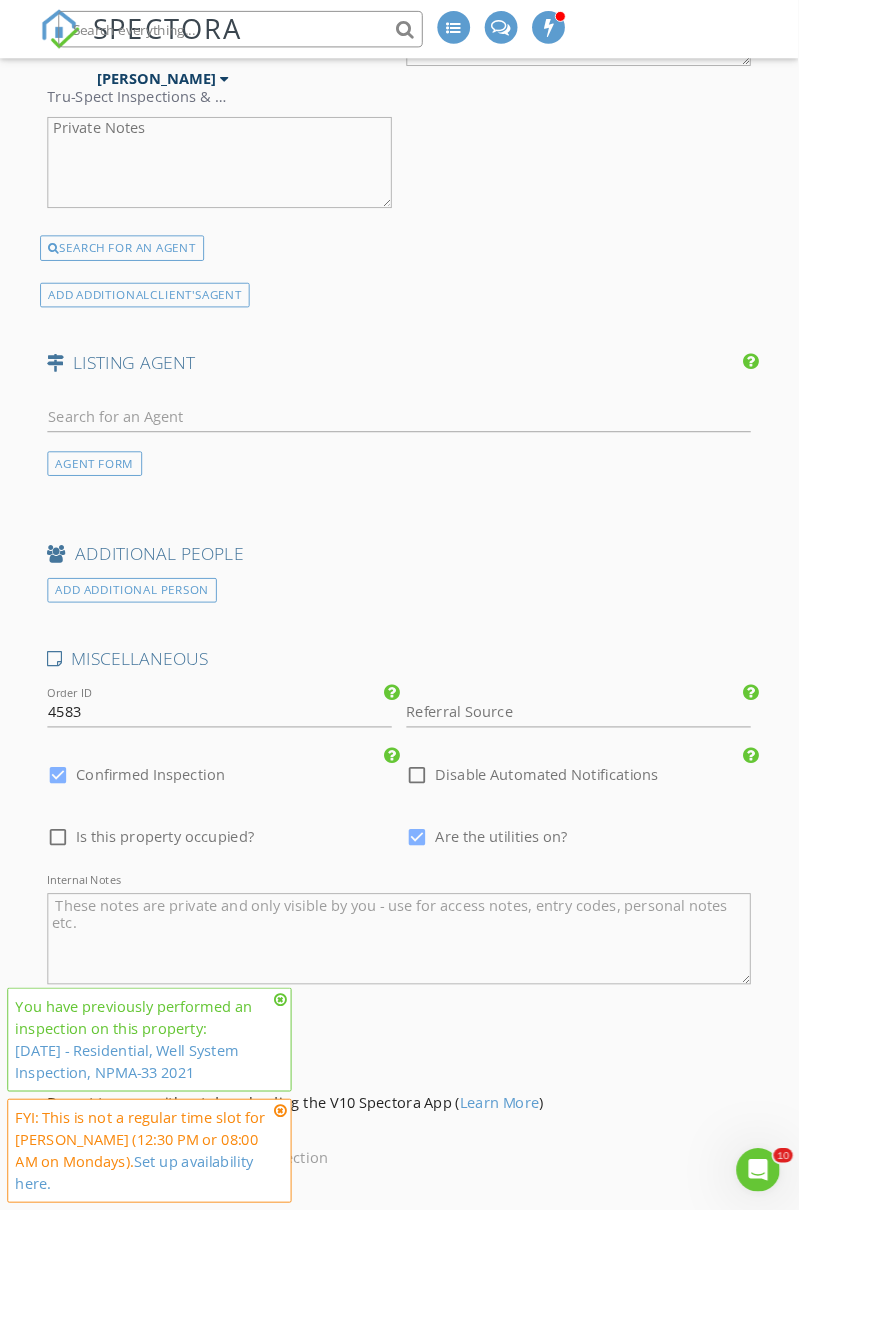 scroll, scrollTop: 2931, scrollLeft: 0, axis: vertical 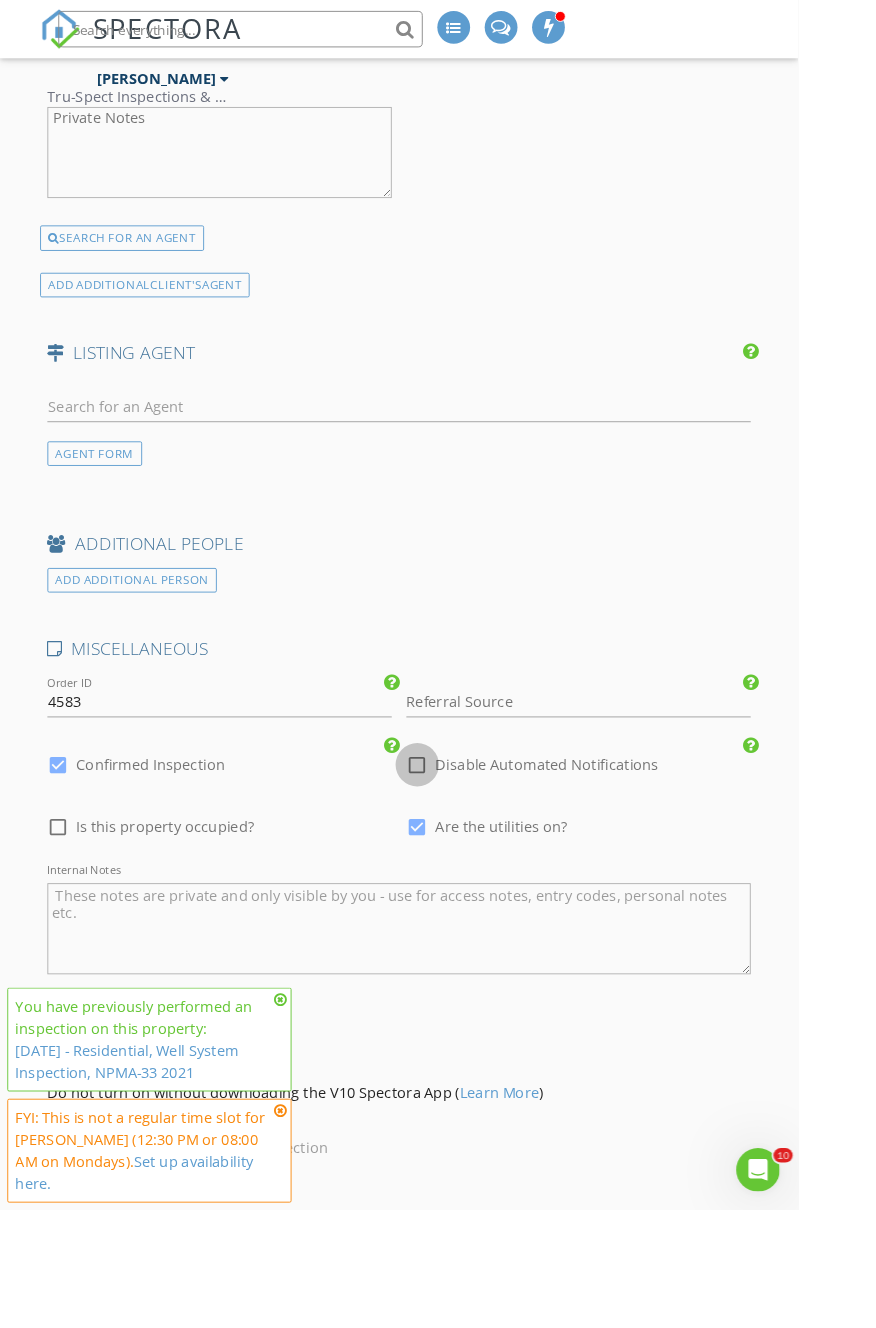 click at bounding box center [458, 839] 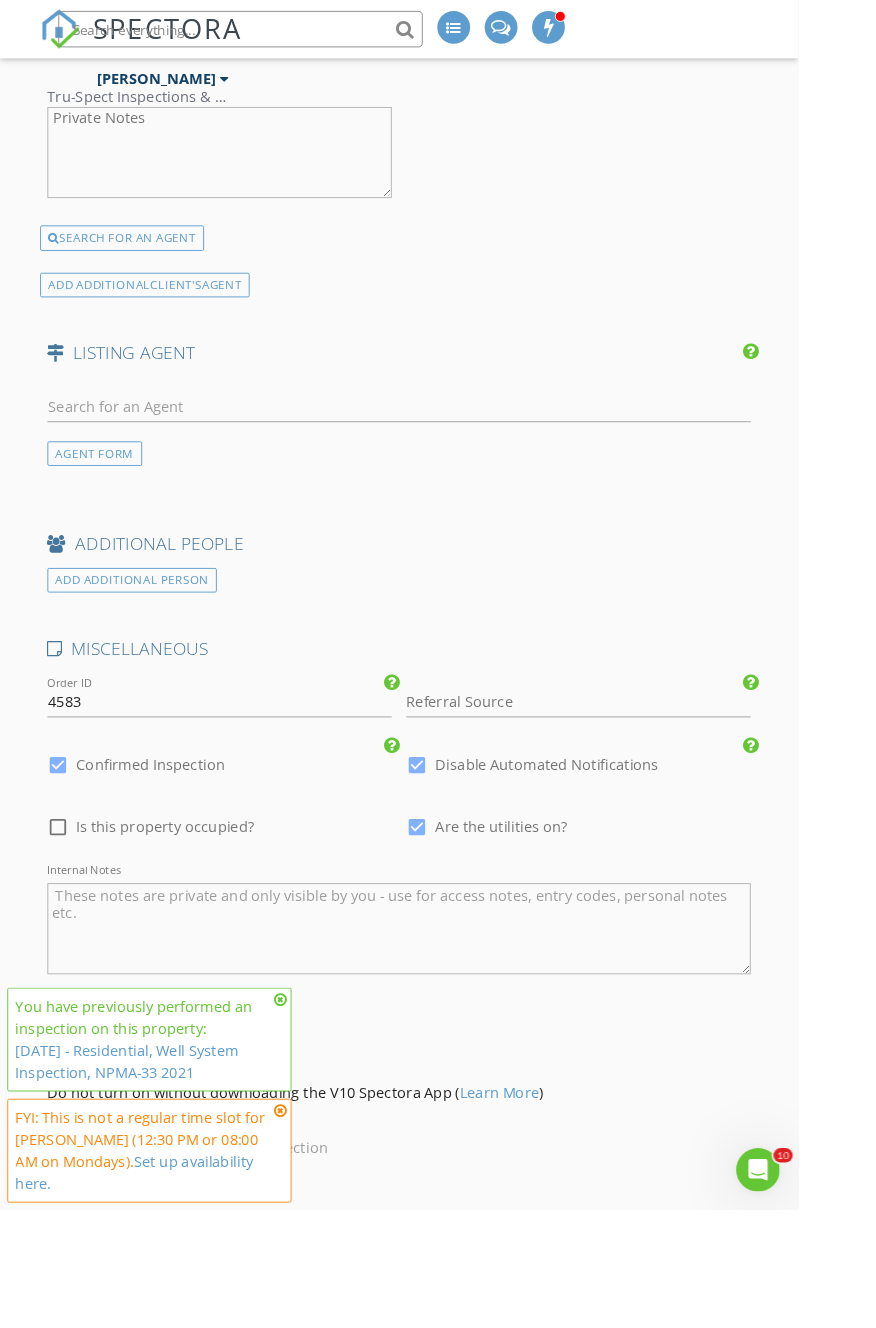 click on "Save Inspection" at bounding box center [438, 1370] 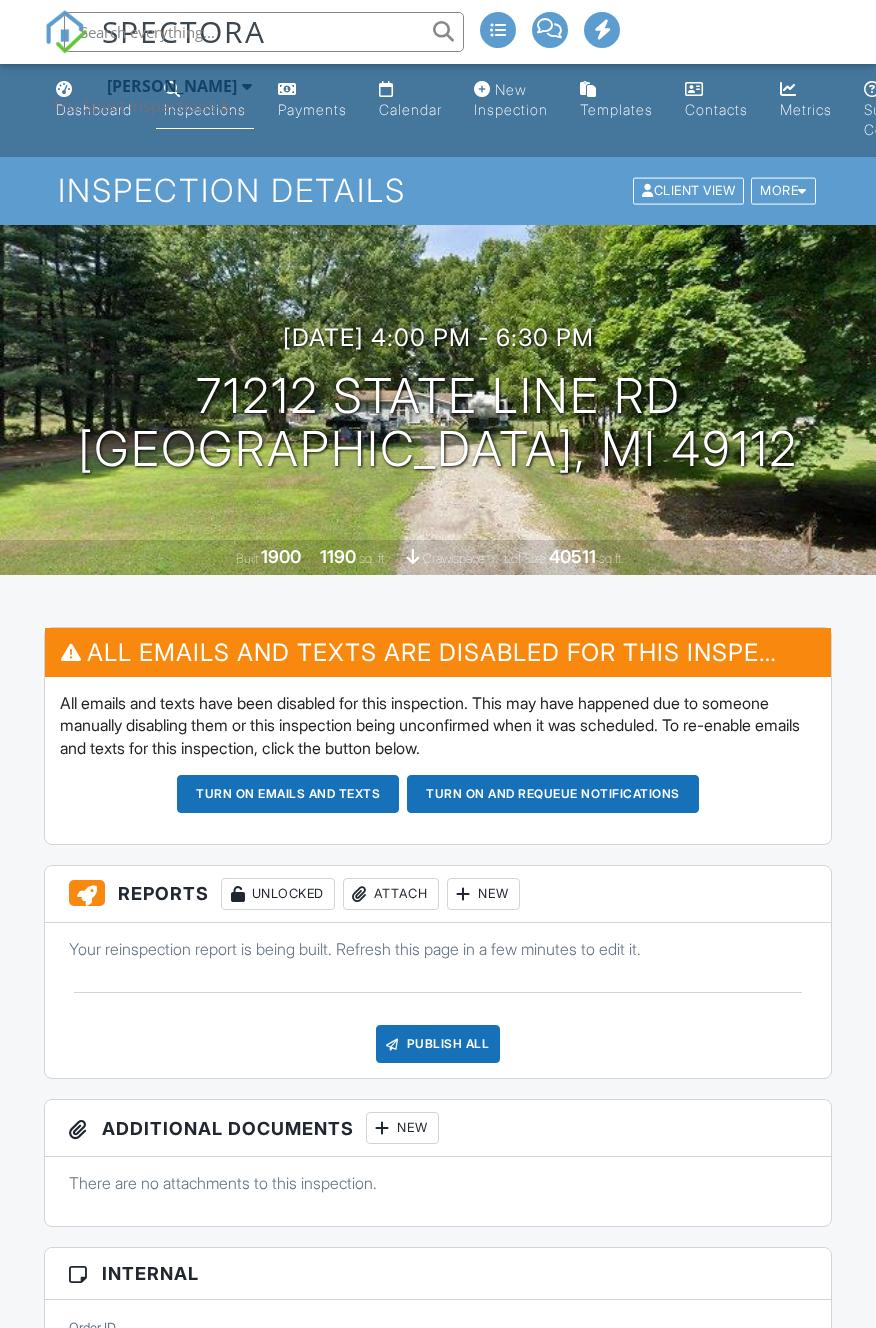 scroll, scrollTop: 0, scrollLeft: 0, axis: both 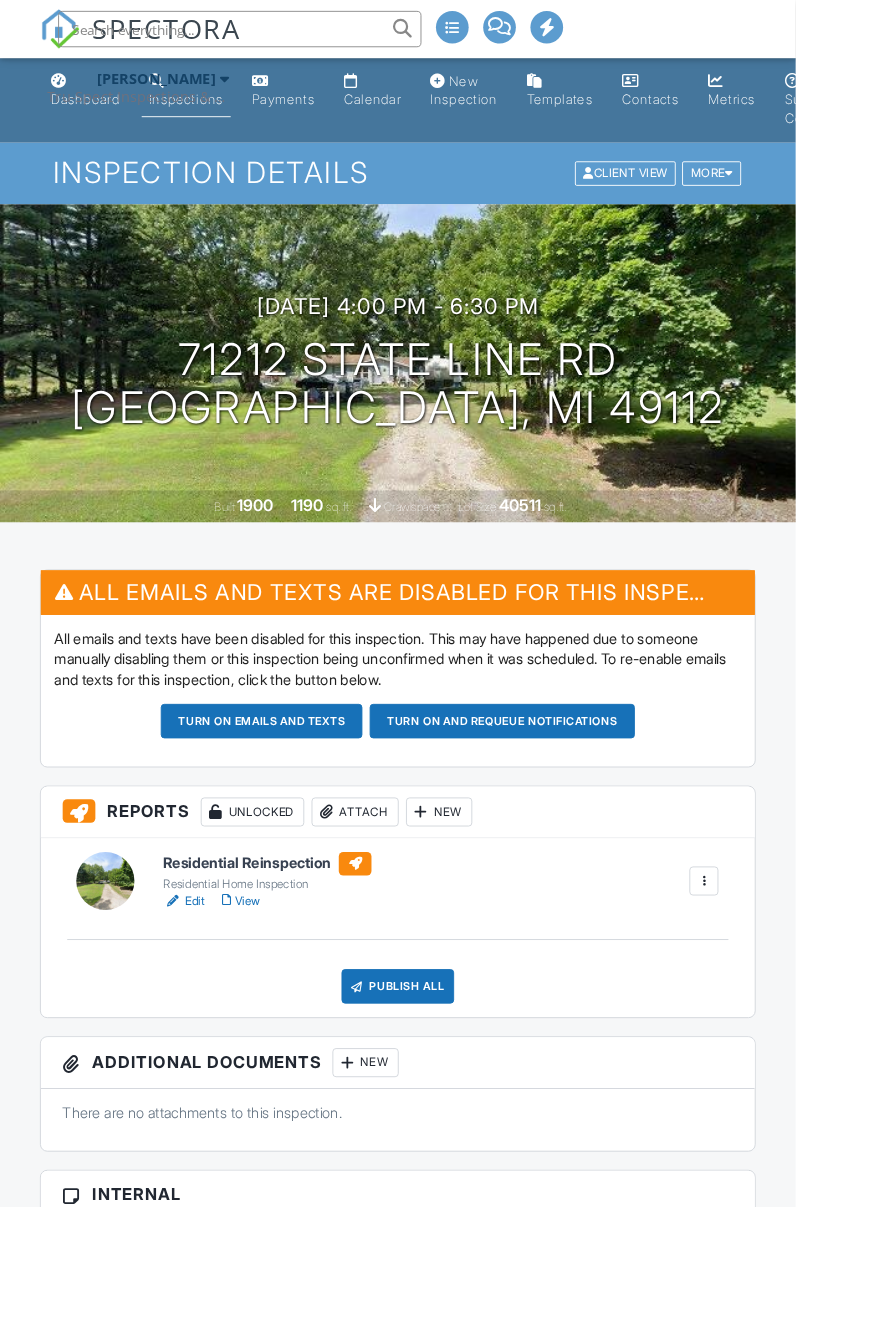 click at bounding box center [775, 970] 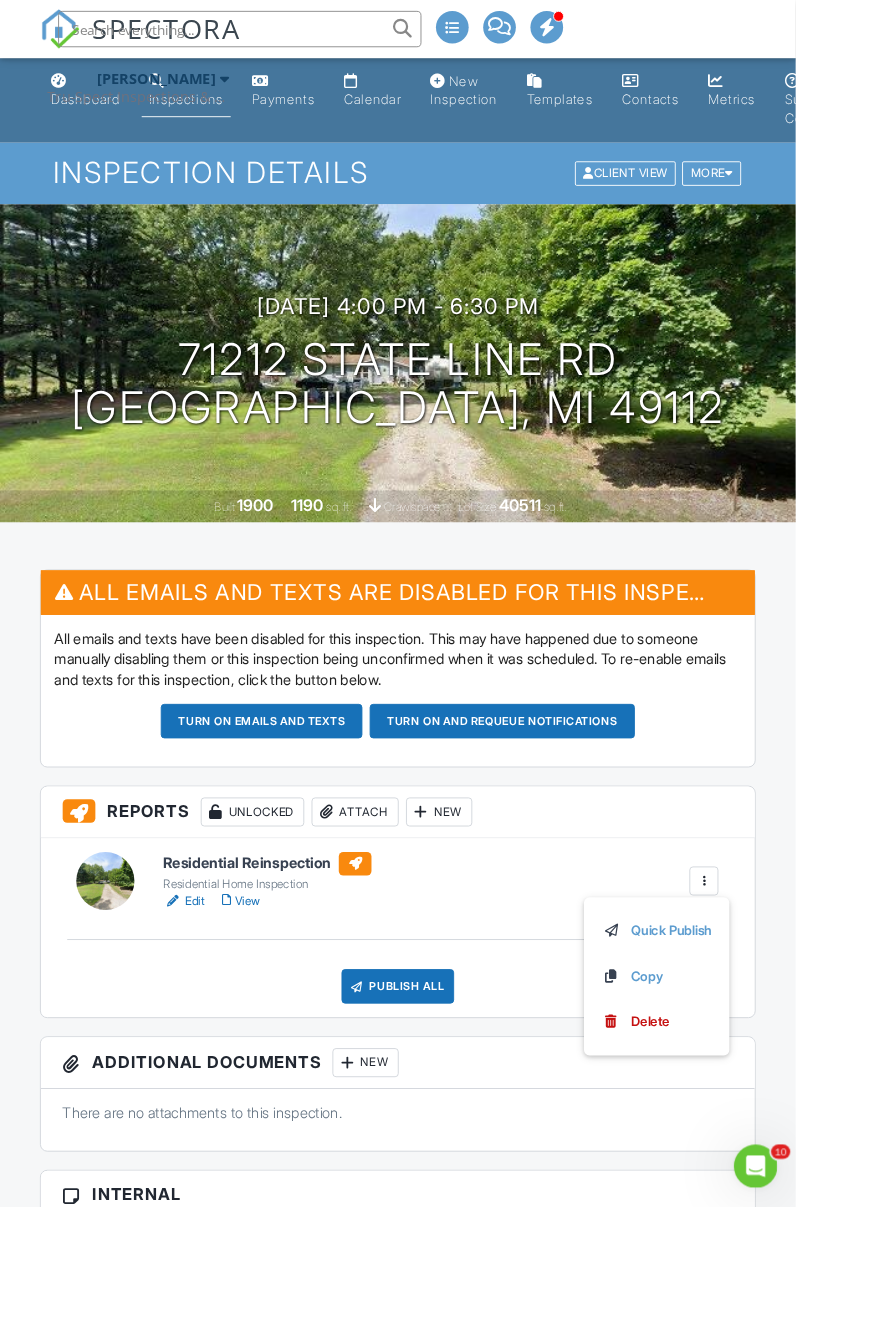 scroll, scrollTop: 0, scrollLeft: 0, axis: both 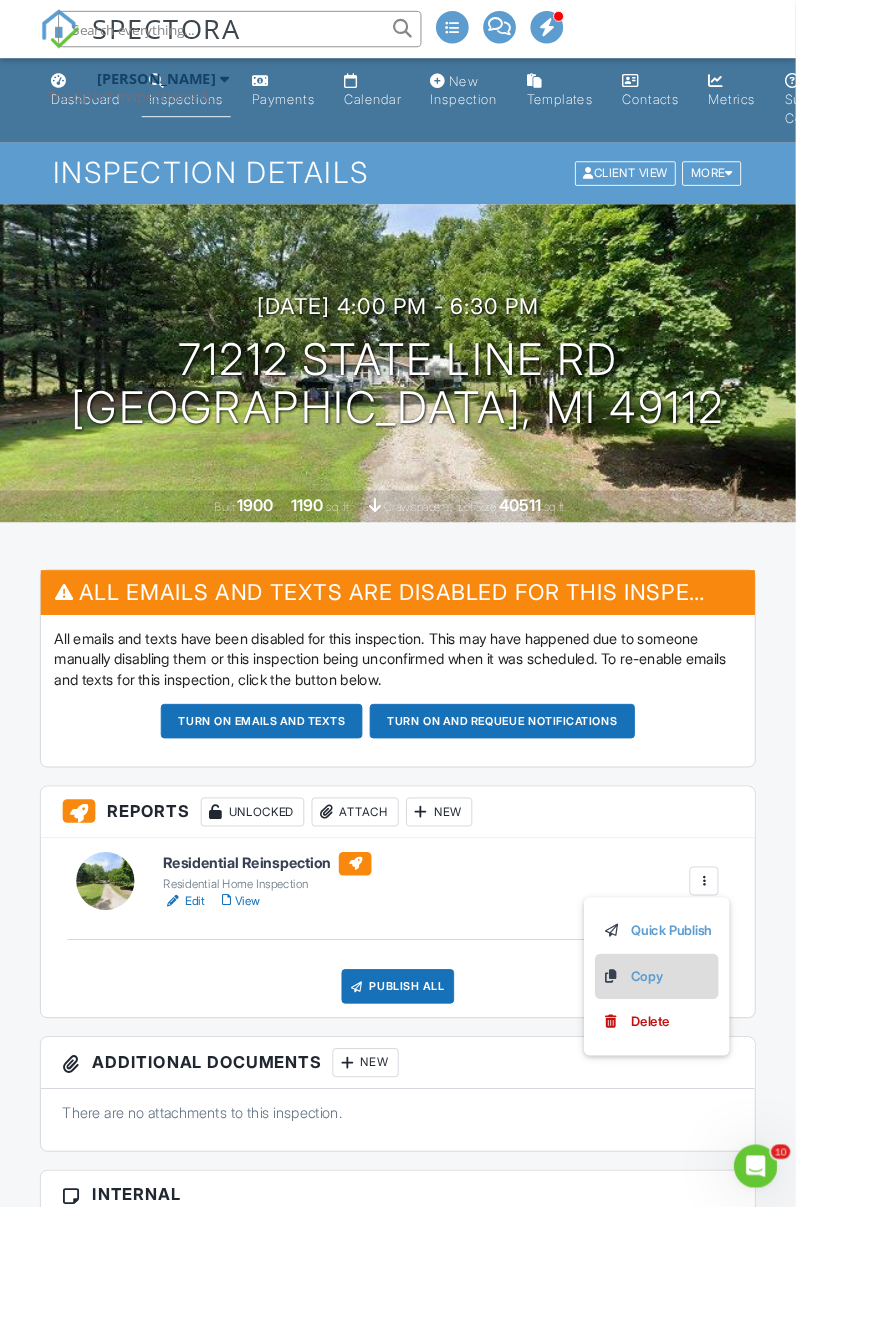 click on "Copy" at bounding box center [723, 1075] 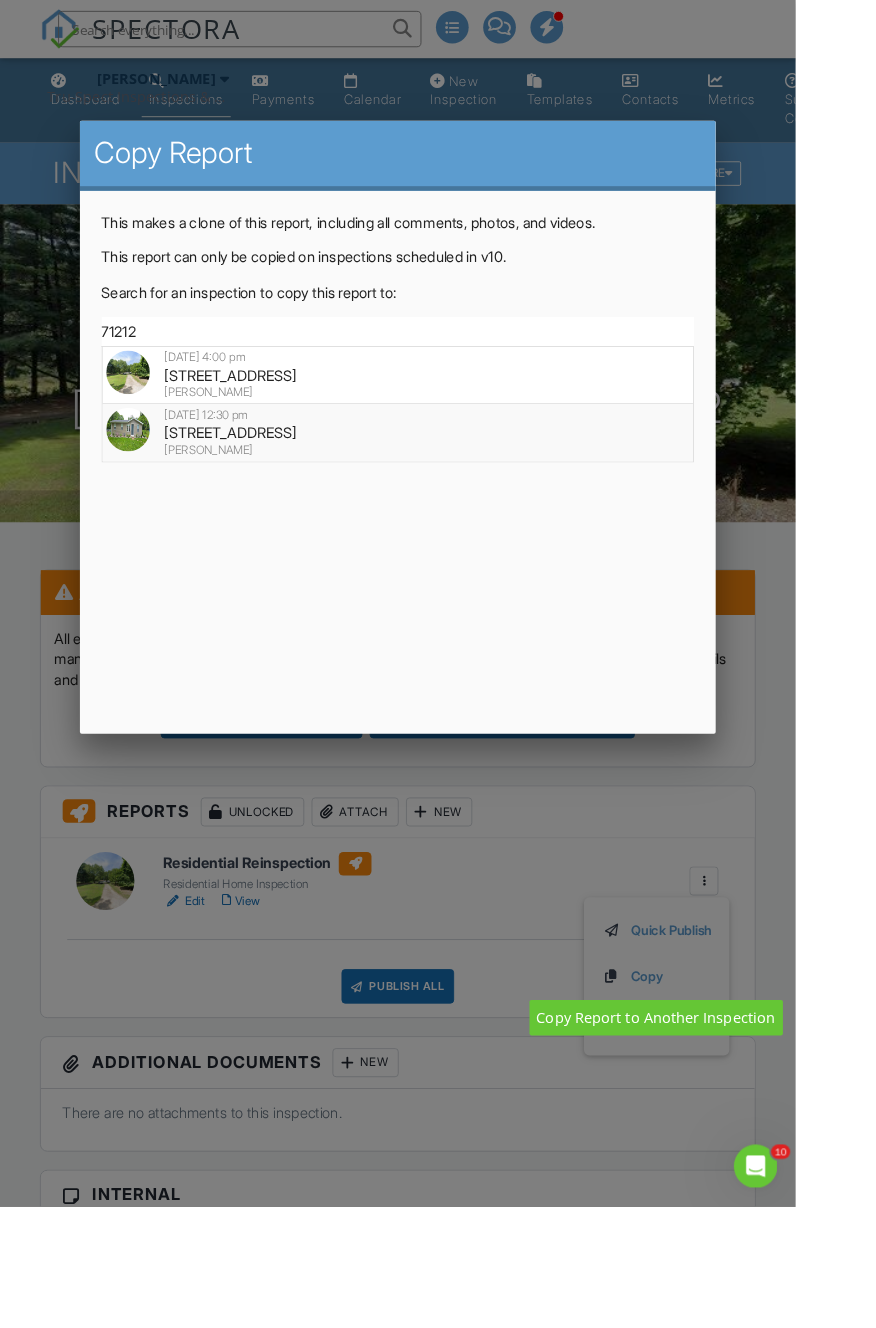 click on "[PERSON_NAME]" at bounding box center [438, 496] 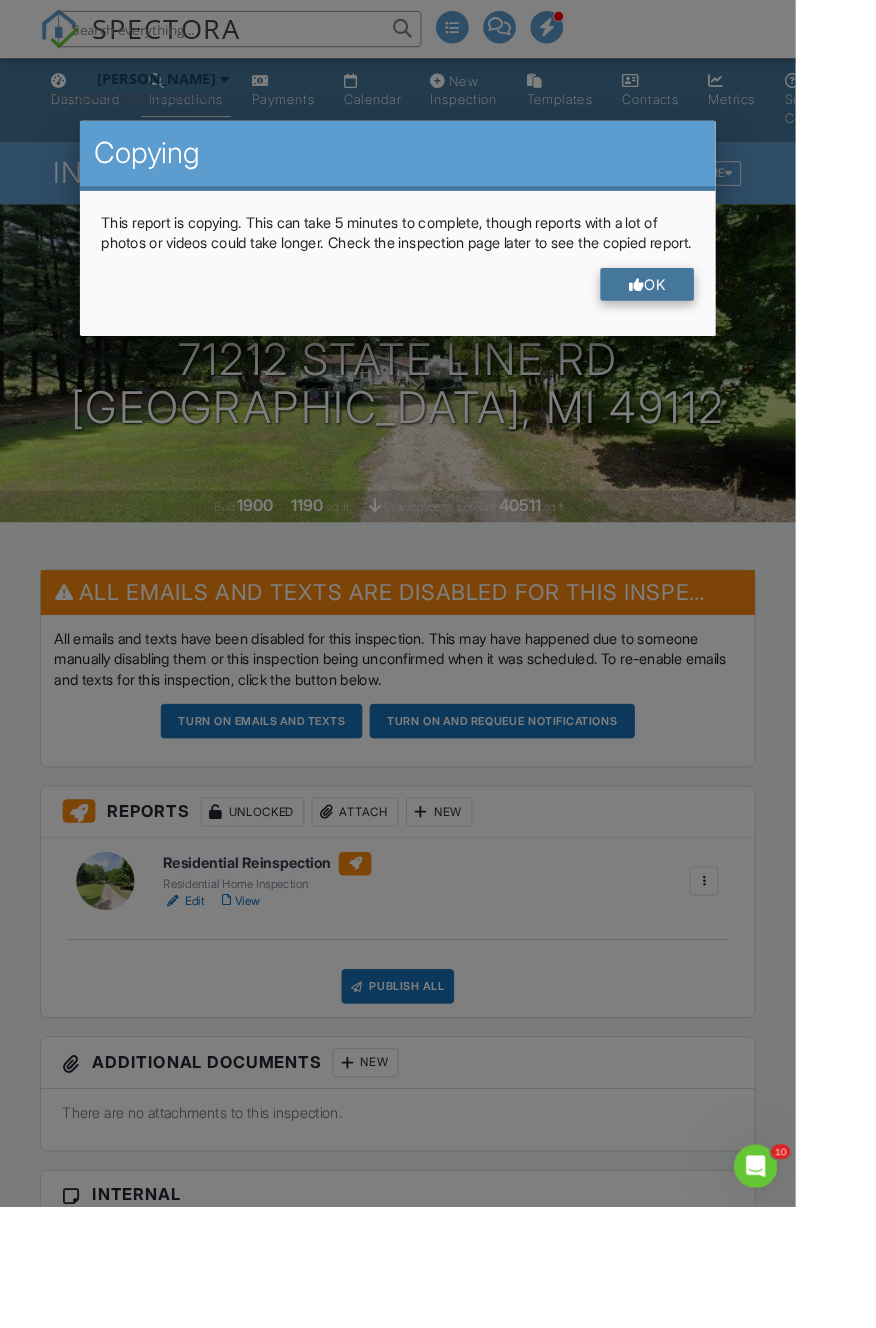 click on "OK" at bounding box center (713, 313) 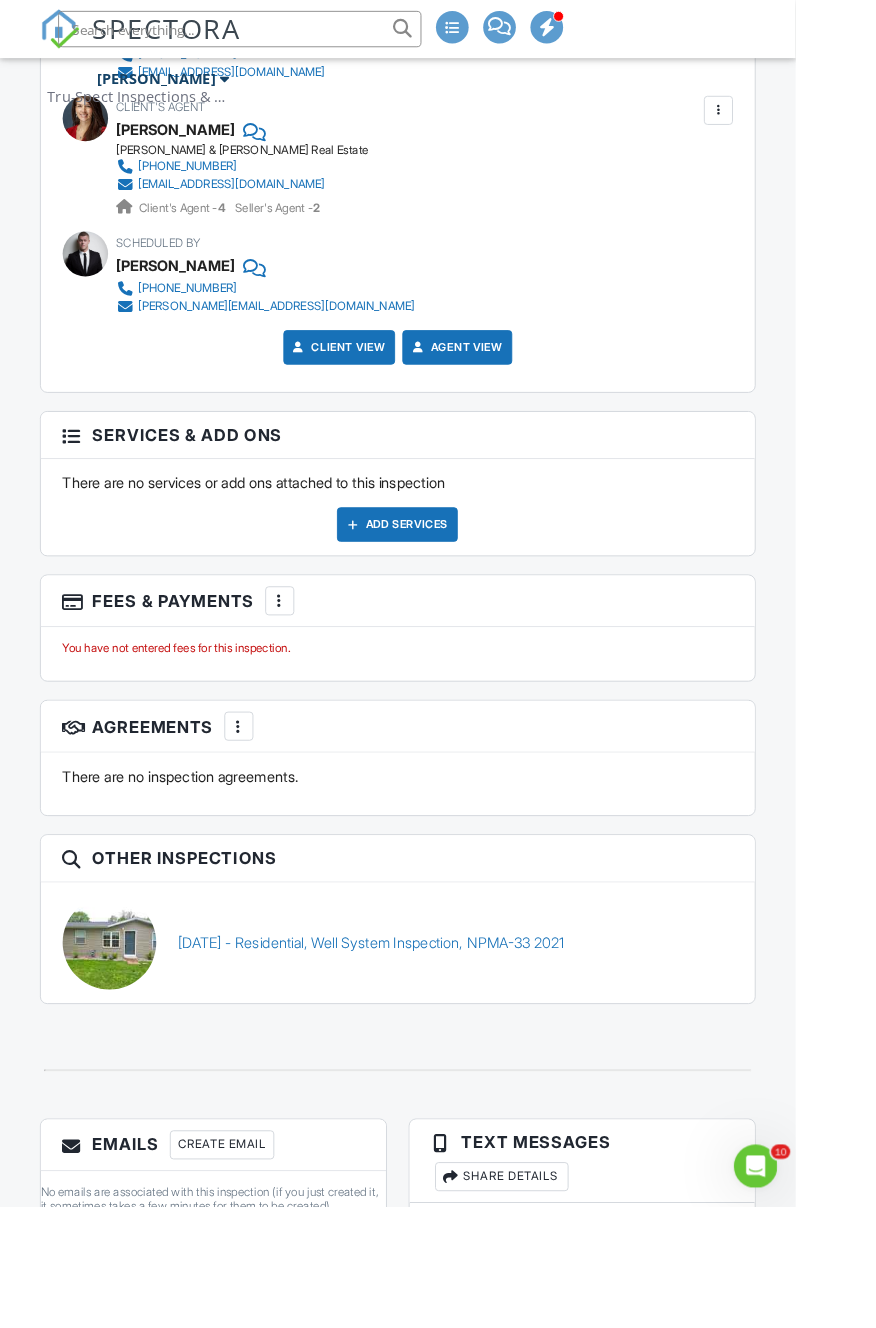 scroll, scrollTop: 2884, scrollLeft: 0, axis: vertical 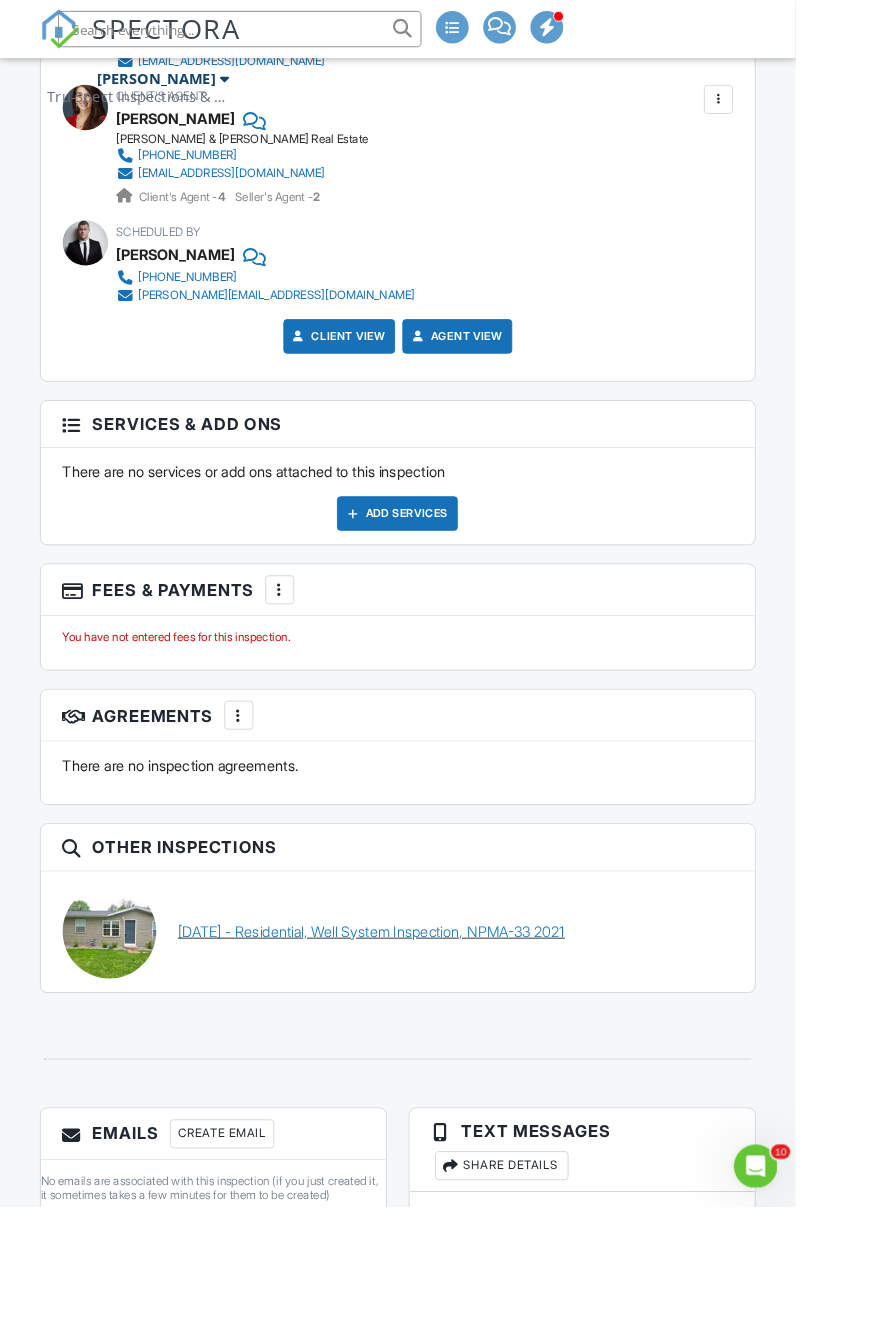 click on "05/29/2025 - Residential, Well System Inspection, NPMA-33 2021" at bounding box center [409, 1025] 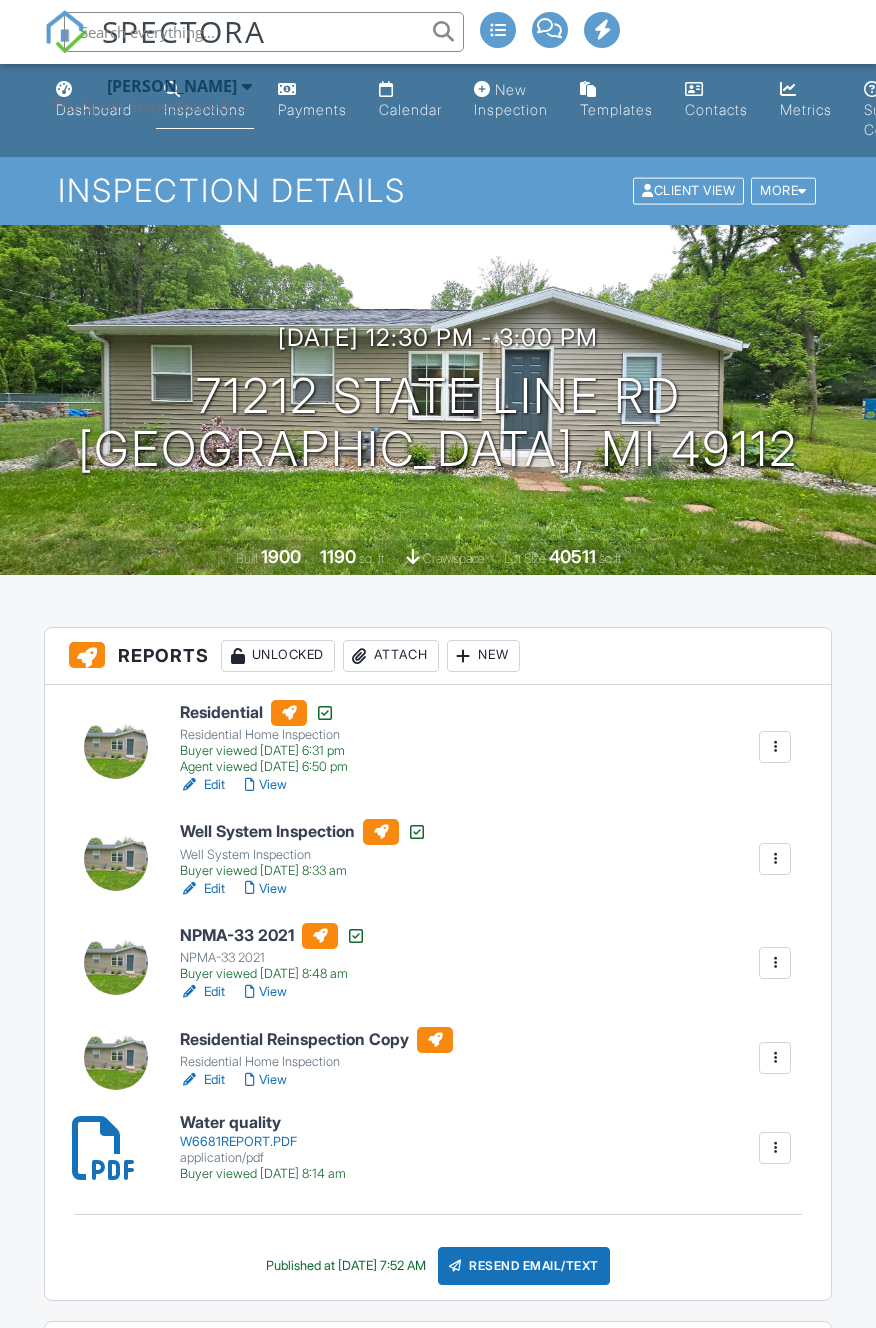 scroll, scrollTop: 0, scrollLeft: 0, axis: both 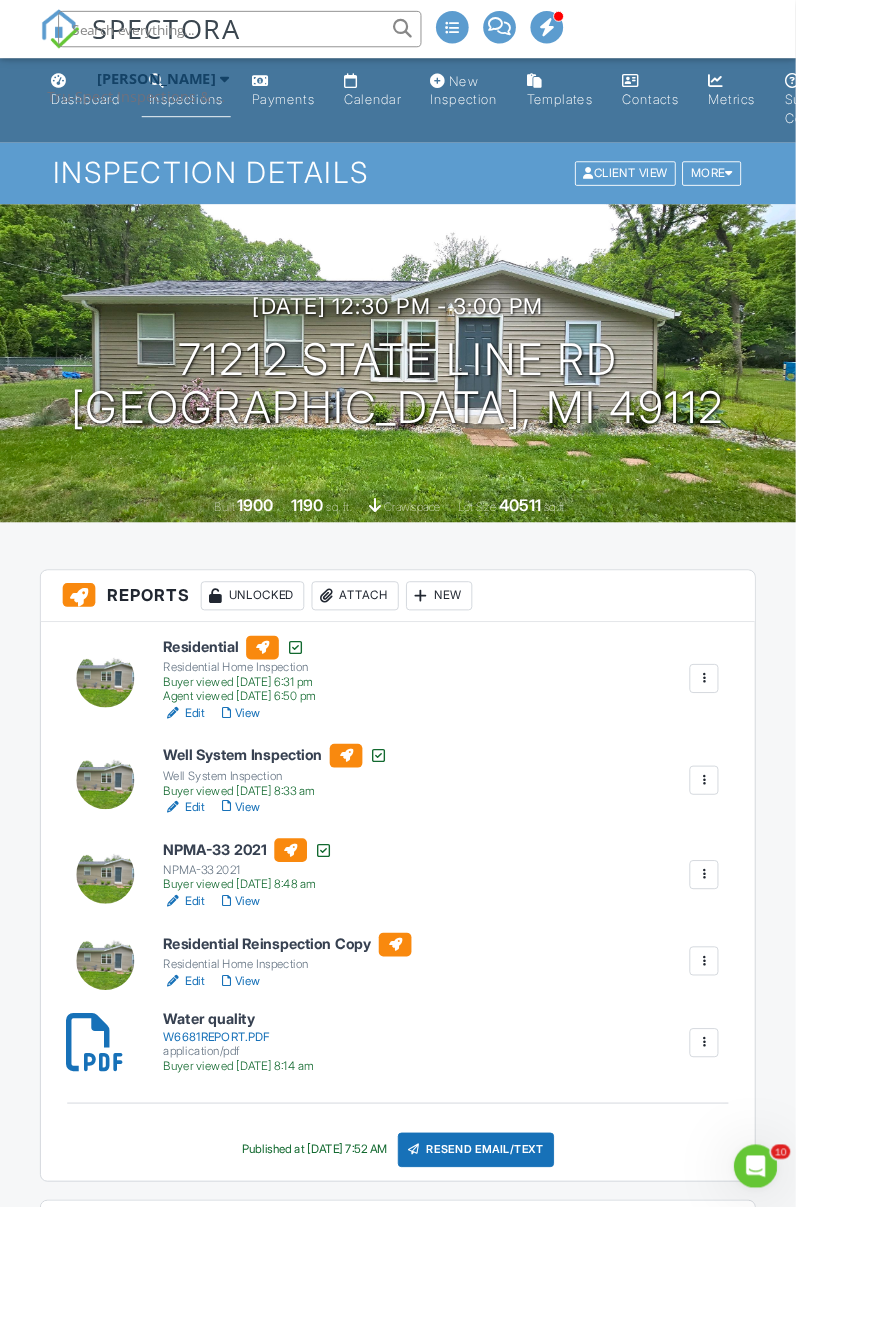 click at bounding box center (775, 1058) 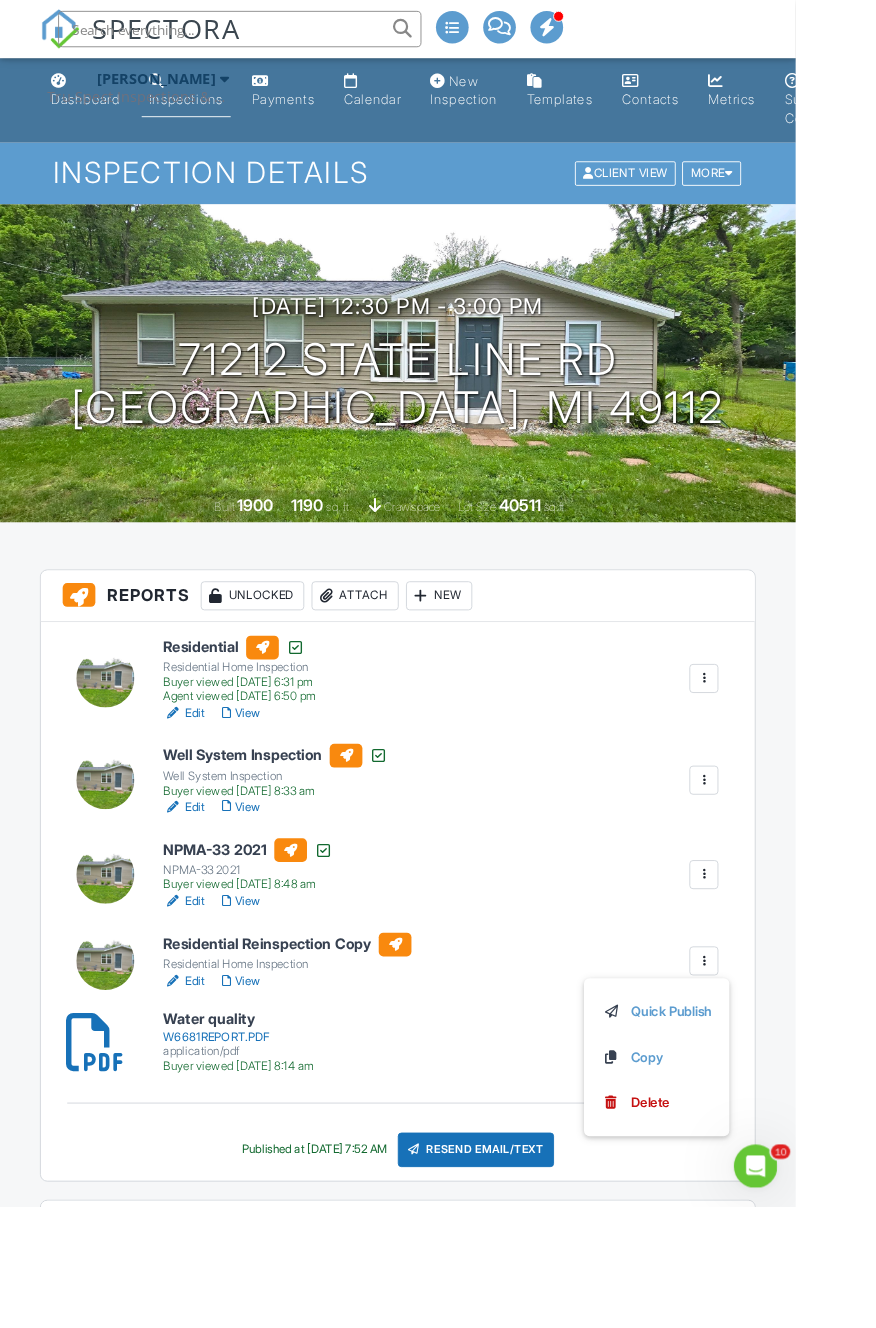 click on "Residential Reinspection Copy
Residential Home Inspection
Edit
View
Quick Publish
Copy
Delete" at bounding box center (485, 1059) 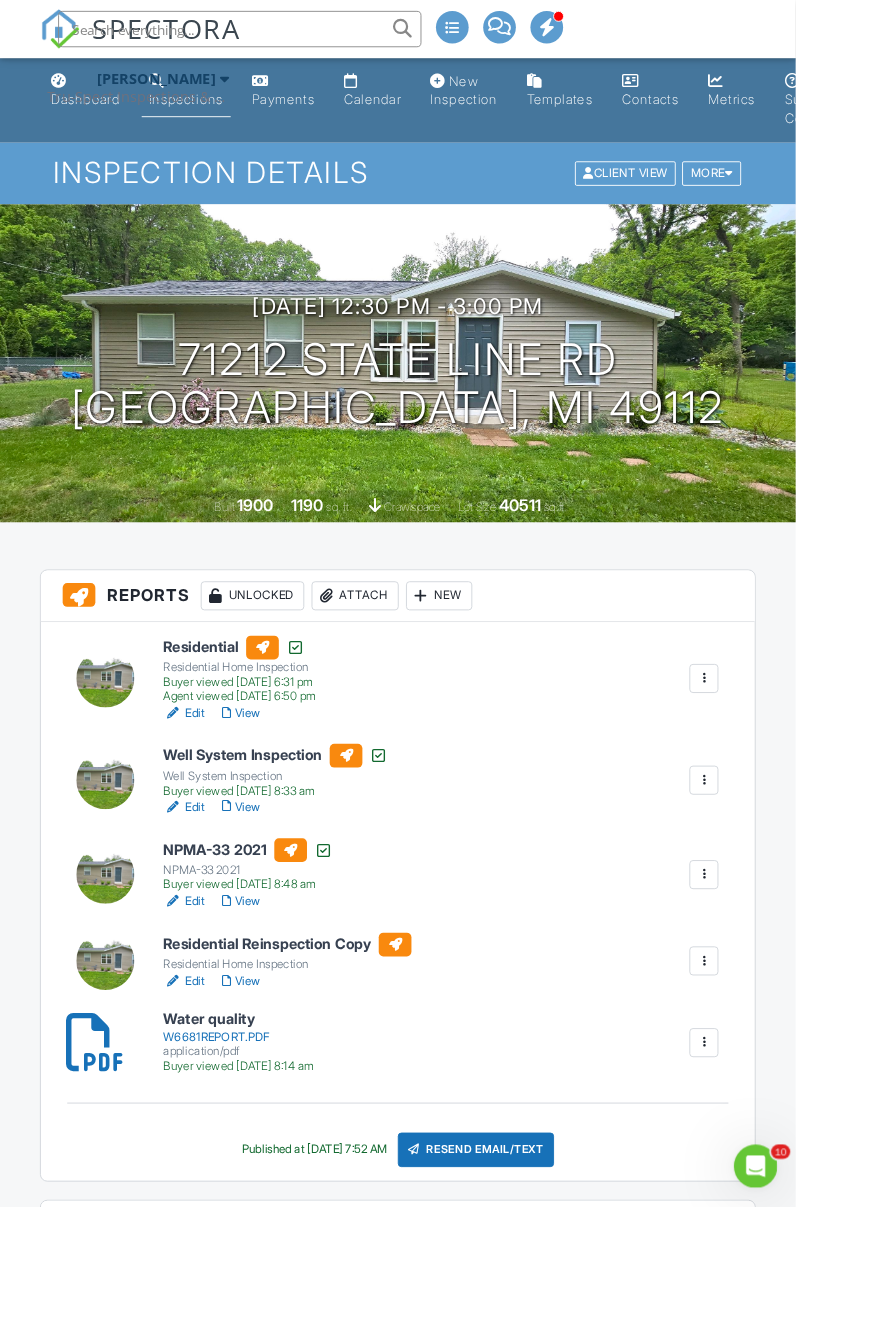 click on "Edit" at bounding box center (202, 1080) 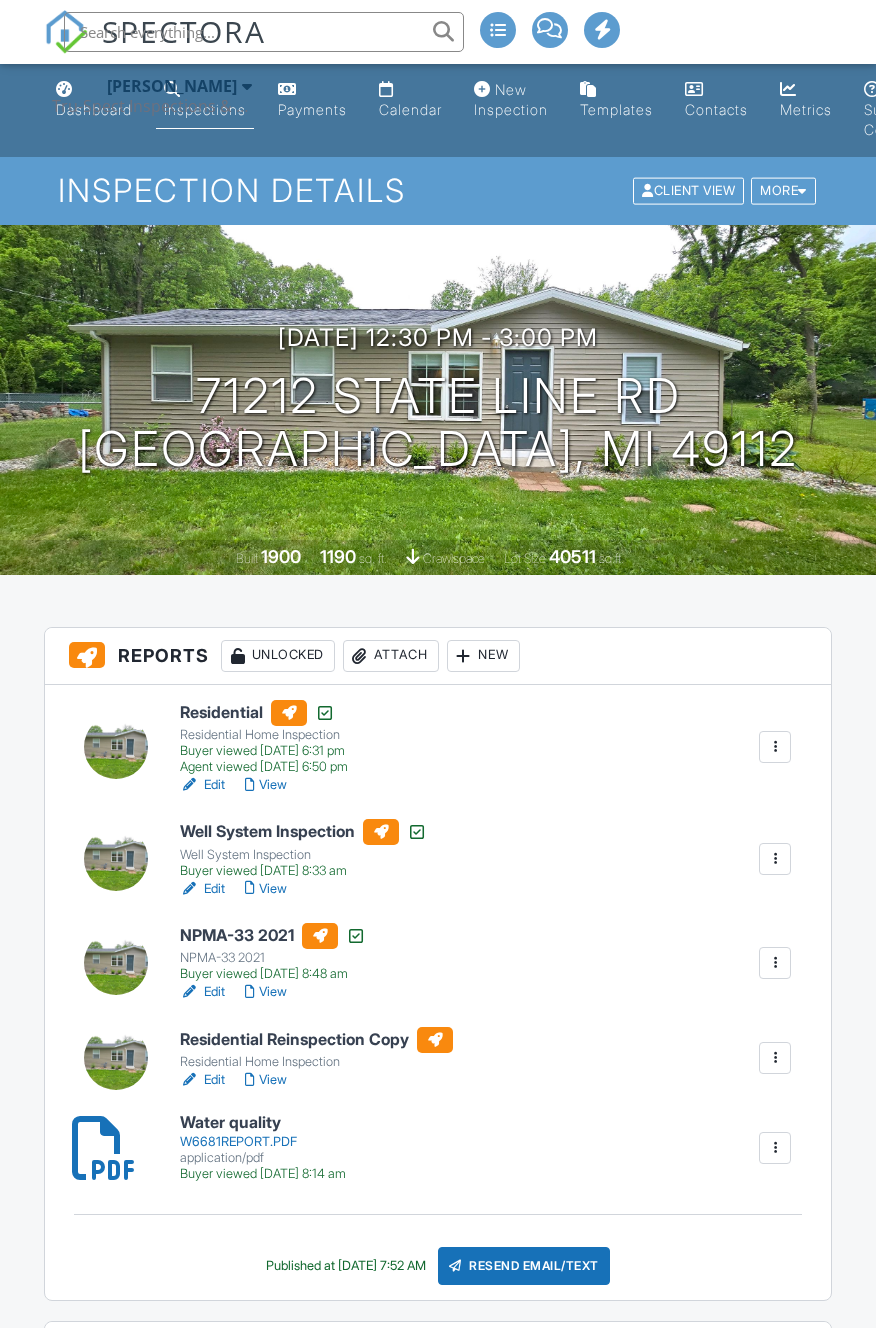 scroll, scrollTop: 0, scrollLeft: 0, axis: both 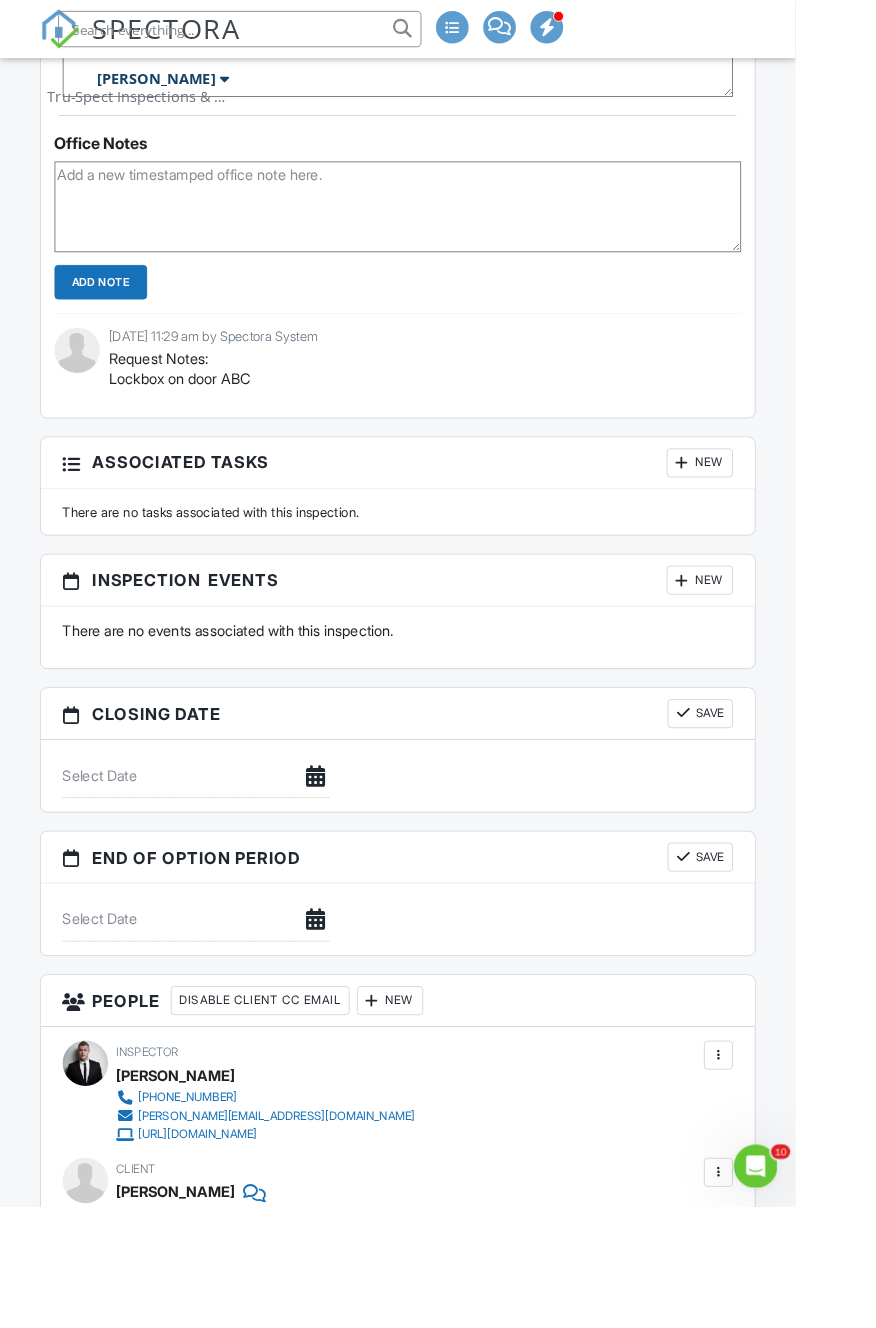 click on "New" at bounding box center (770, 639) 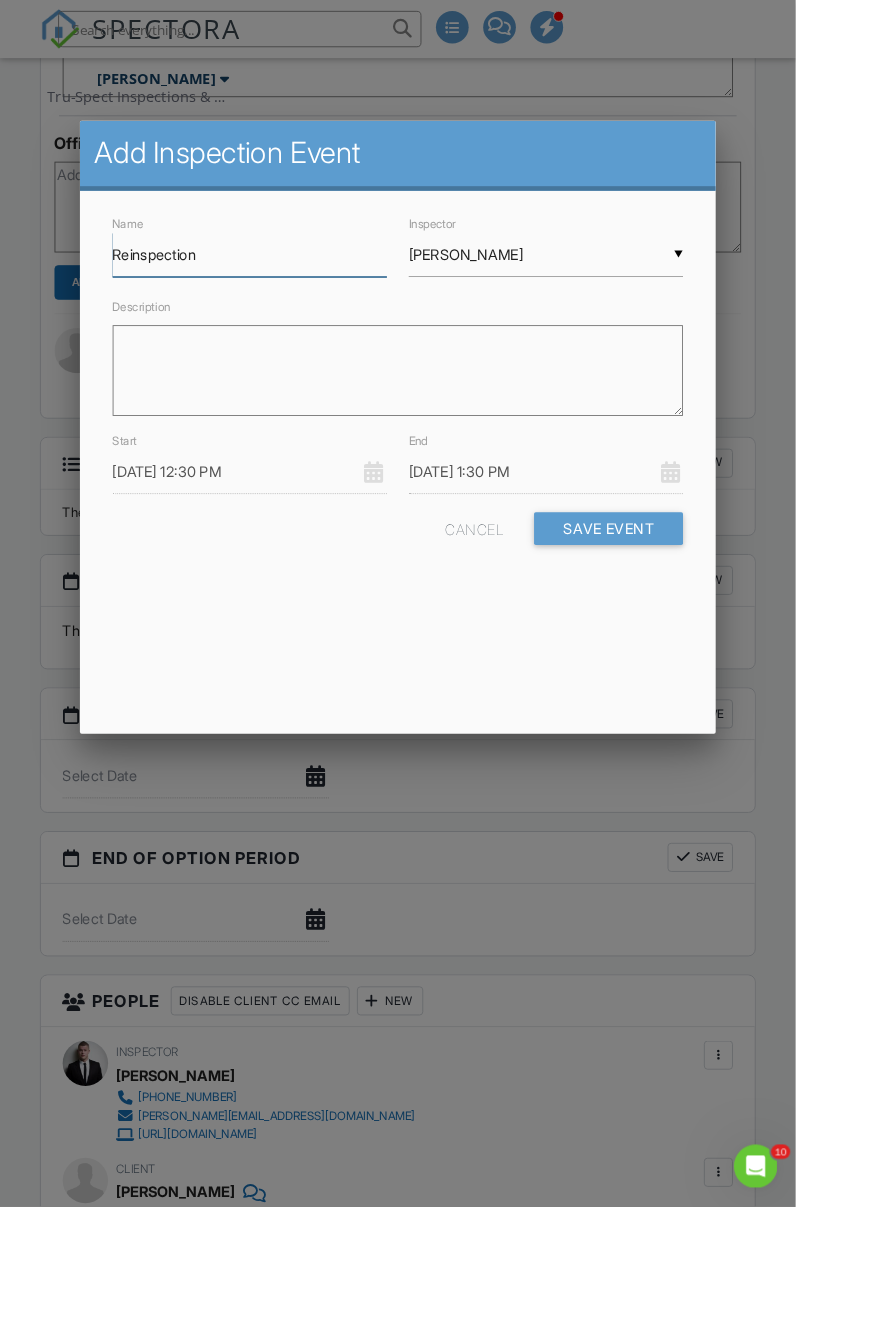 type on "Reinspection" 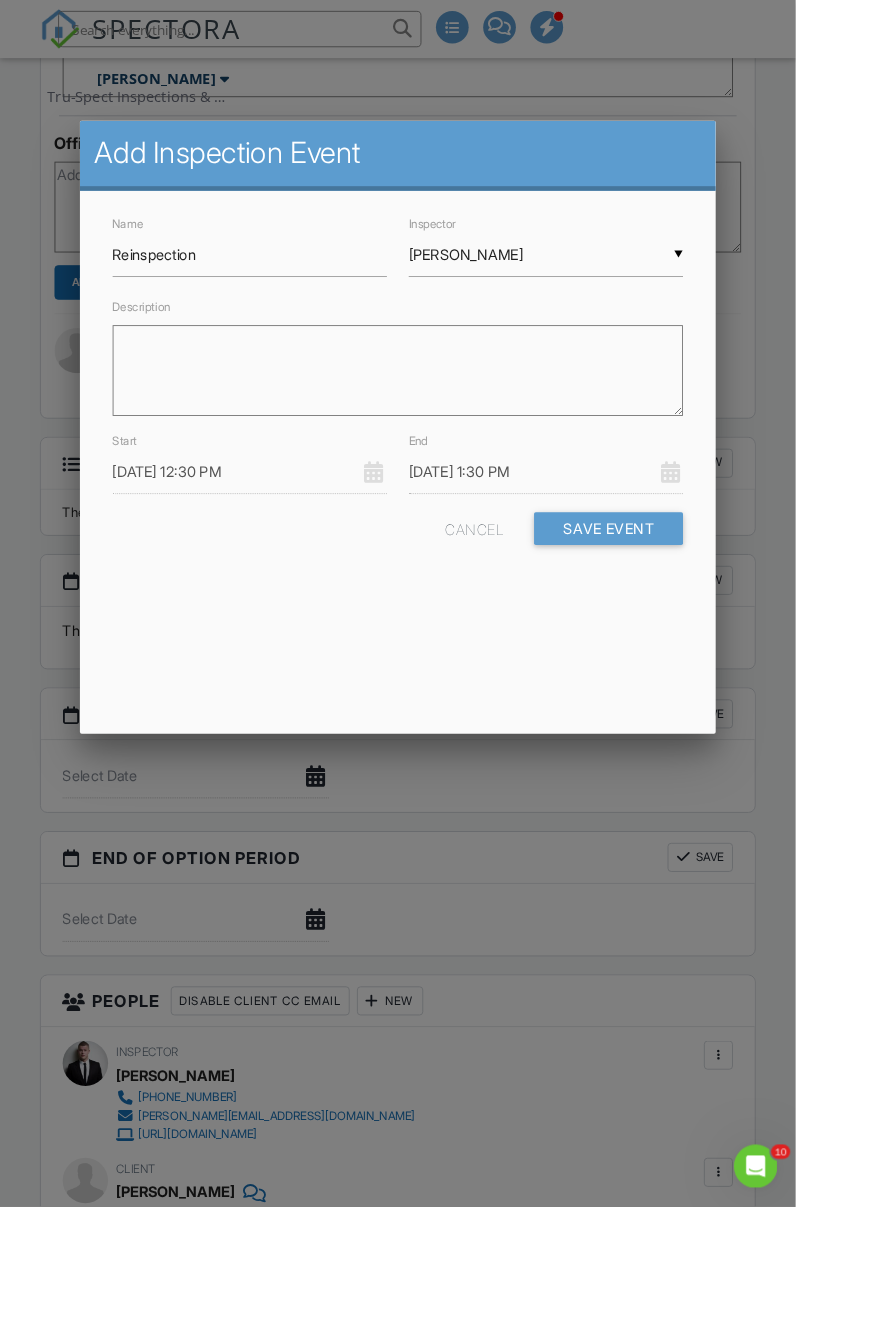 click on "SPECTORA
Greg Martin
Tru-Spect  Inspections  &  Environmental
Role:
Inspector
Change Role
Dashboard
New Inspection
Inspections
Calendar
Template Editor
Contacts
Automations
Team
Metrics
Payments
Data Exports
Time Tracking
Billing
Conversations
Tasks
Reporting
Advanced
Equipment
Settings
What's New
Sign Out
Change Active Role
Your account has more than one possible role. Please choose how you'd like to view the site:
Company/Agency
City
Role
Dashboard
Inspections
Payments
Calendar
New Inspection
Templates
Contacts
Metrics
Support Center
More" at bounding box center [438, 1392] 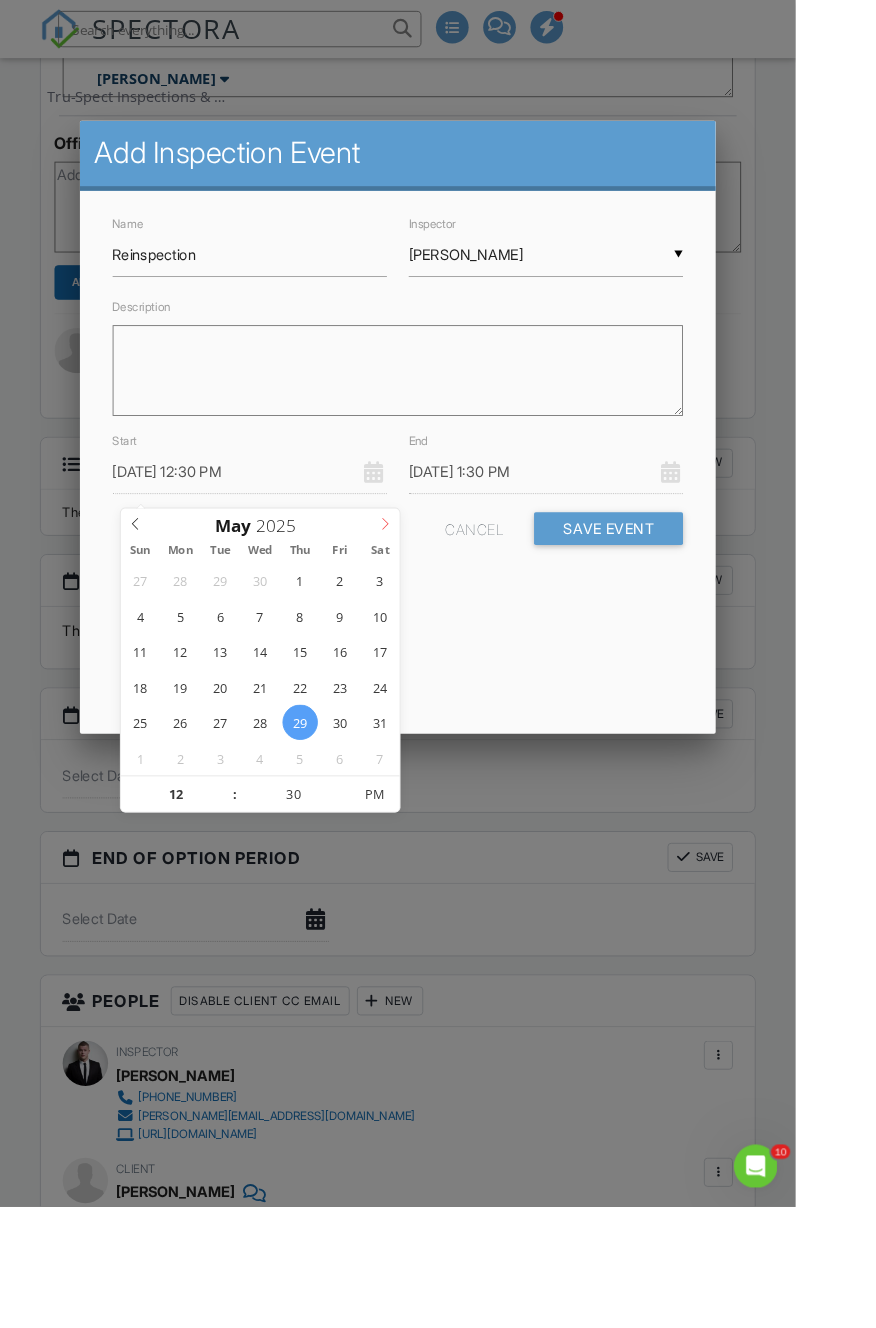 click 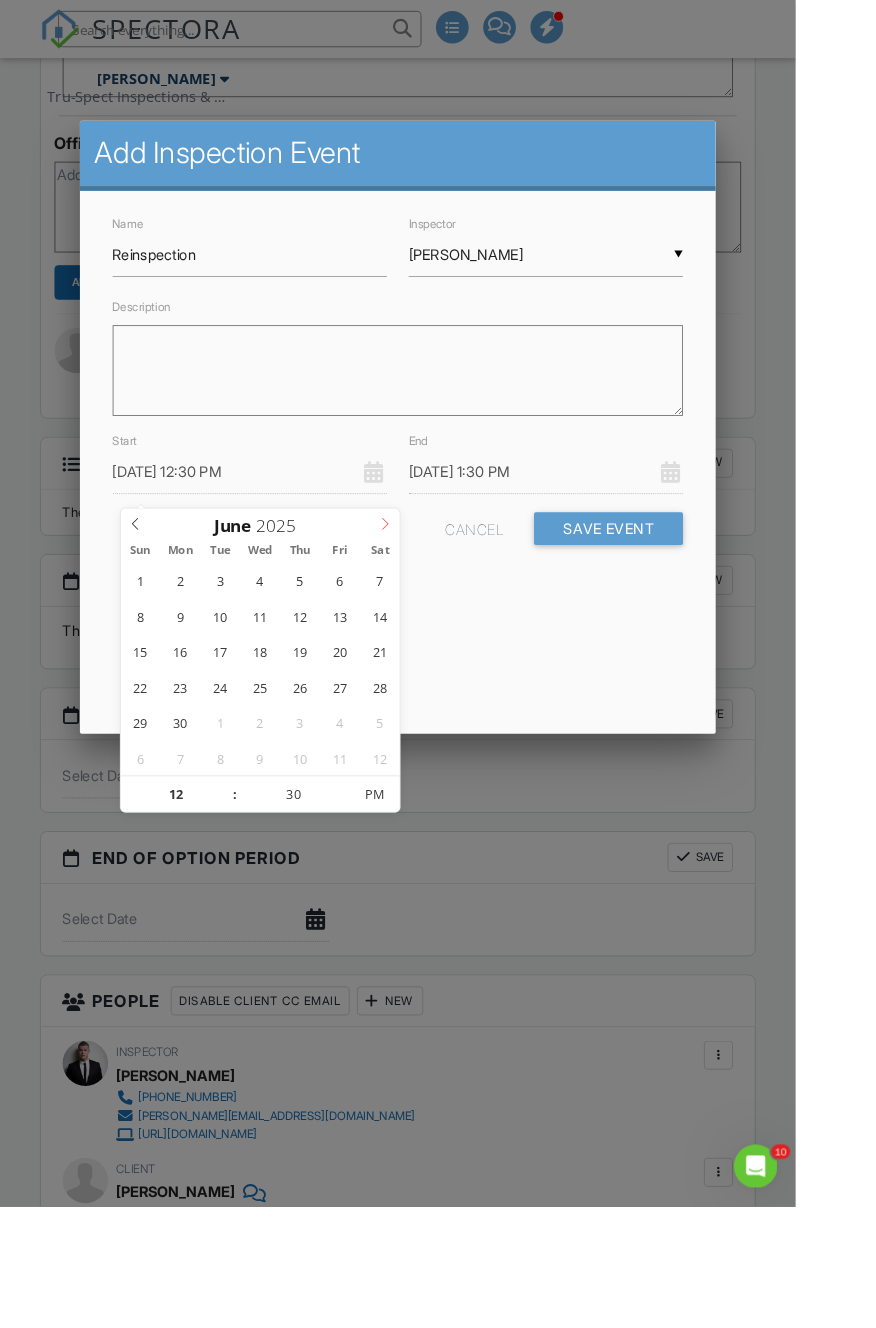 click 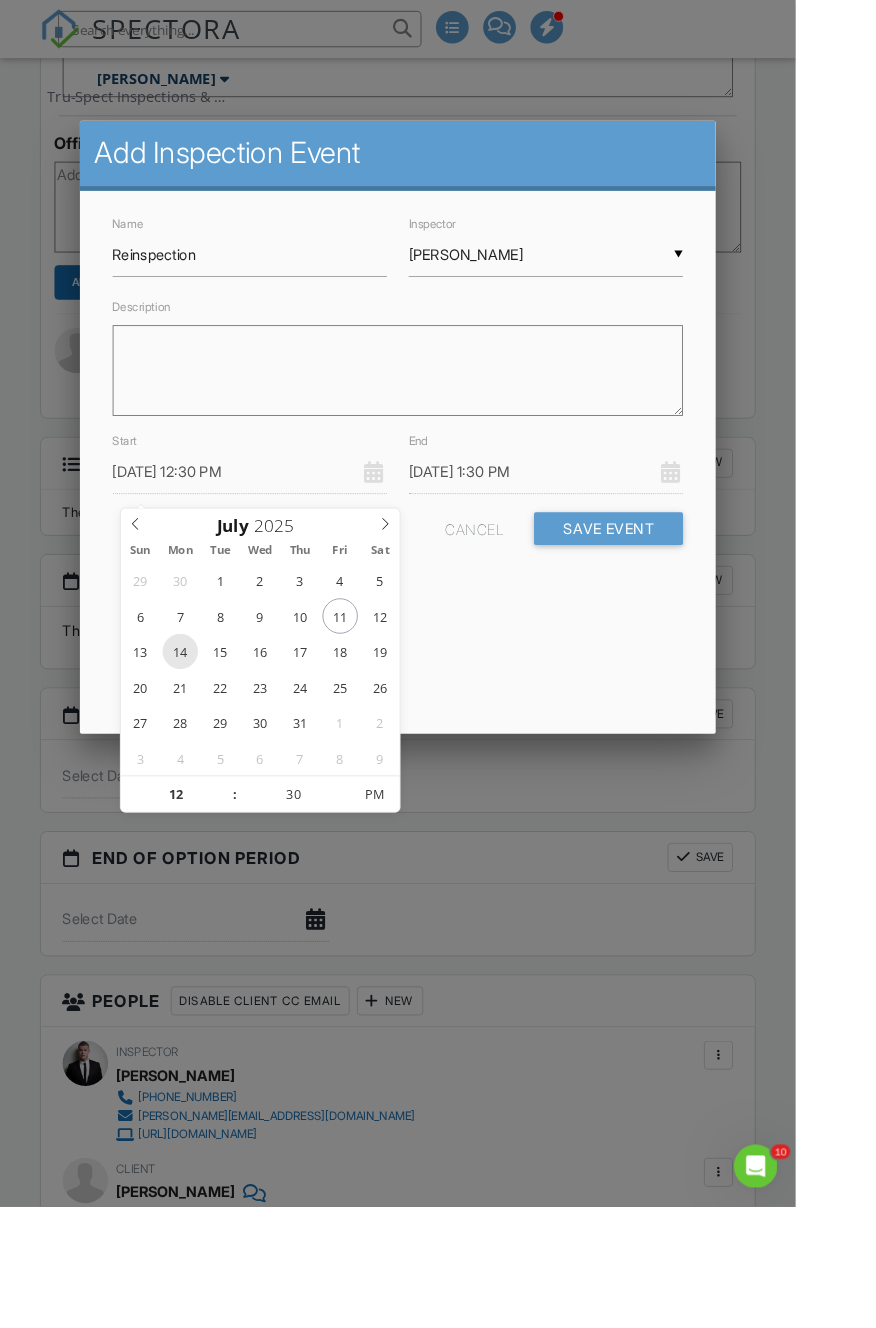 type on "07/14/2025 12:30 PM" 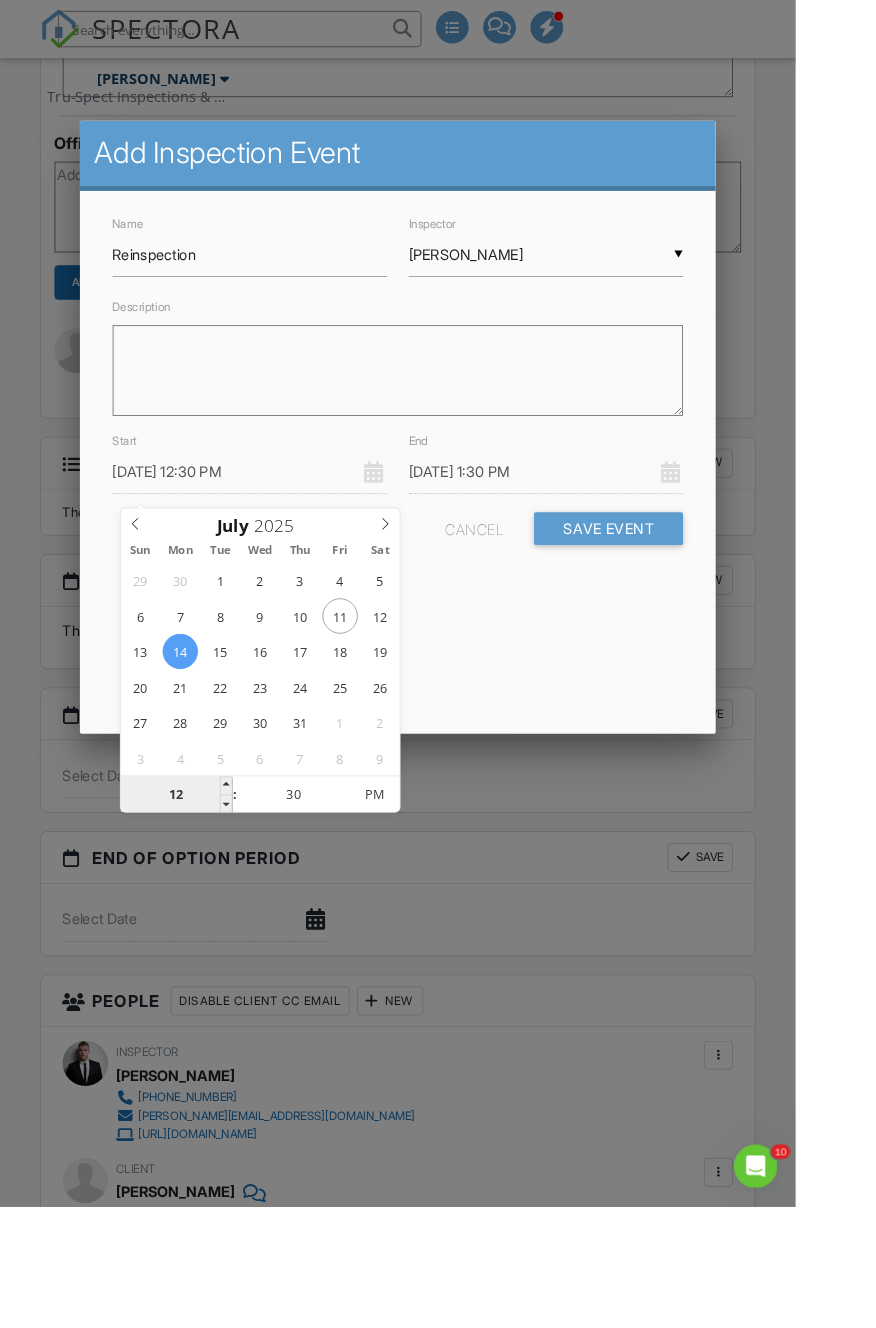click on "12" at bounding box center (194, 876) 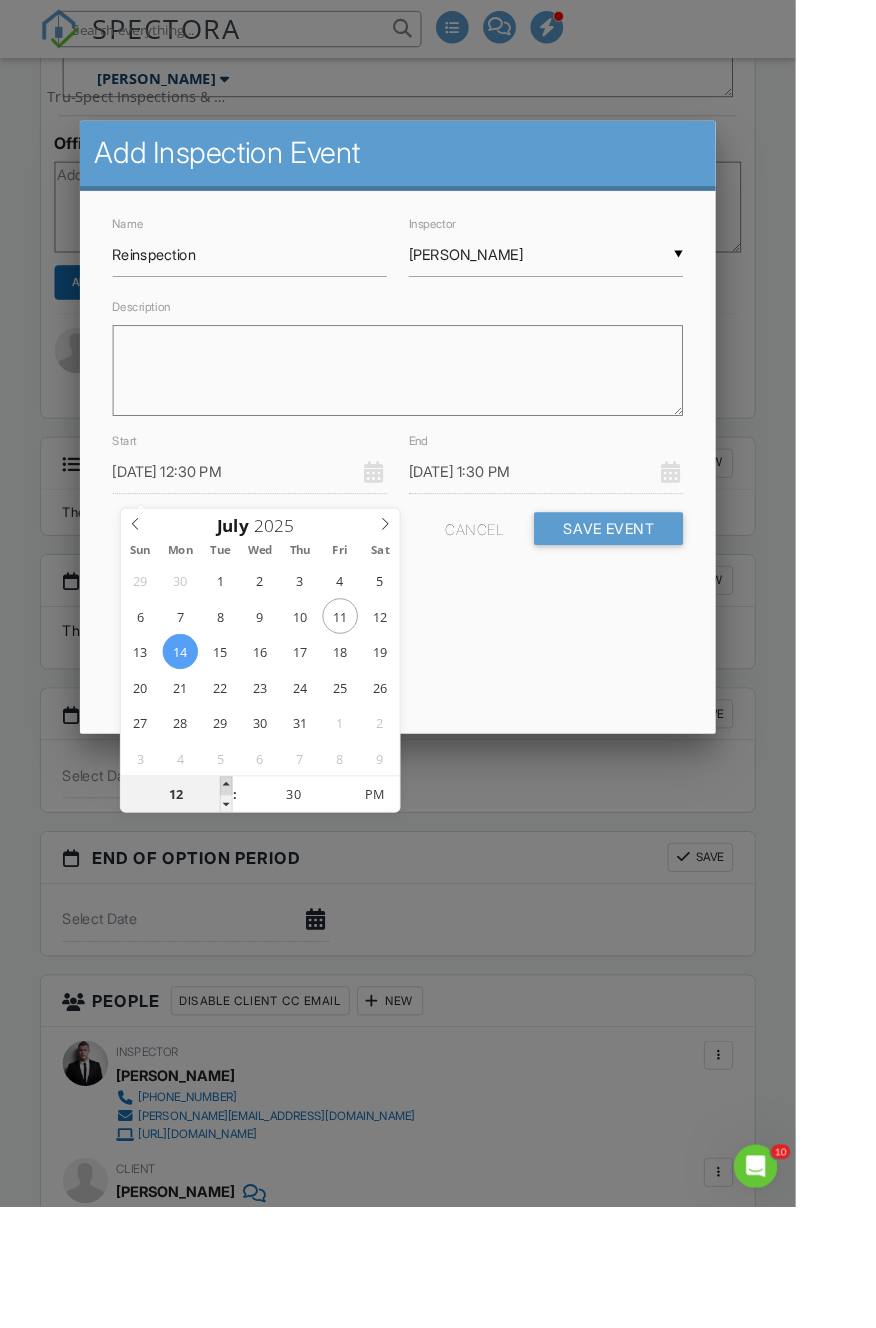 click at bounding box center [249, 865] 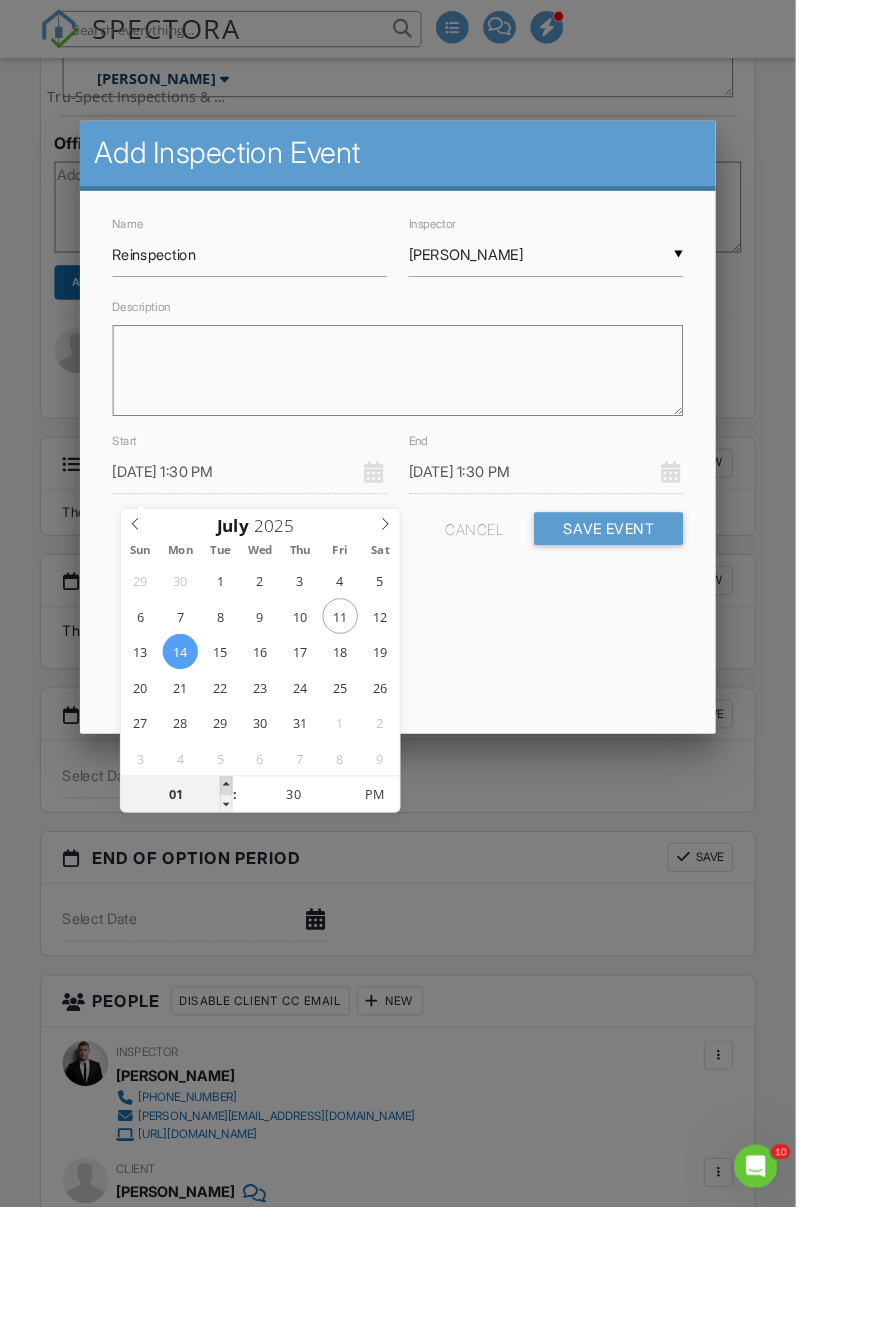 click at bounding box center (249, 865) 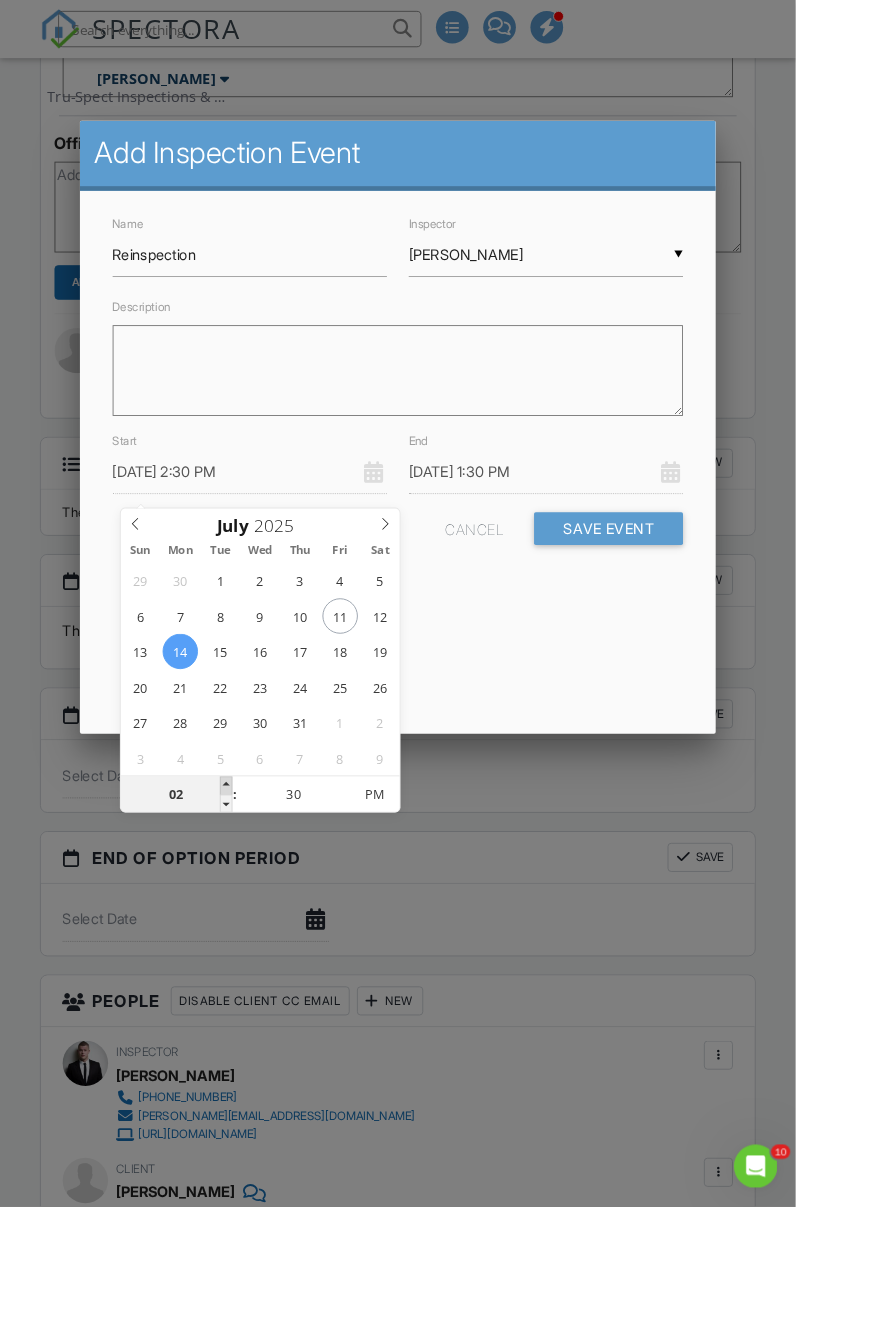 type on "07/14/2025 3:30 PM" 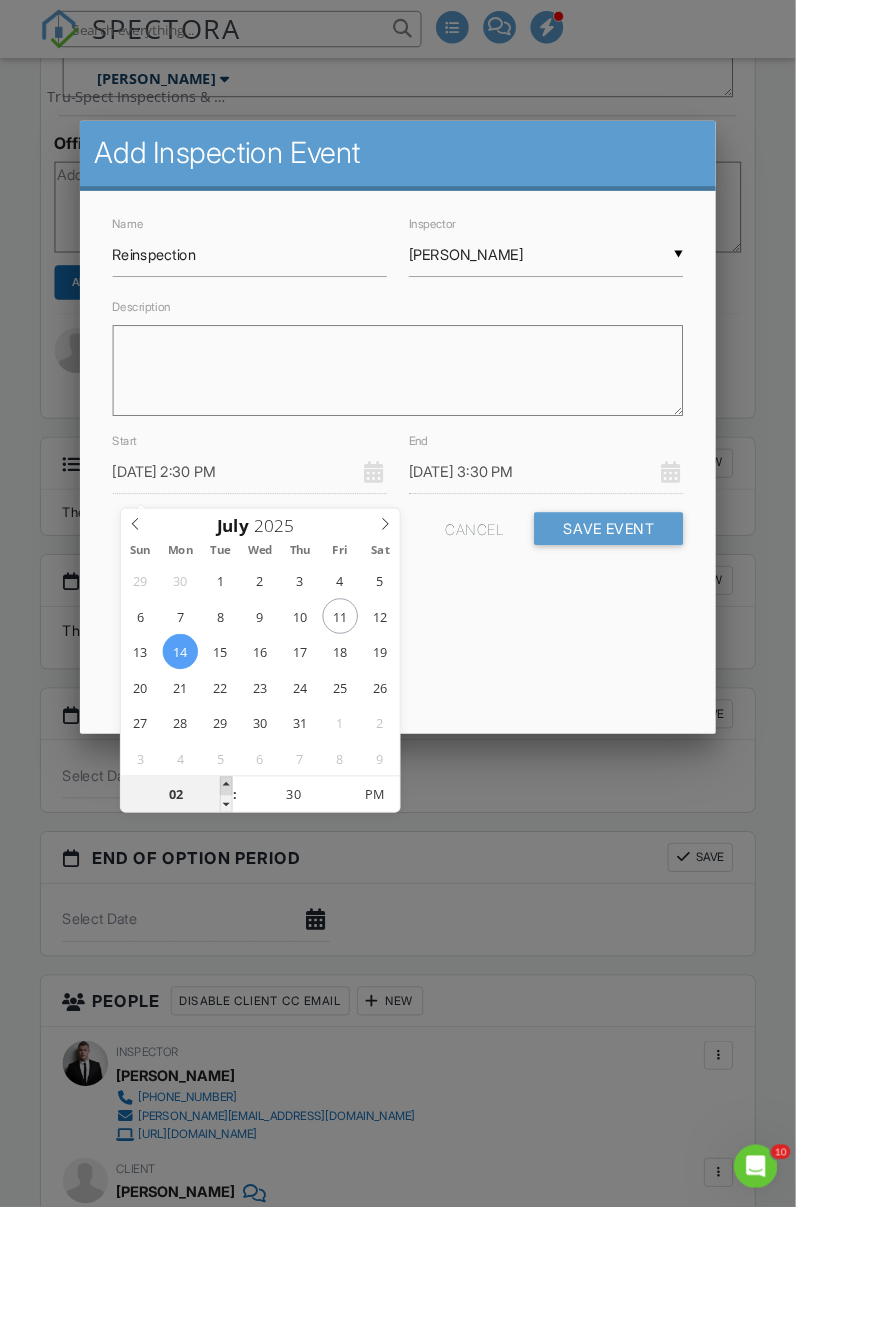 click at bounding box center (249, 865) 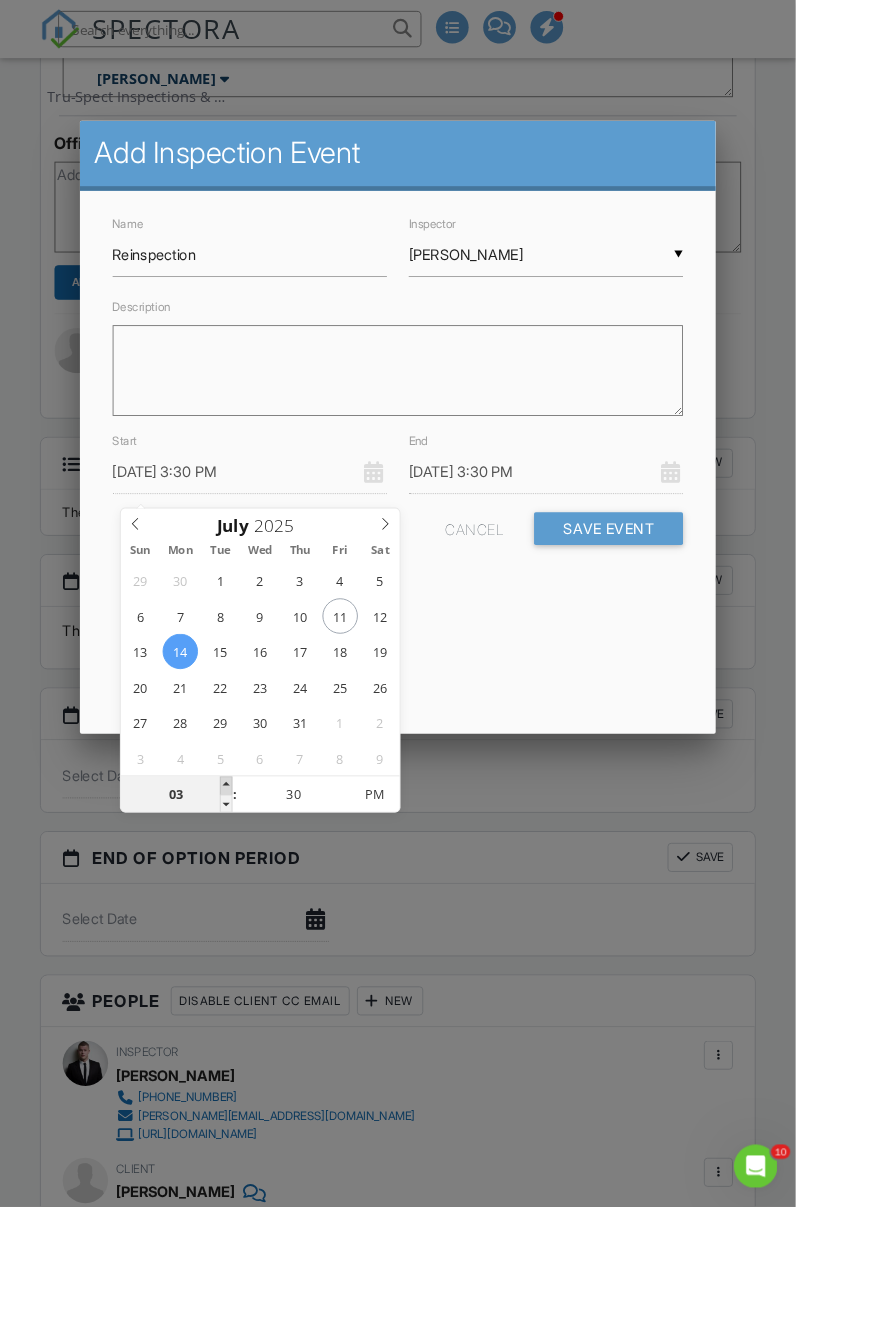 type on "07/14/2025 4:30 PM" 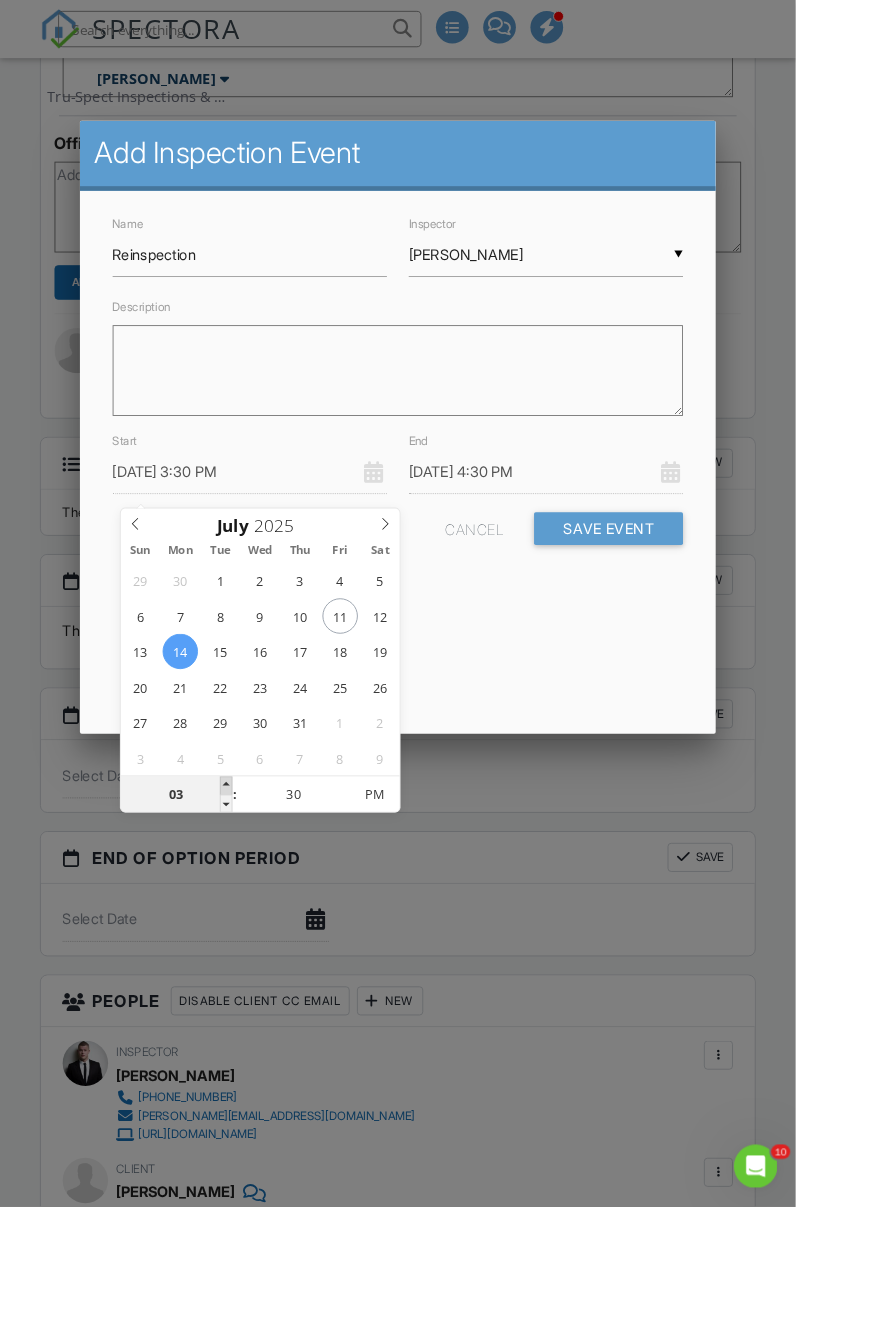 click at bounding box center [249, 865] 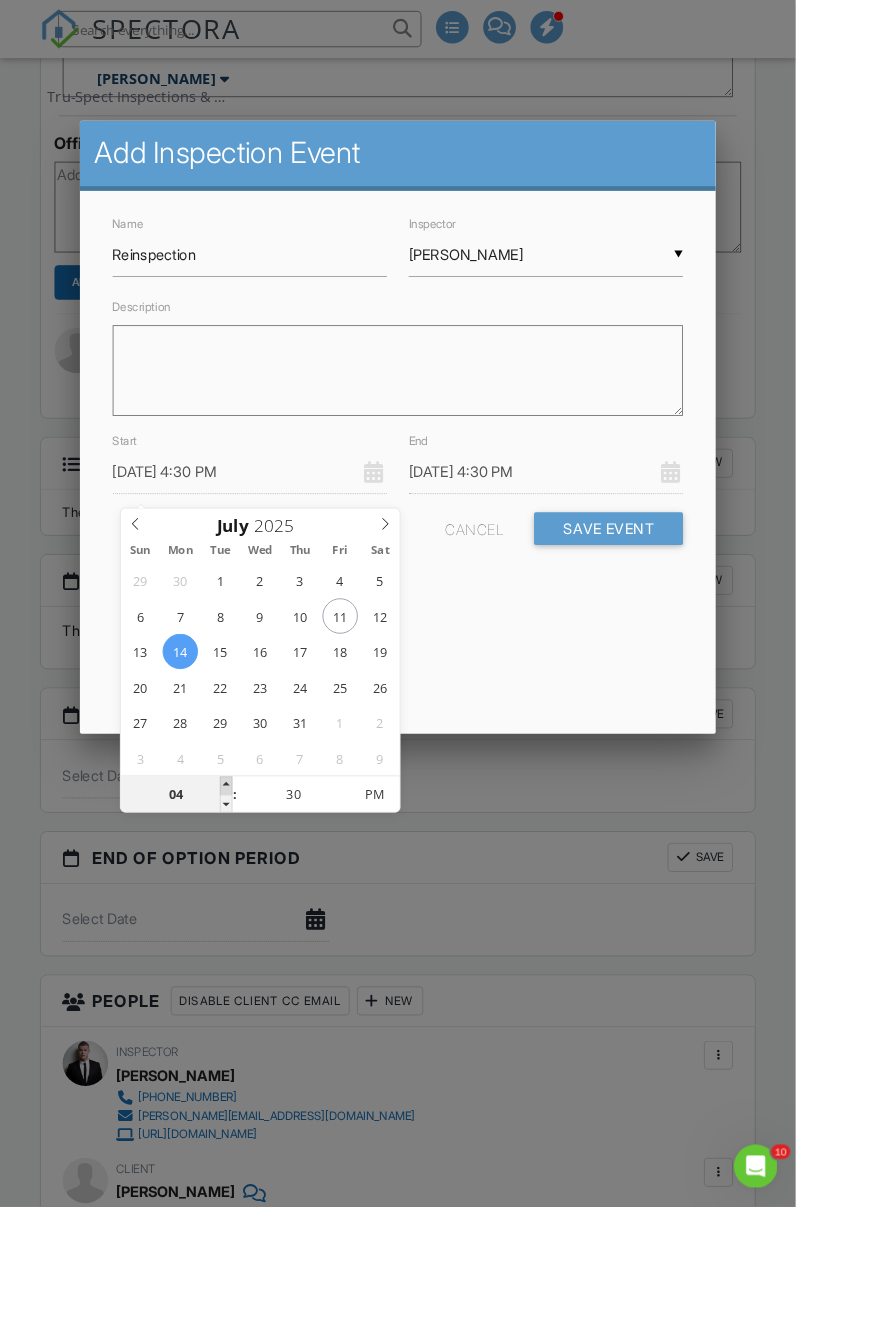 type on "07/14/2025 5:30 PM" 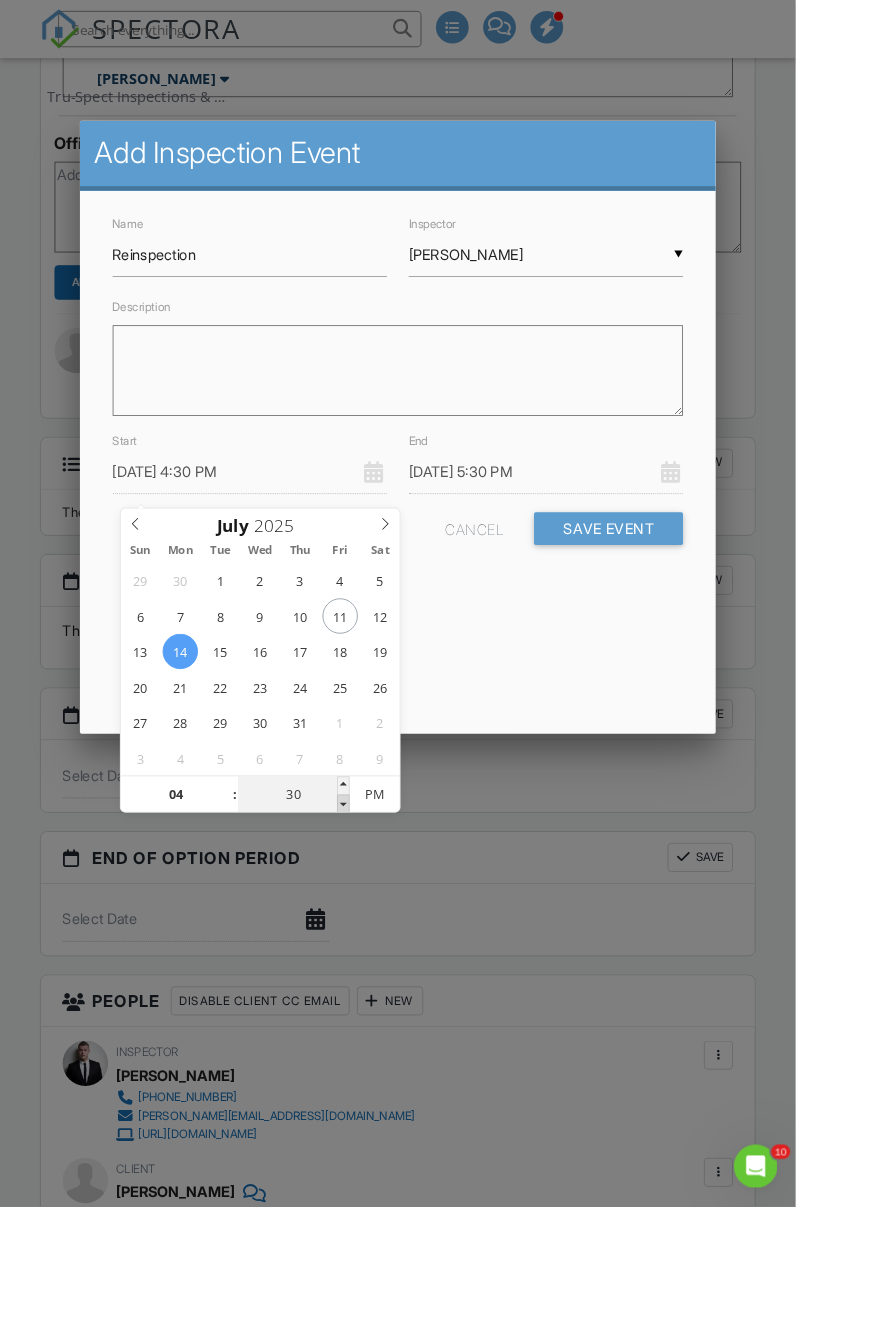 click at bounding box center [378, 885] 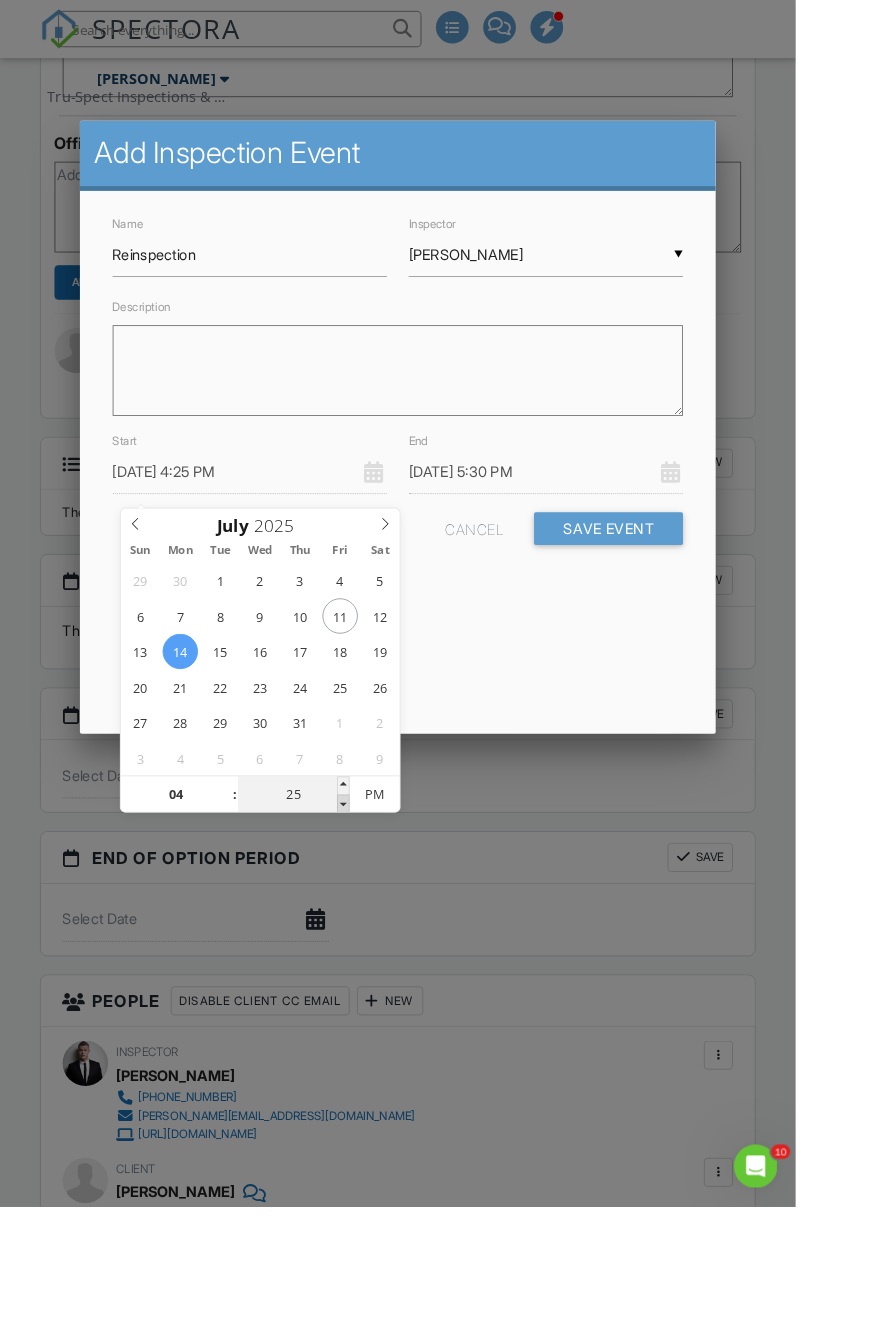 type on "07/14/2025 5:25 PM" 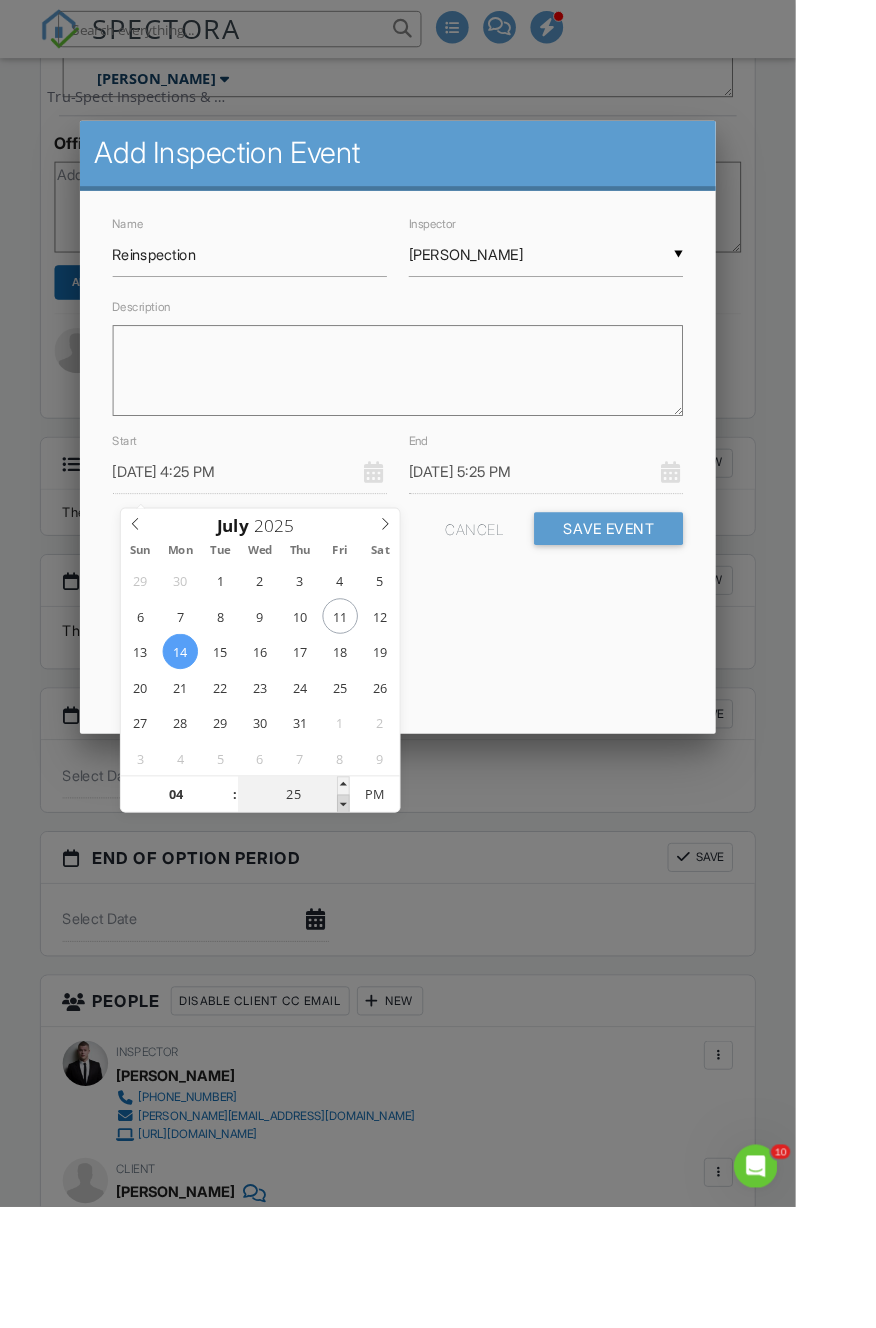 click at bounding box center (378, 885) 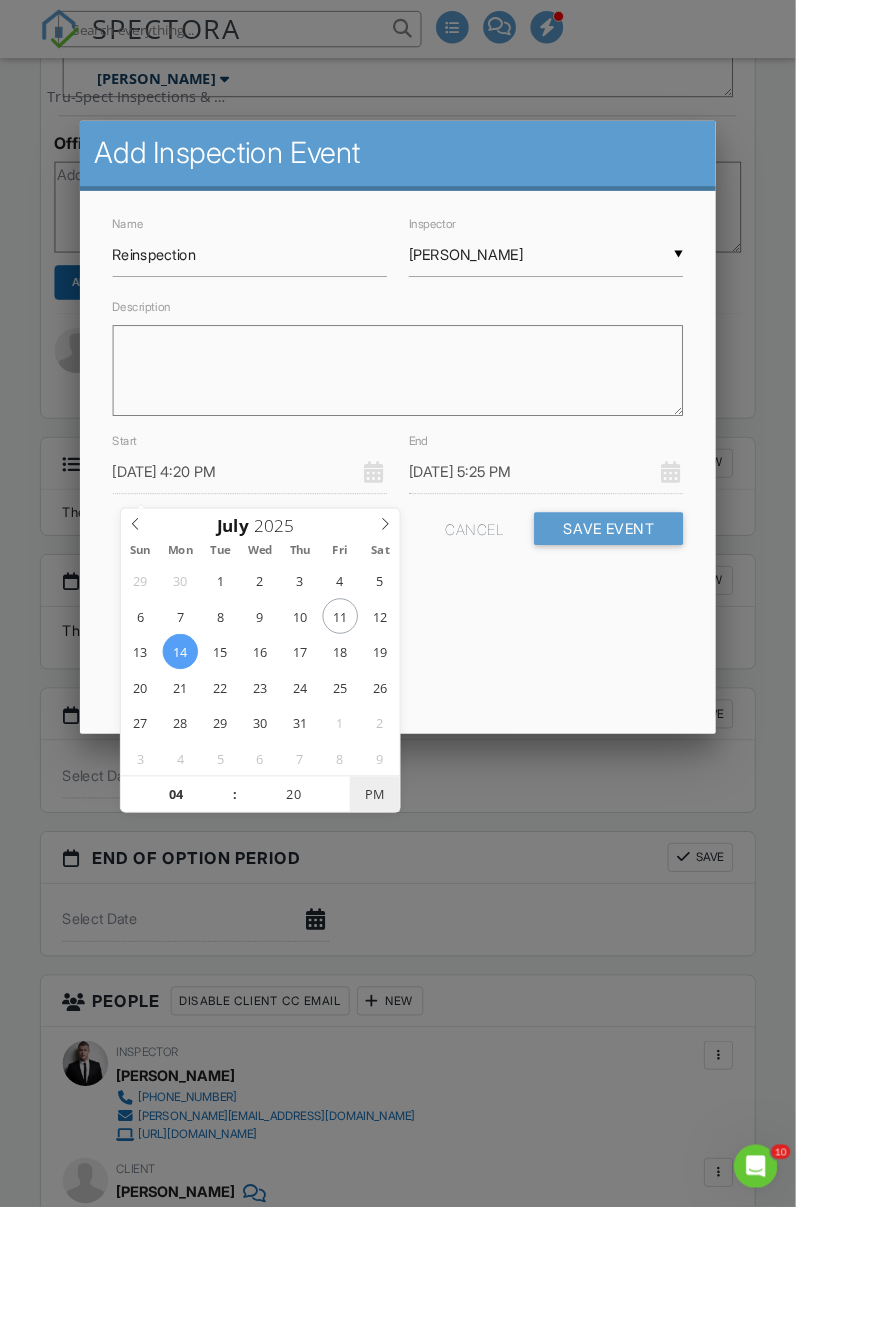 click on "PM" at bounding box center [412, 875] 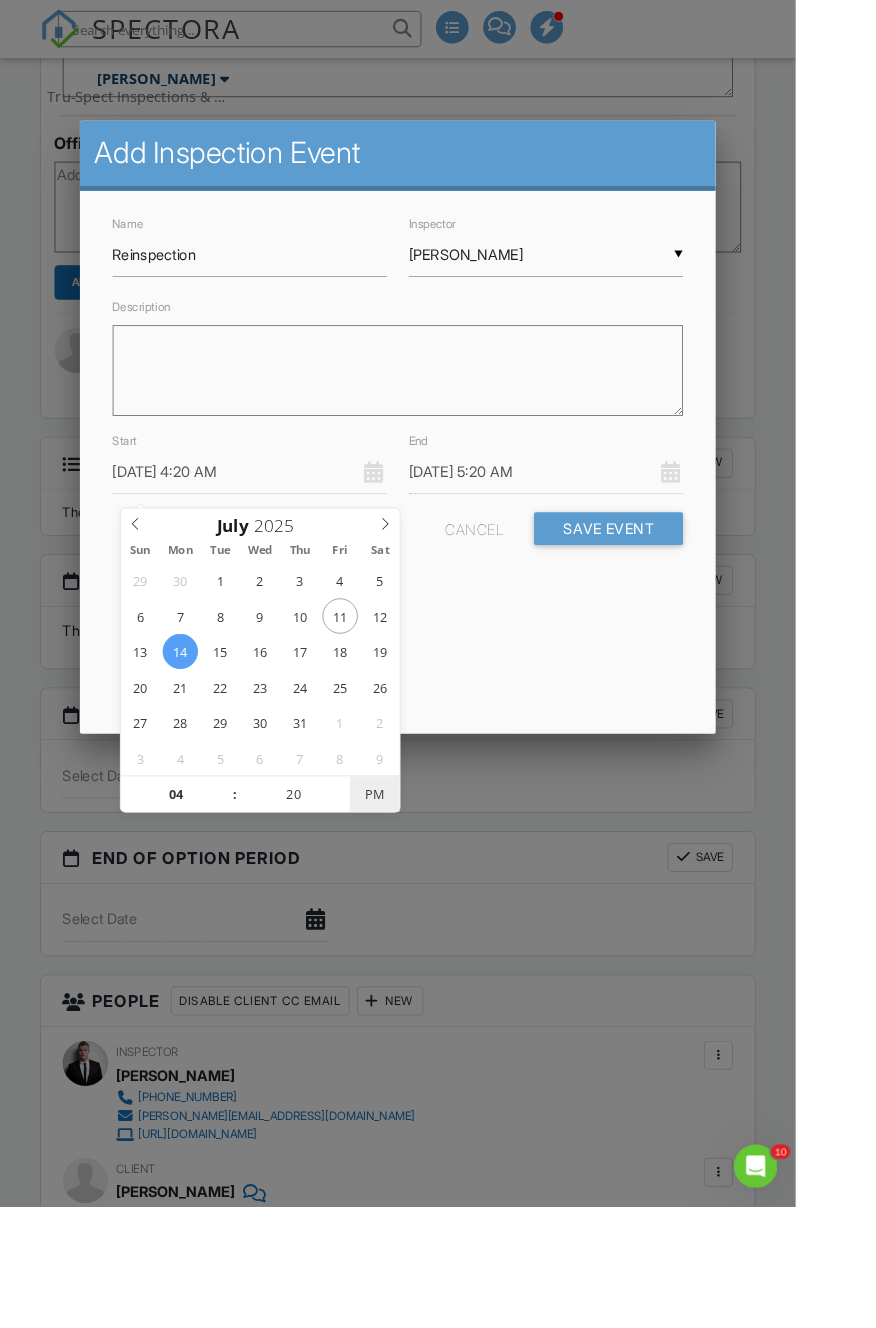 click on "PM" at bounding box center [412, 875] 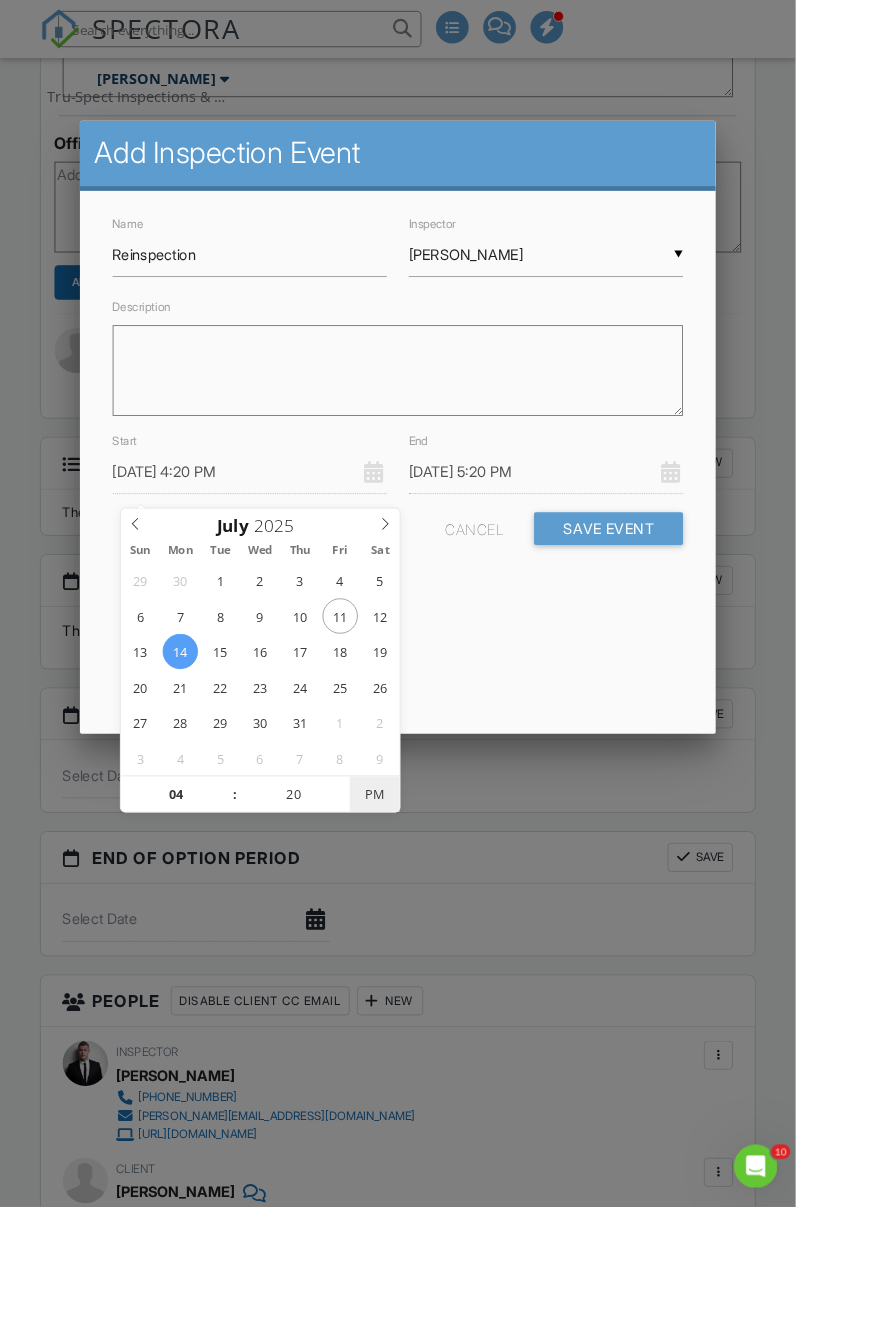 click on "PM" at bounding box center [412, 875] 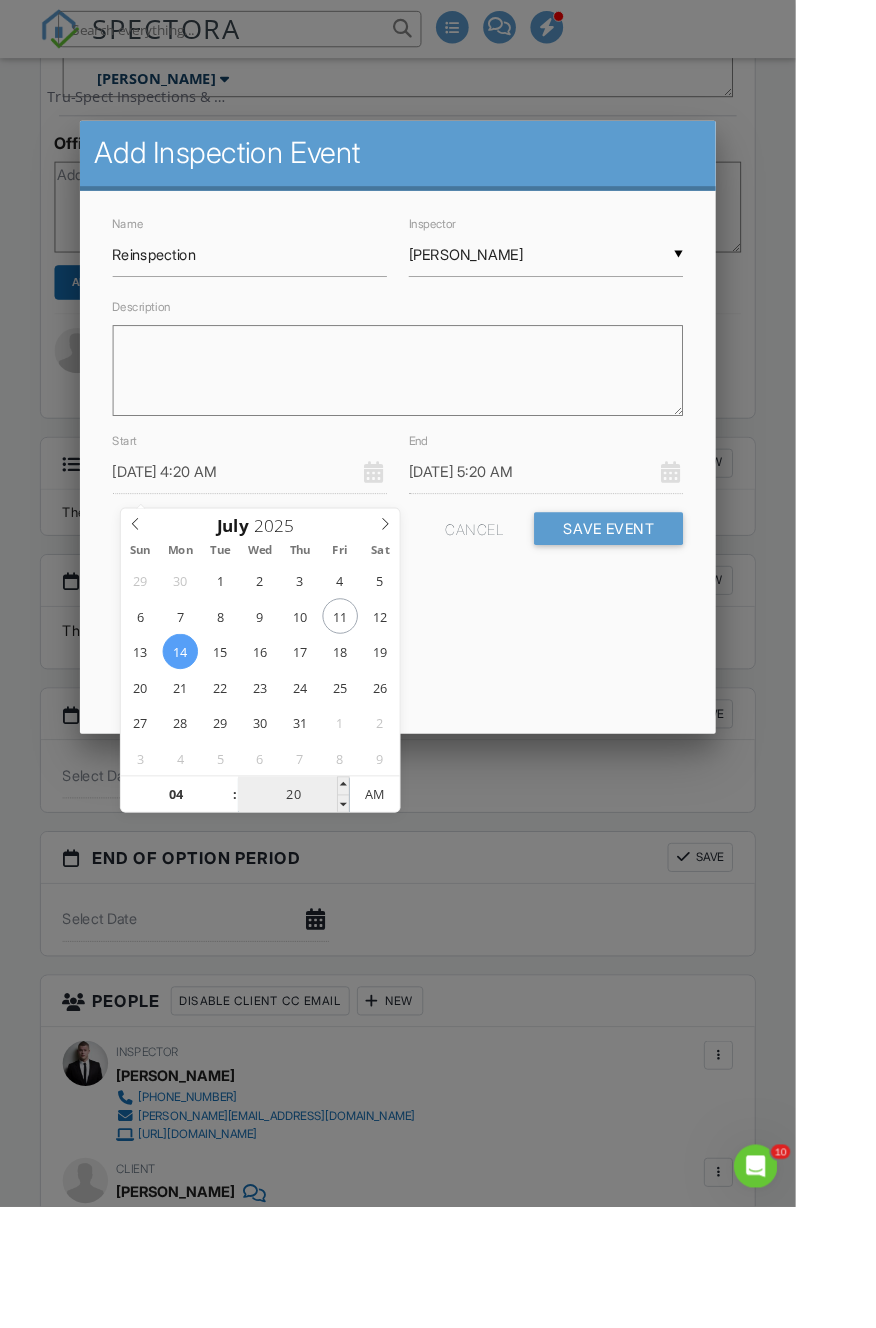 click on "20" at bounding box center (323, 876) 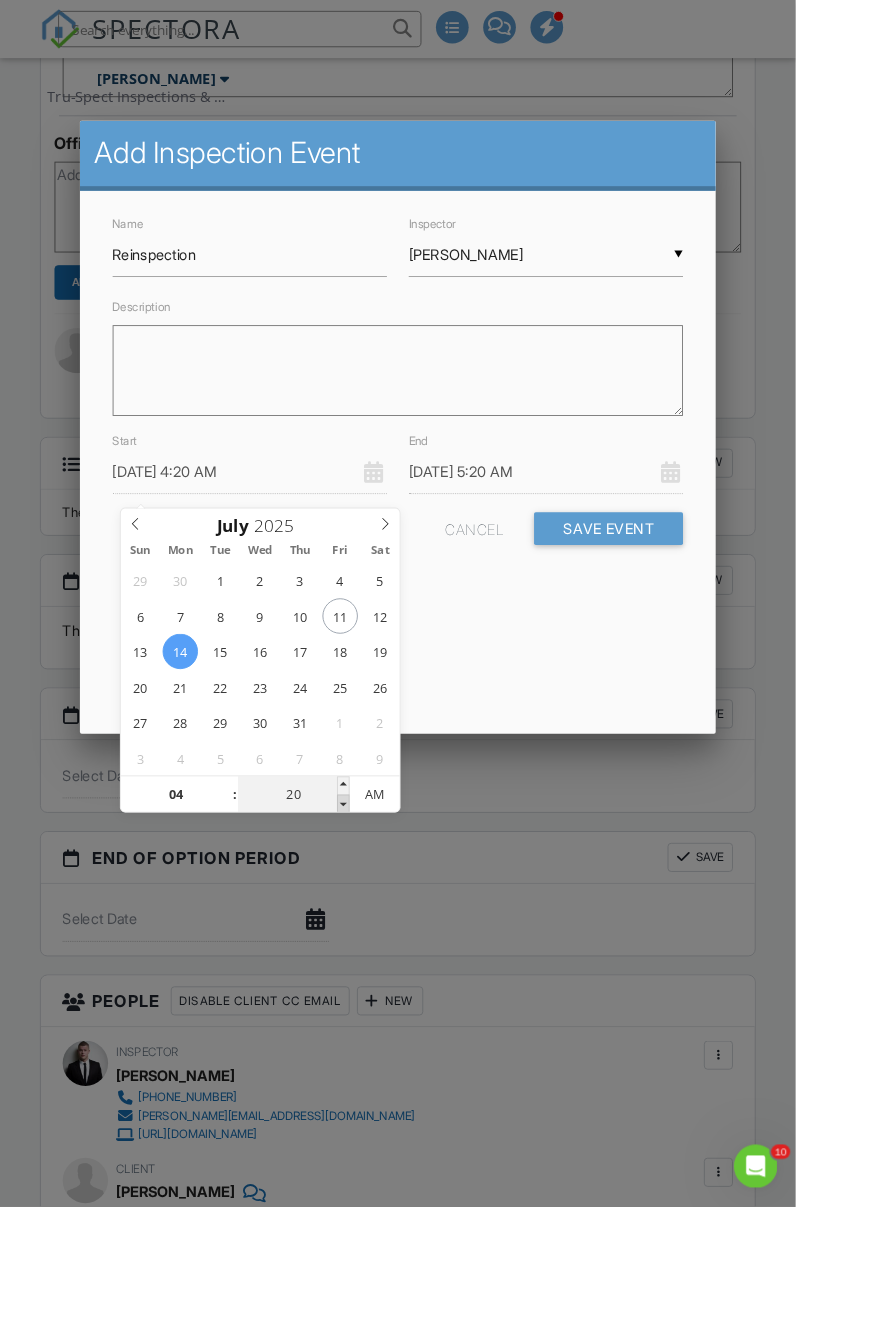 click at bounding box center (378, 885) 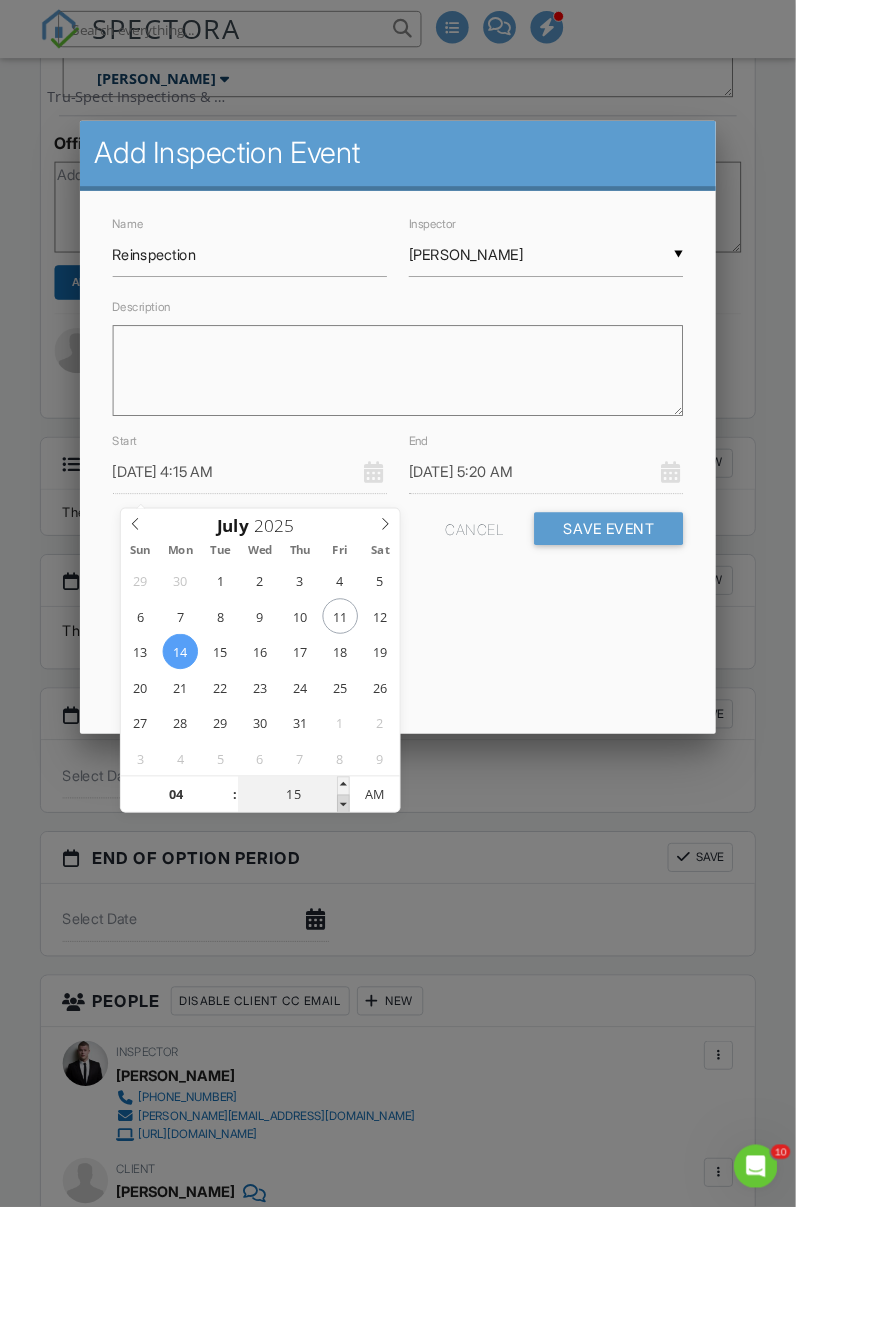 type on "07/14/2025 5:15 AM" 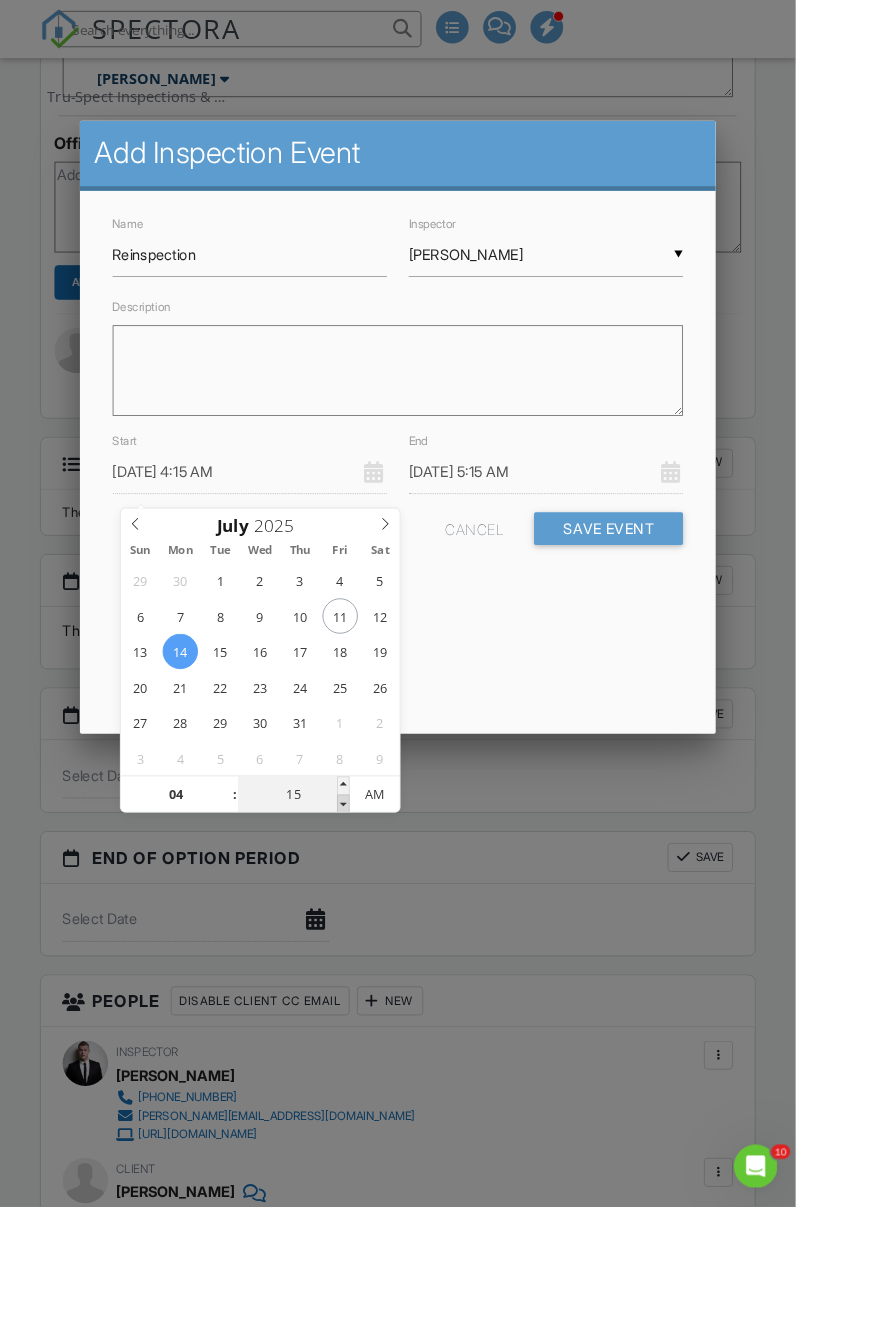 click at bounding box center [378, 885] 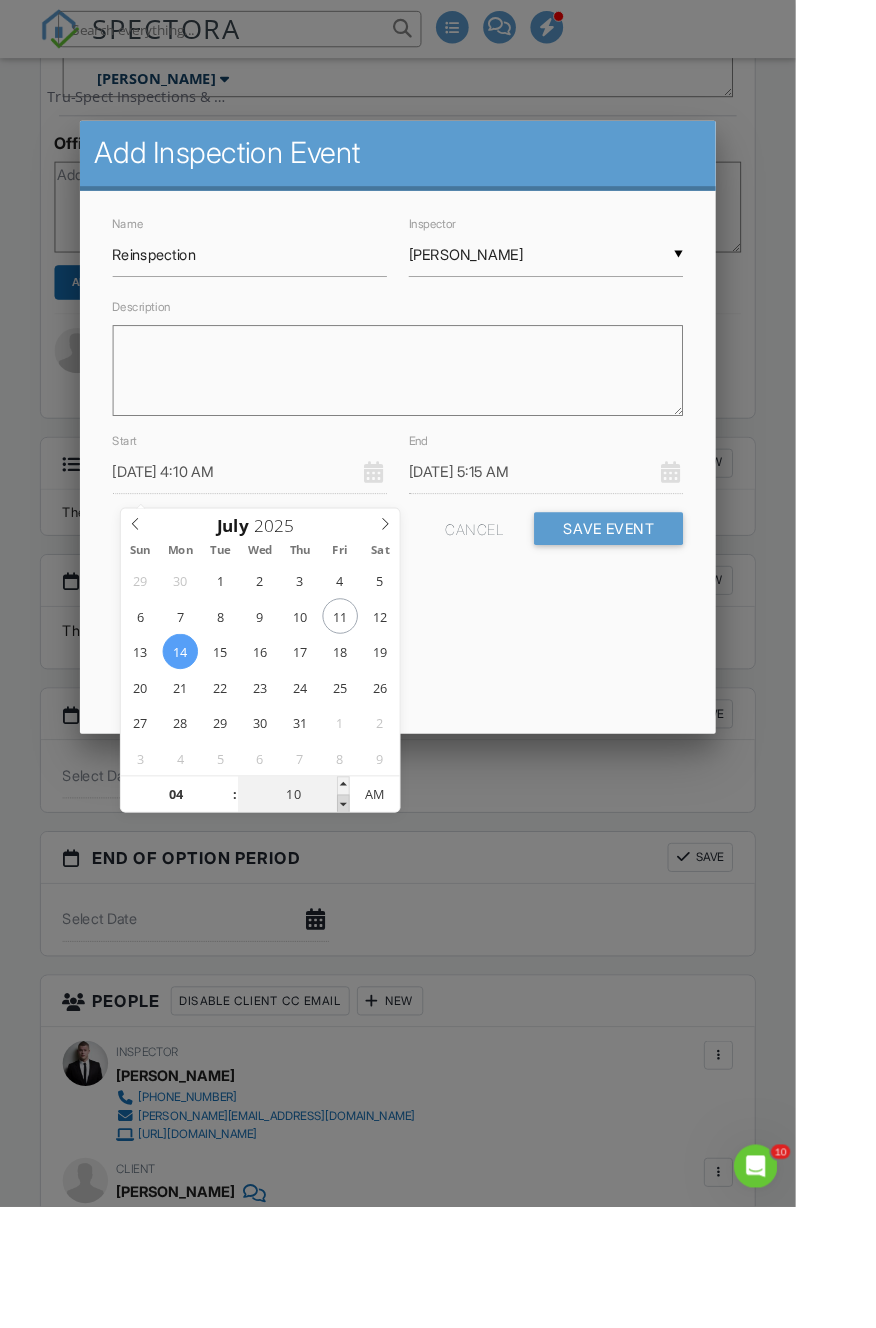 type on "07/14/2025 5:10 AM" 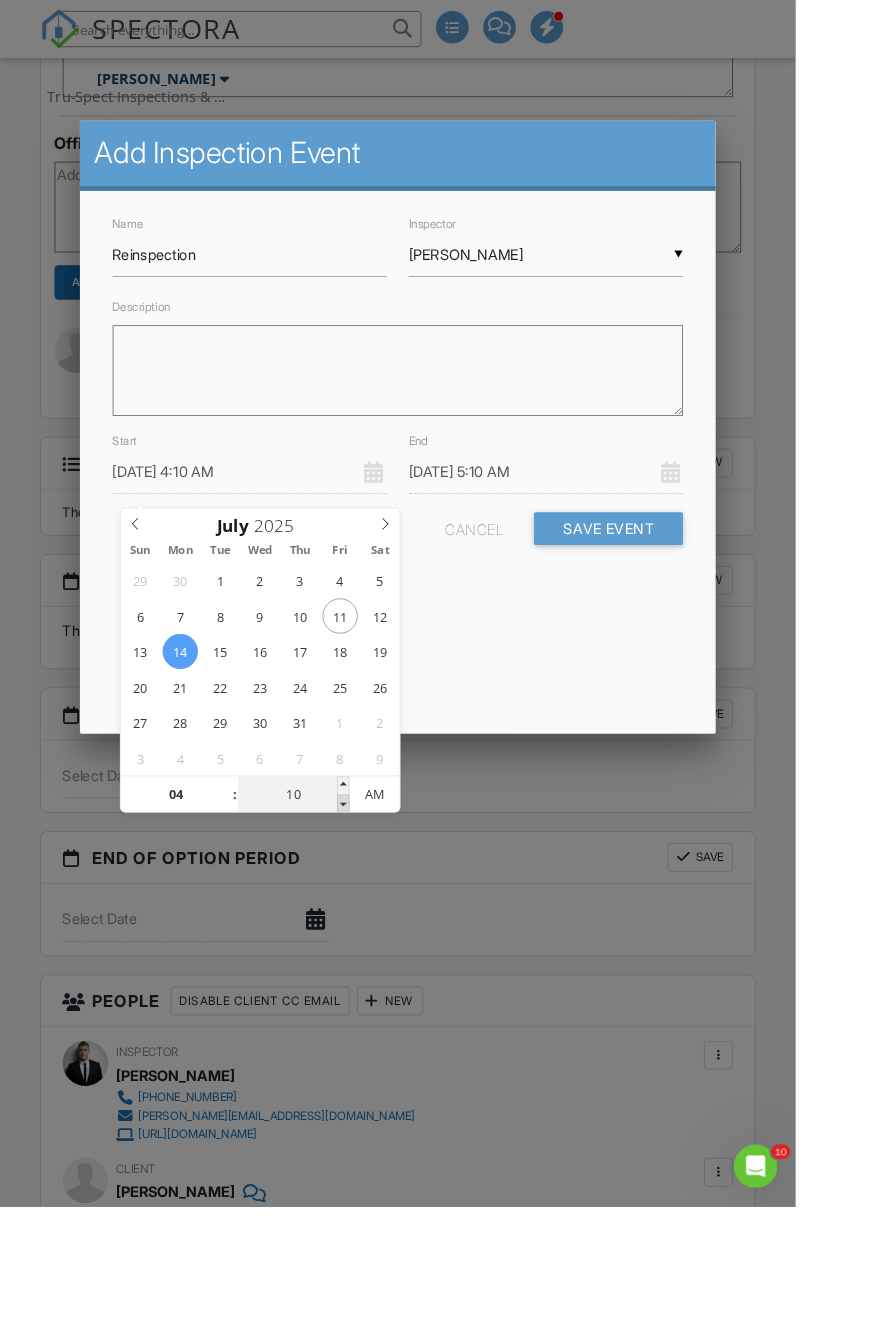 click at bounding box center [378, 885] 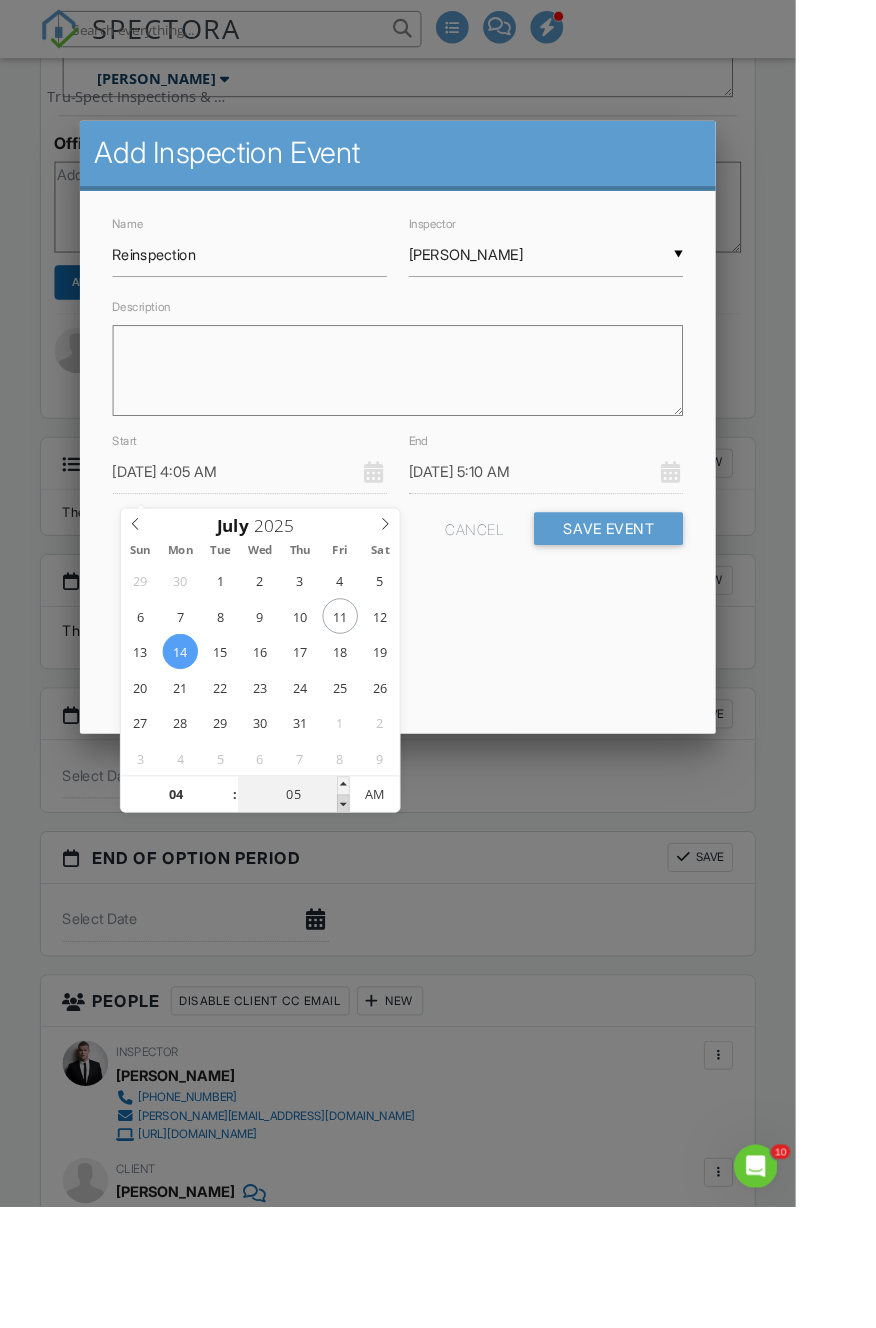 type on "07/14/2025 5:05 AM" 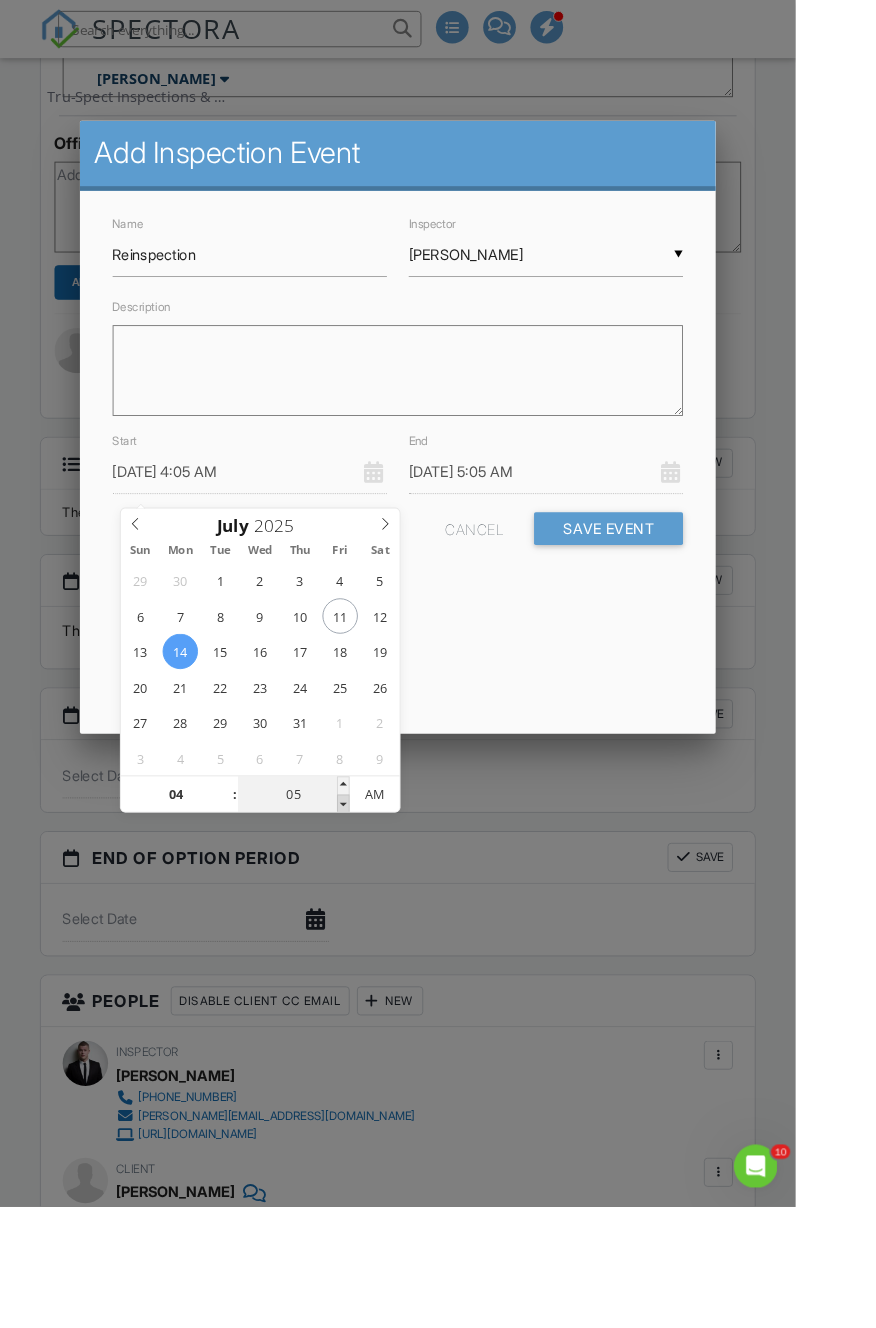 click at bounding box center (378, 885) 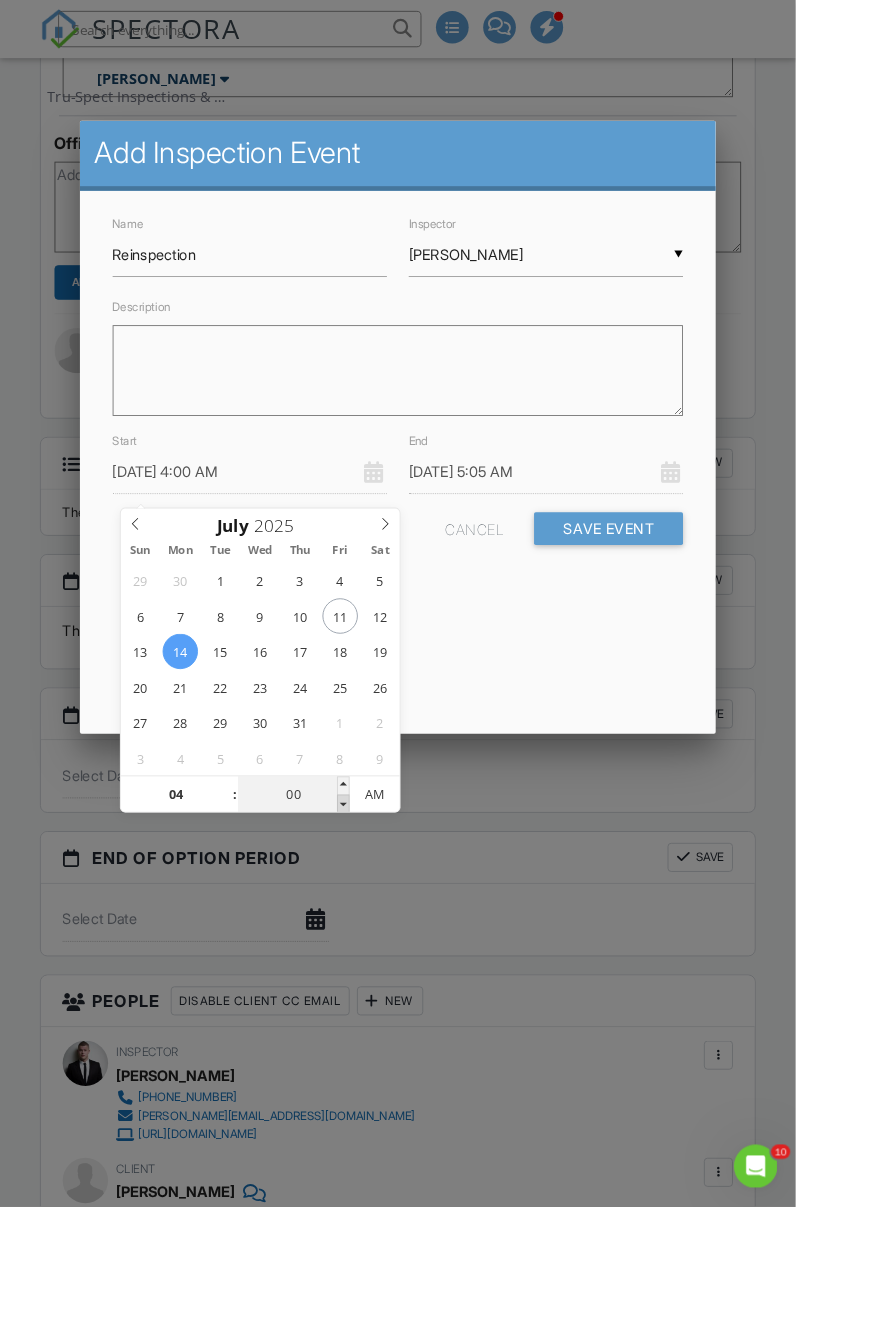 type on "07/14/2025 5:00 AM" 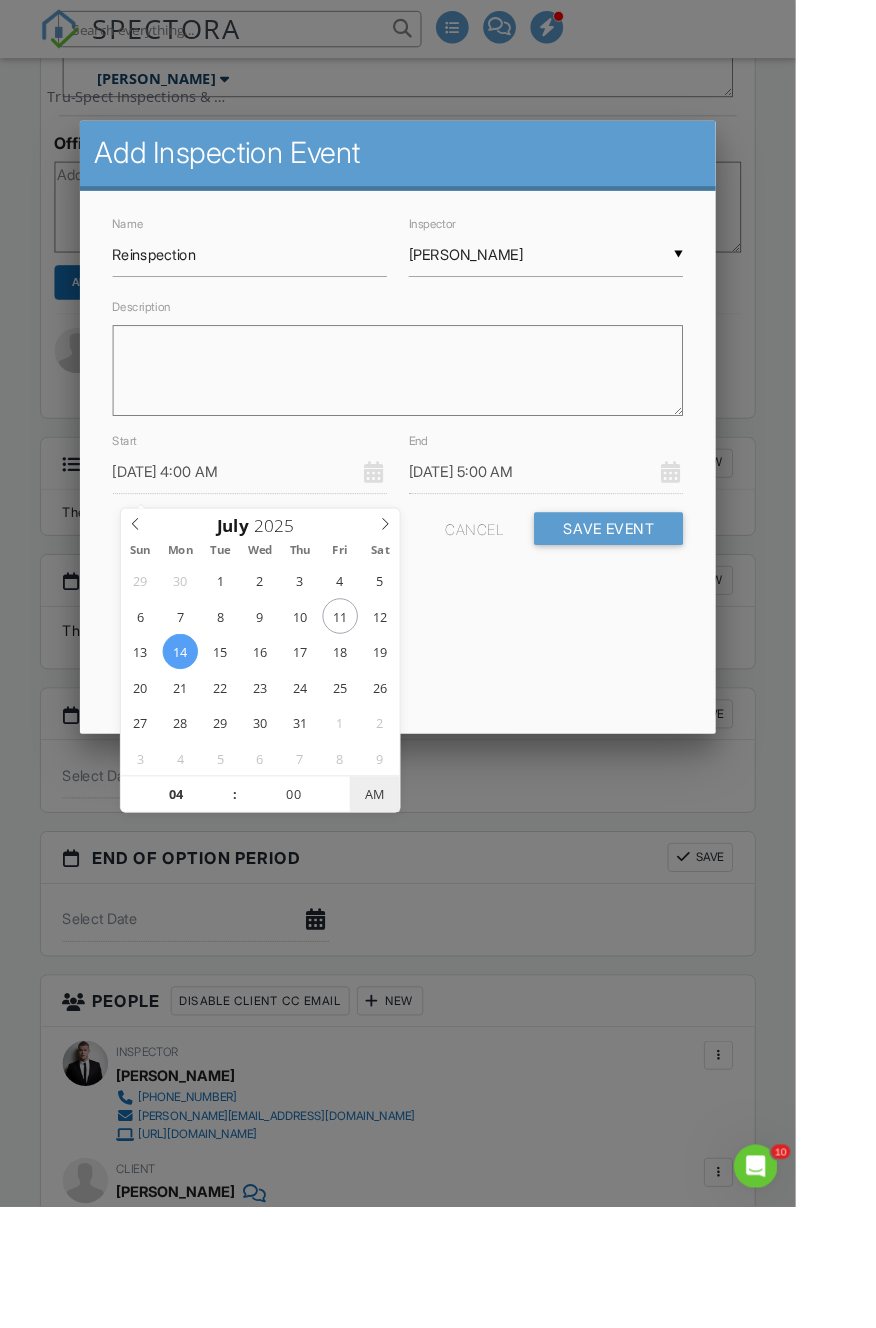 click on "AM" at bounding box center (412, 875) 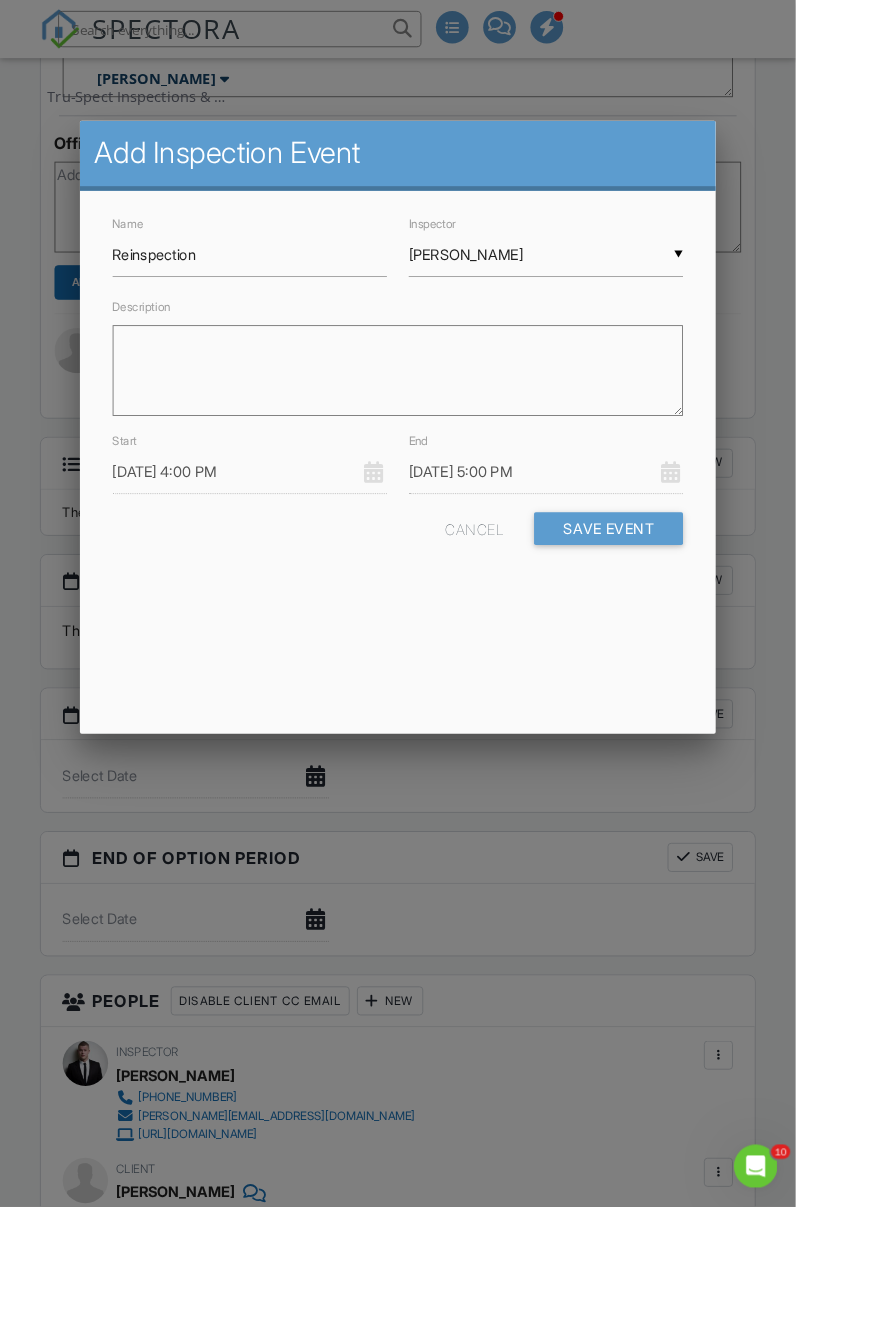 click on "Add Inspection Event
Name
Reinspection
Inspector
▼ Greg Martin Greg Martin Greg Martin
Description
Start
07/14/2025 4:00 PM
End
07/14/2025 5:00 PM
Cancel
Save Event" at bounding box center [438, 470] 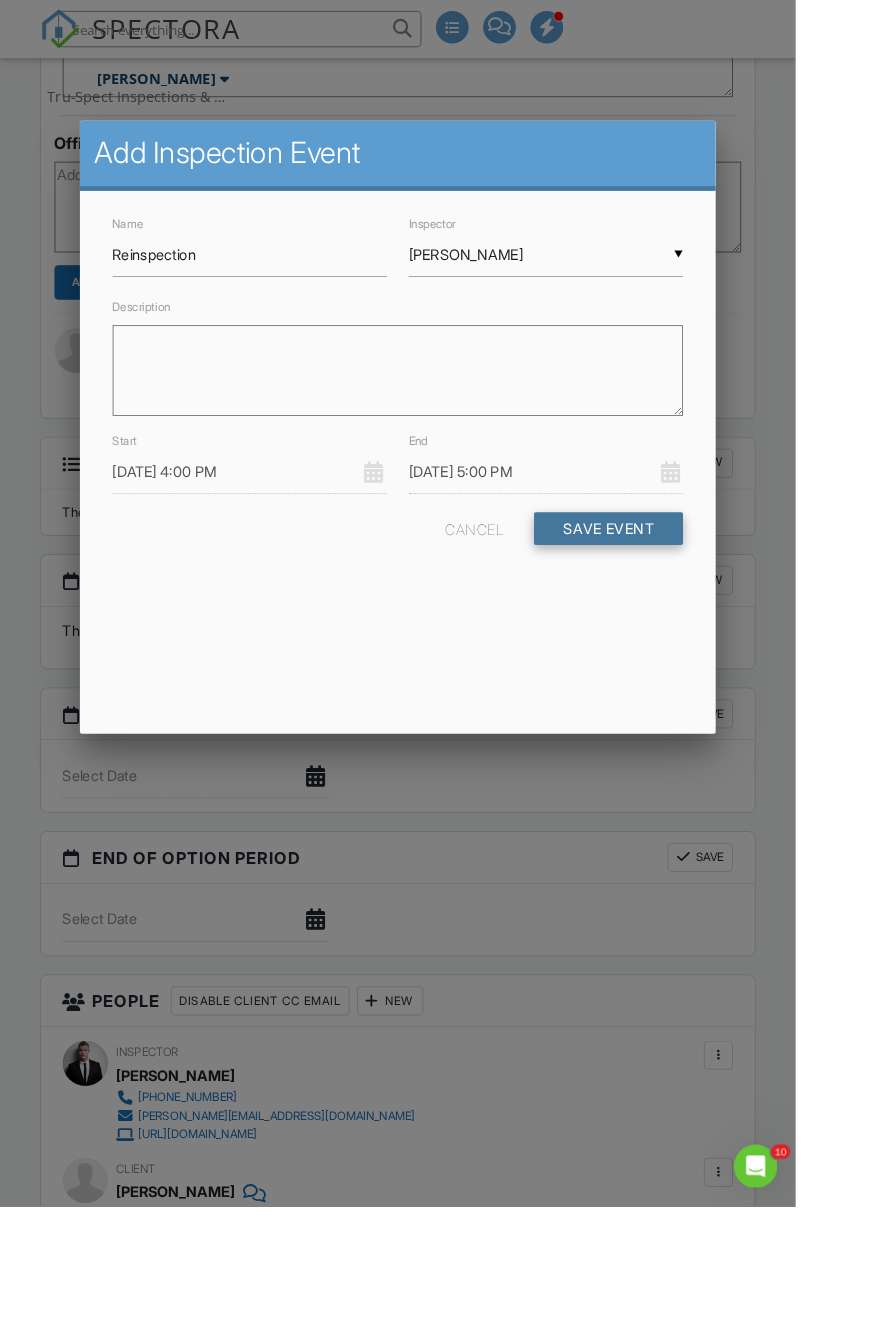 click on "Save Event" at bounding box center [670, 582] 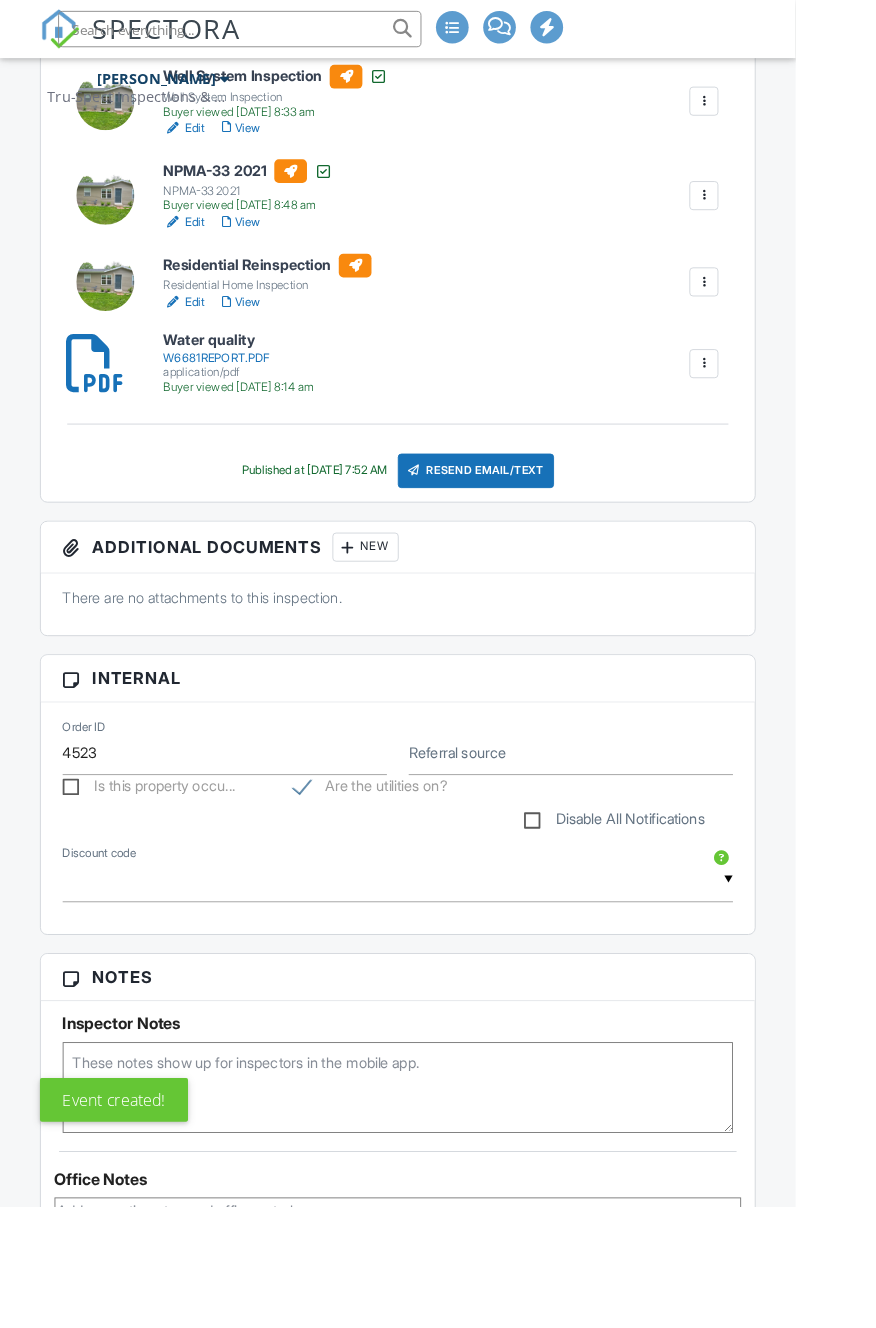 scroll, scrollTop: 1185, scrollLeft: 0, axis: vertical 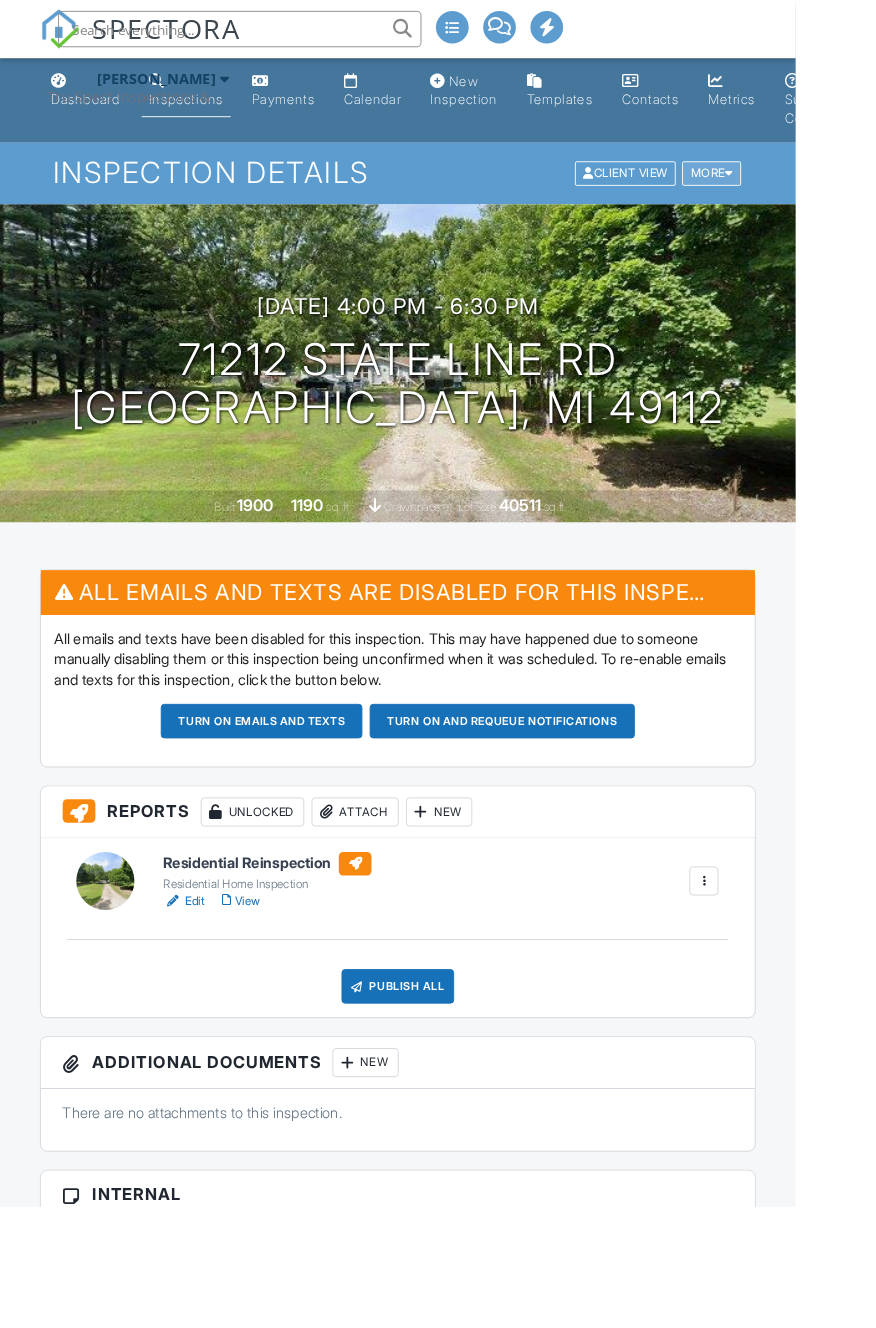 click on "More" at bounding box center [783, 191] 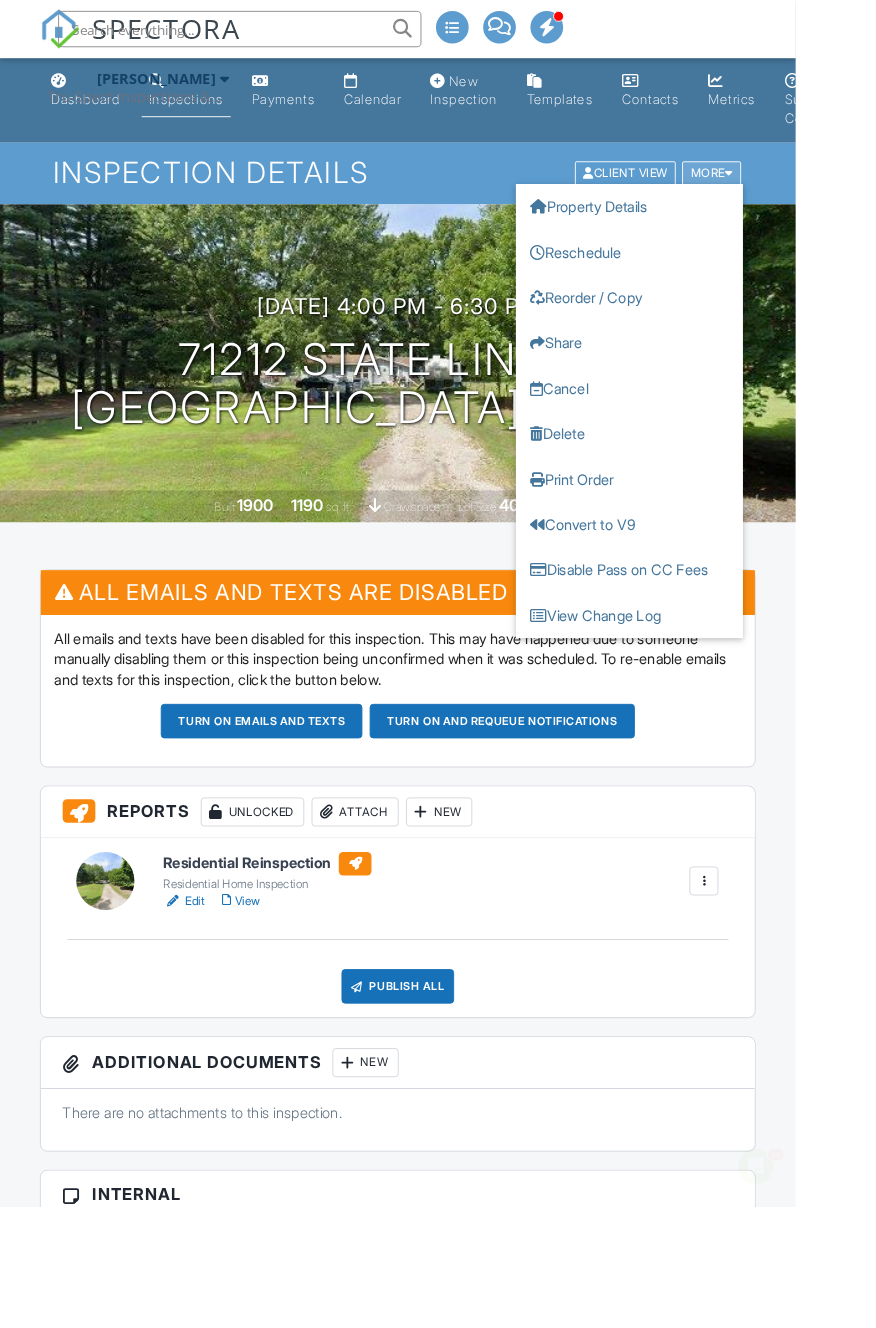 scroll, scrollTop: 0, scrollLeft: 0, axis: both 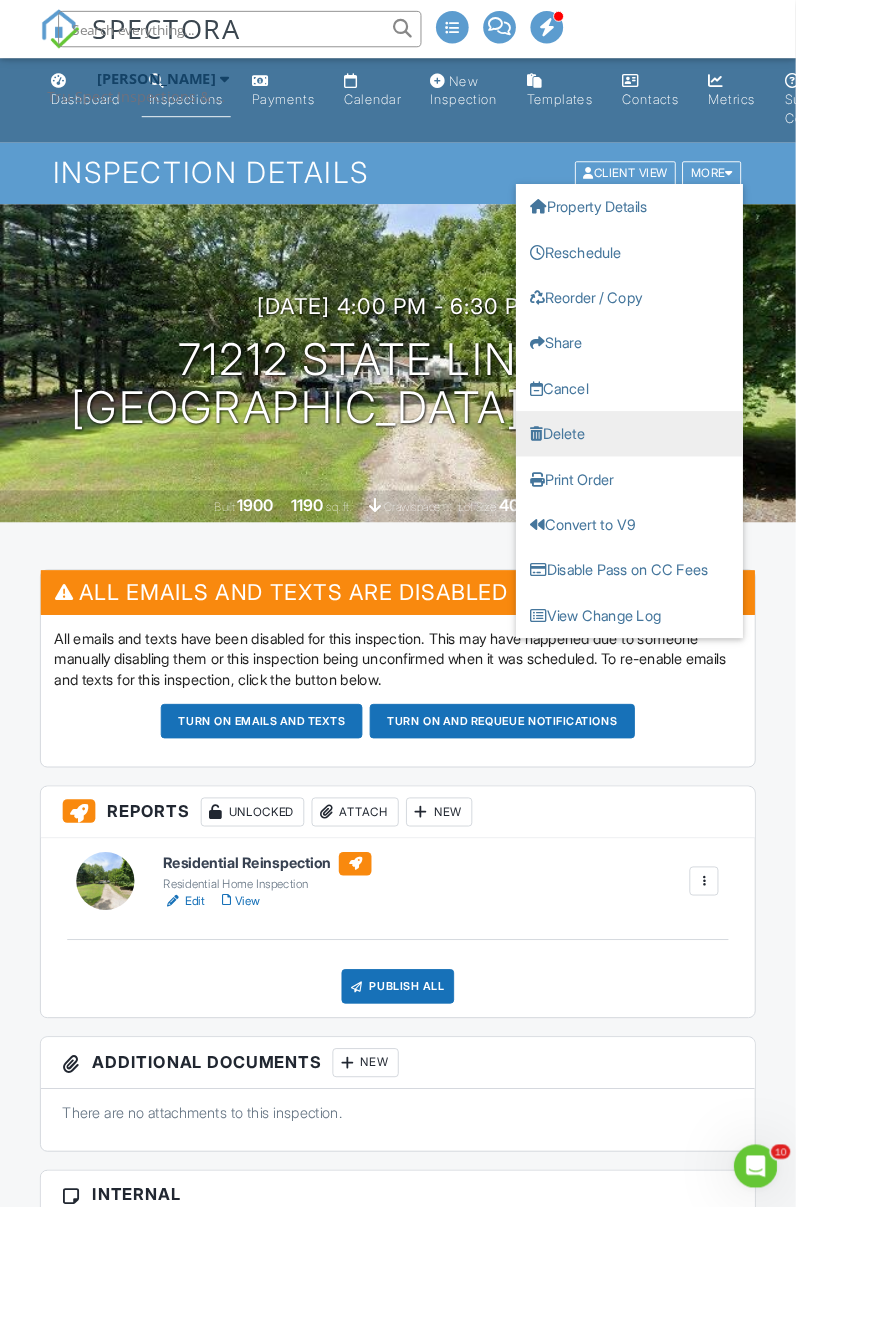 click on "Delete" at bounding box center [693, 478] 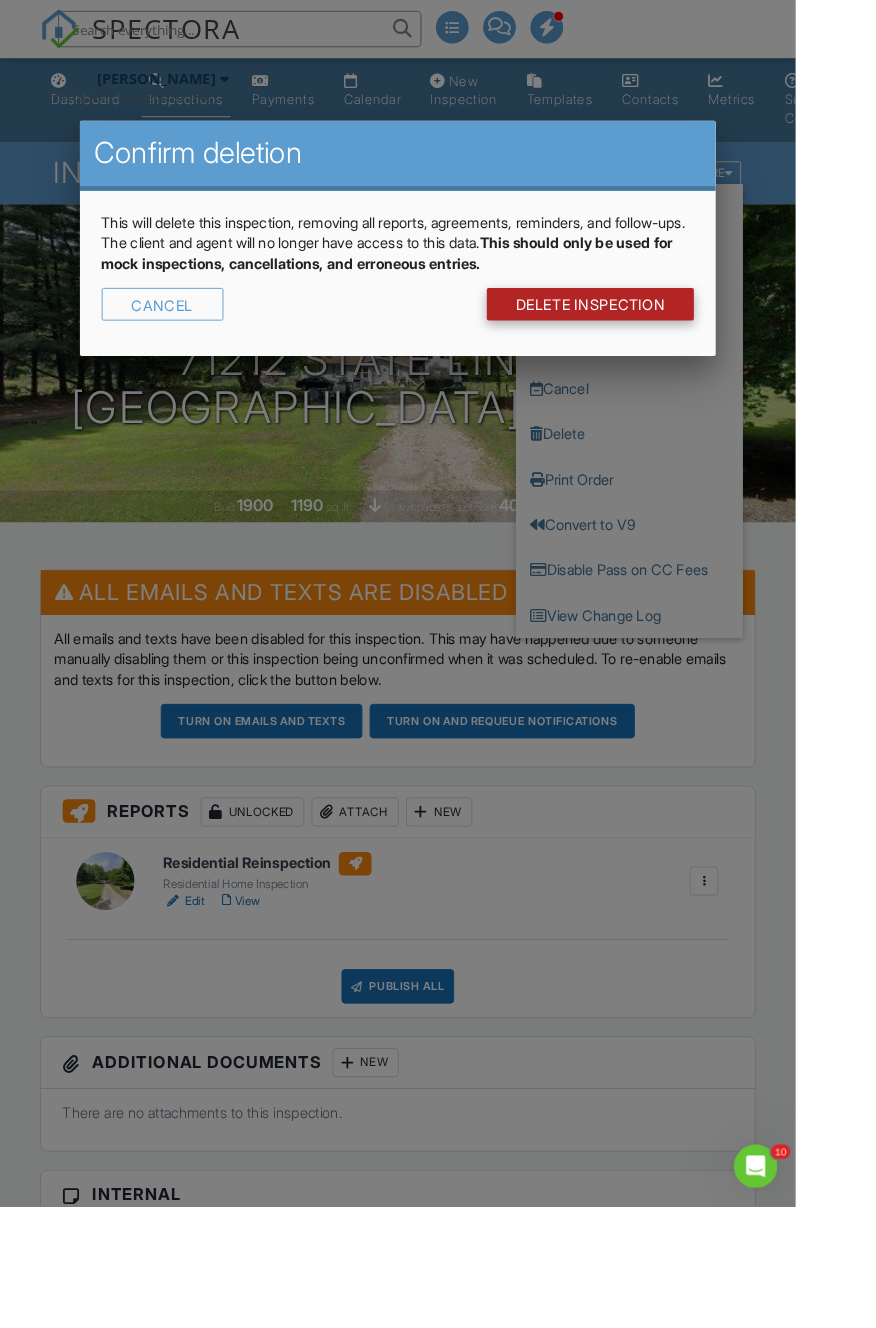 click on "DELETE Inspection" at bounding box center (650, 335) 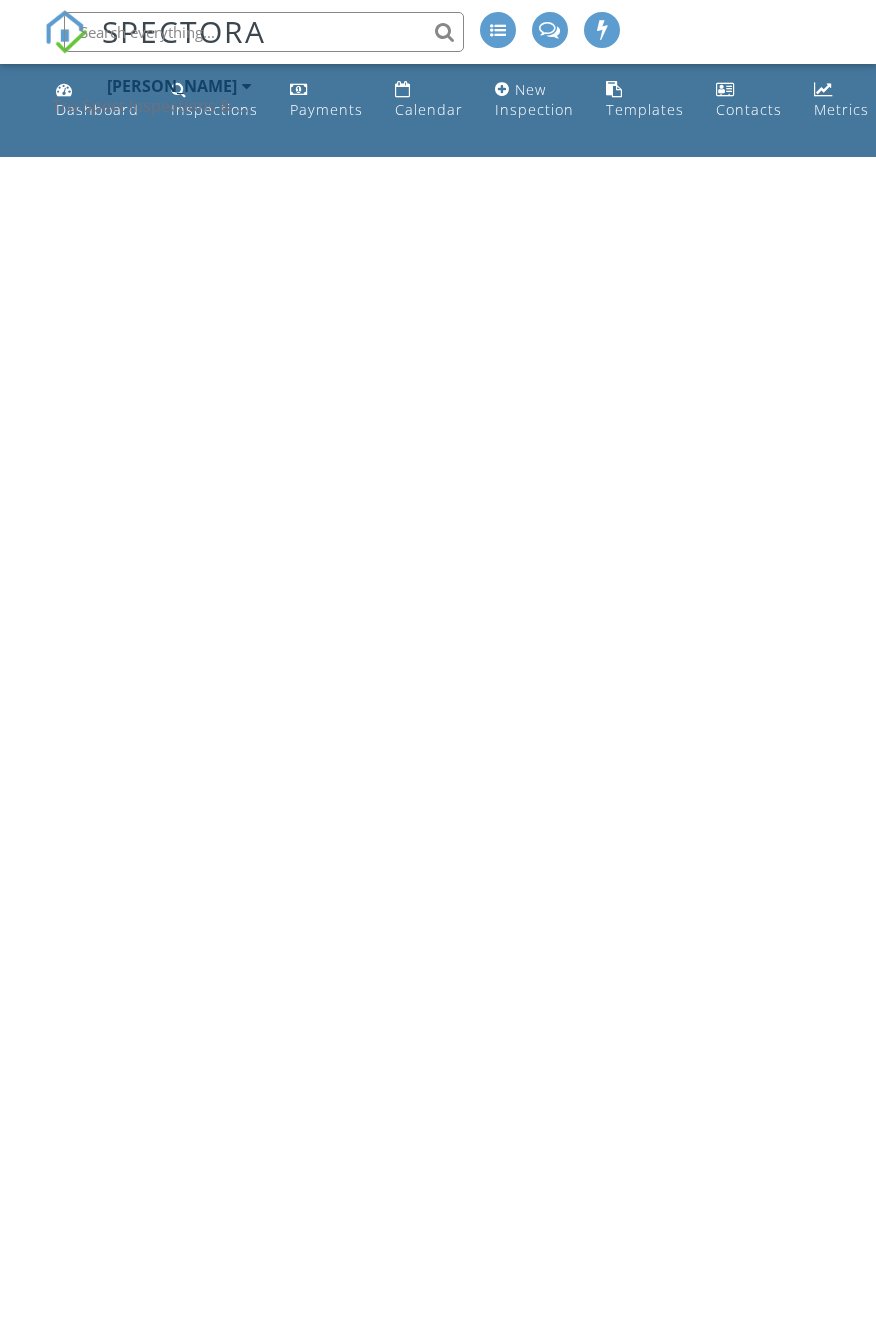 scroll, scrollTop: 0, scrollLeft: 0, axis: both 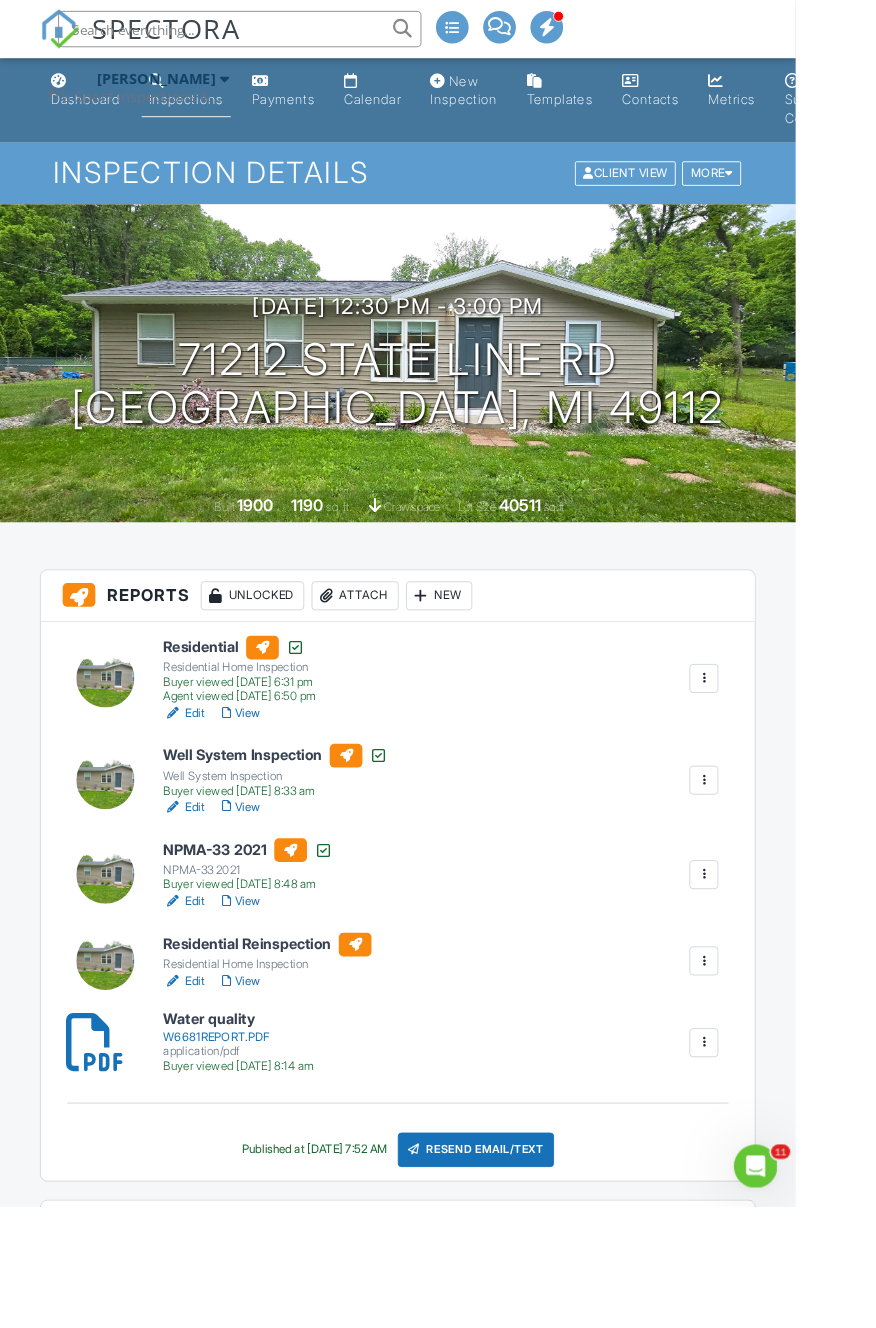 click at bounding box center (66, 32) 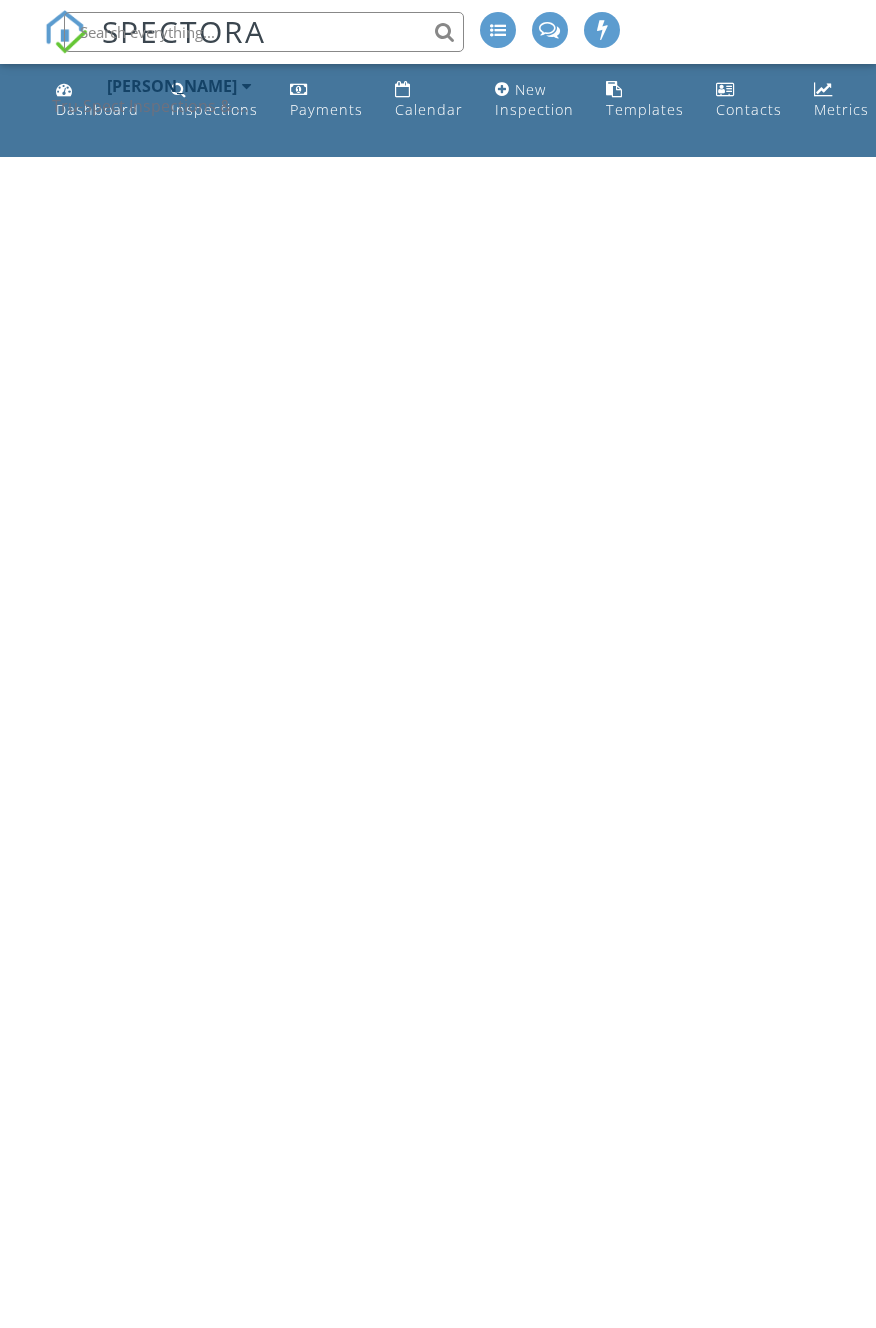 scroll, scrollTop: 0, scrollLeft: 0, axis: both 